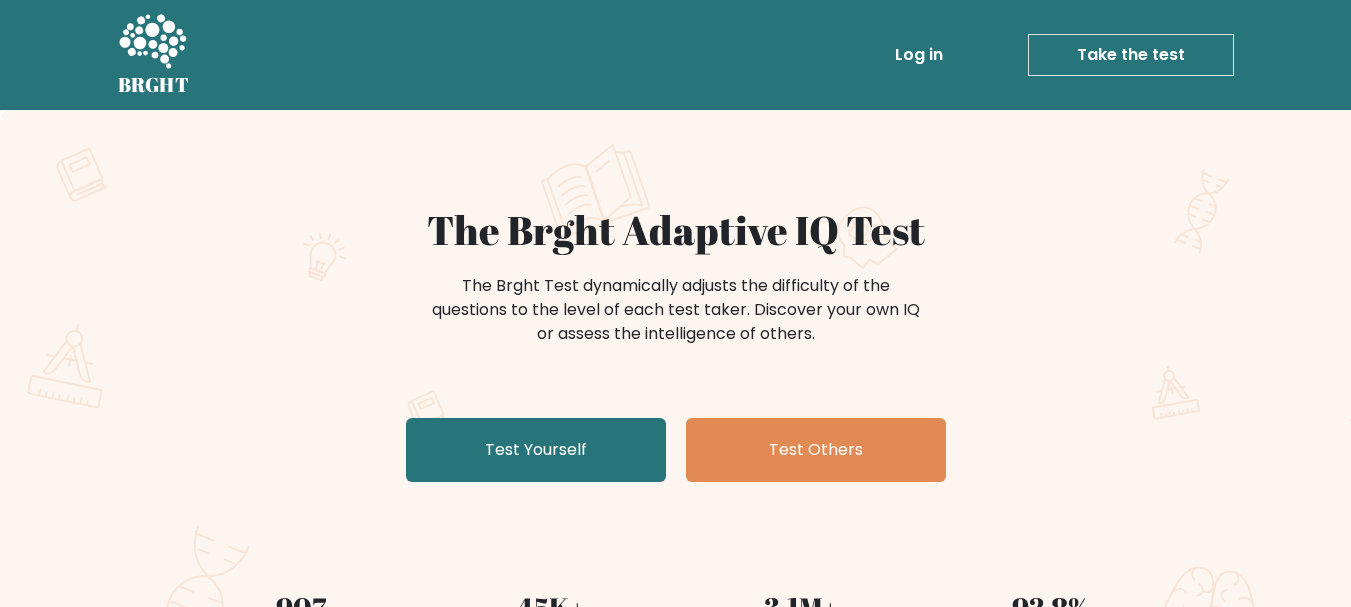 scroll, scrollTop: 0, scrollLeft: 0, axis: both 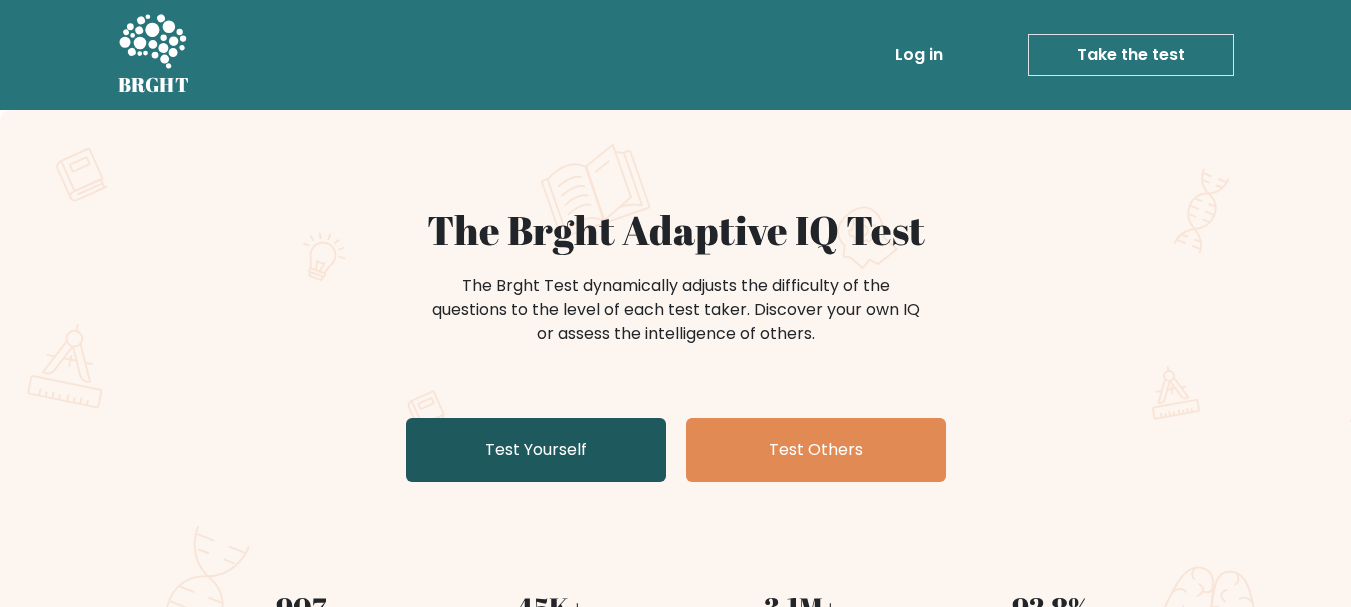 click on "Test Yourself" at bounding box center [536, 450] 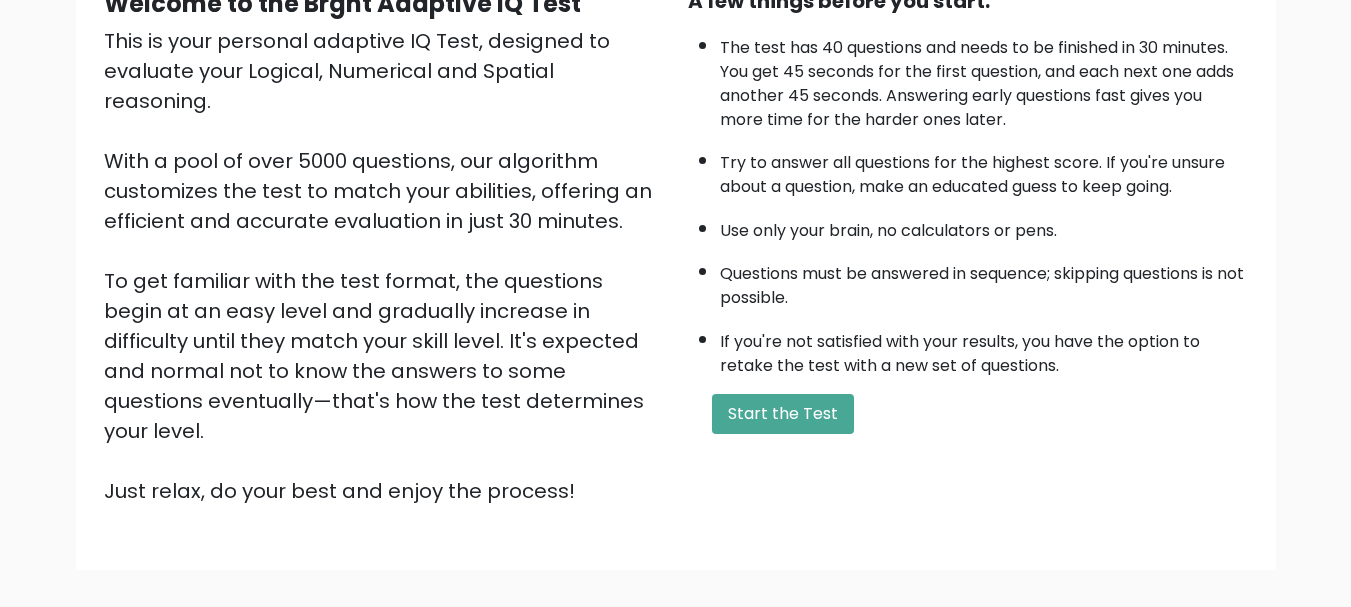 scroll, scrollTop: 309, scrollLeft: 0, axis: vertical 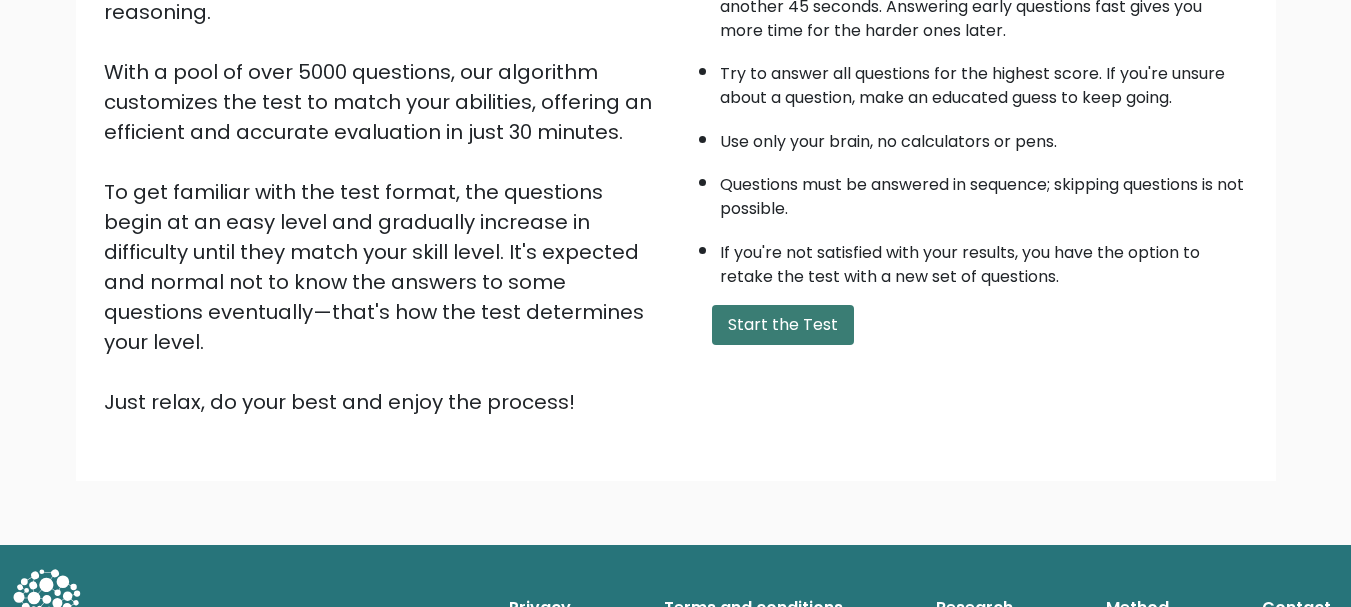 click on "Start the Test" at bounding box center [783, 325] 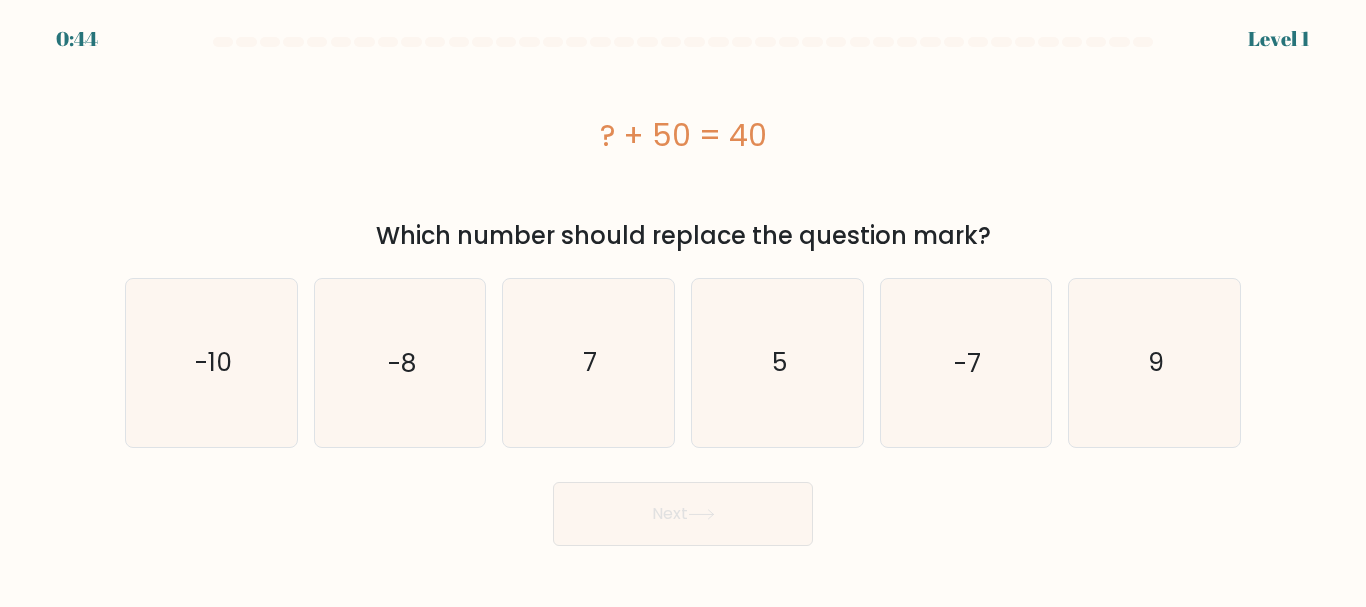 scroll, scrollTop: 0, scrollLeft: 0, axis: both 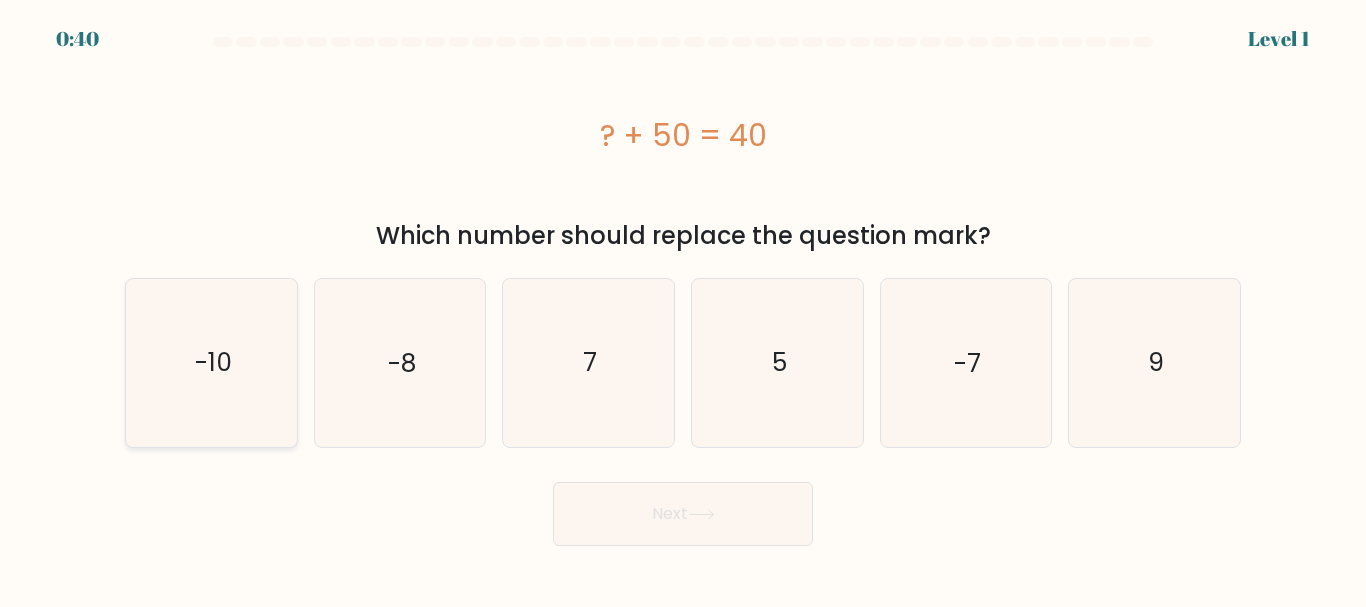 click on "-10" 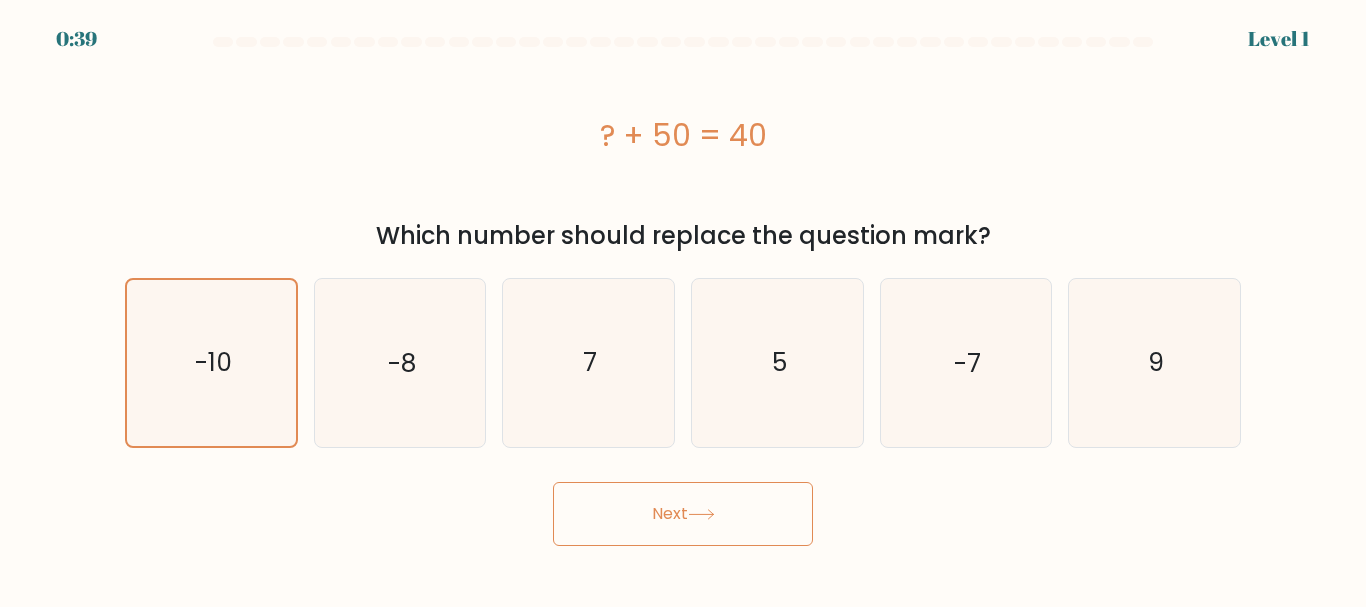 click on "Next" at bounding box center [683, 514] 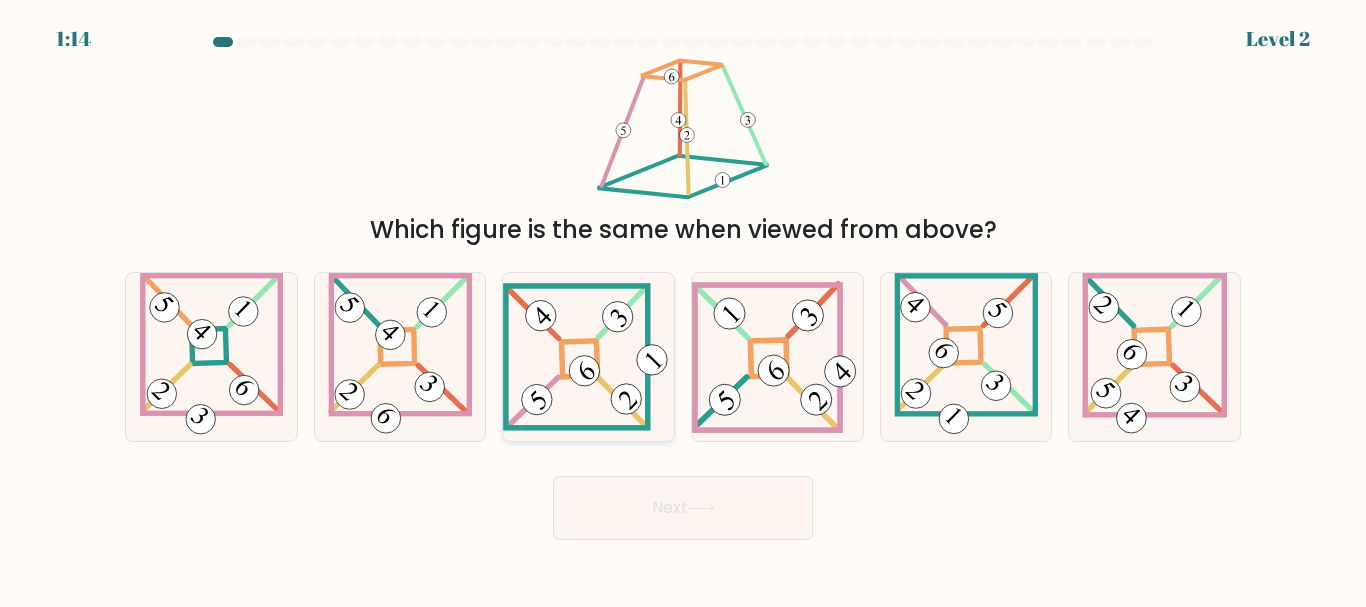 click 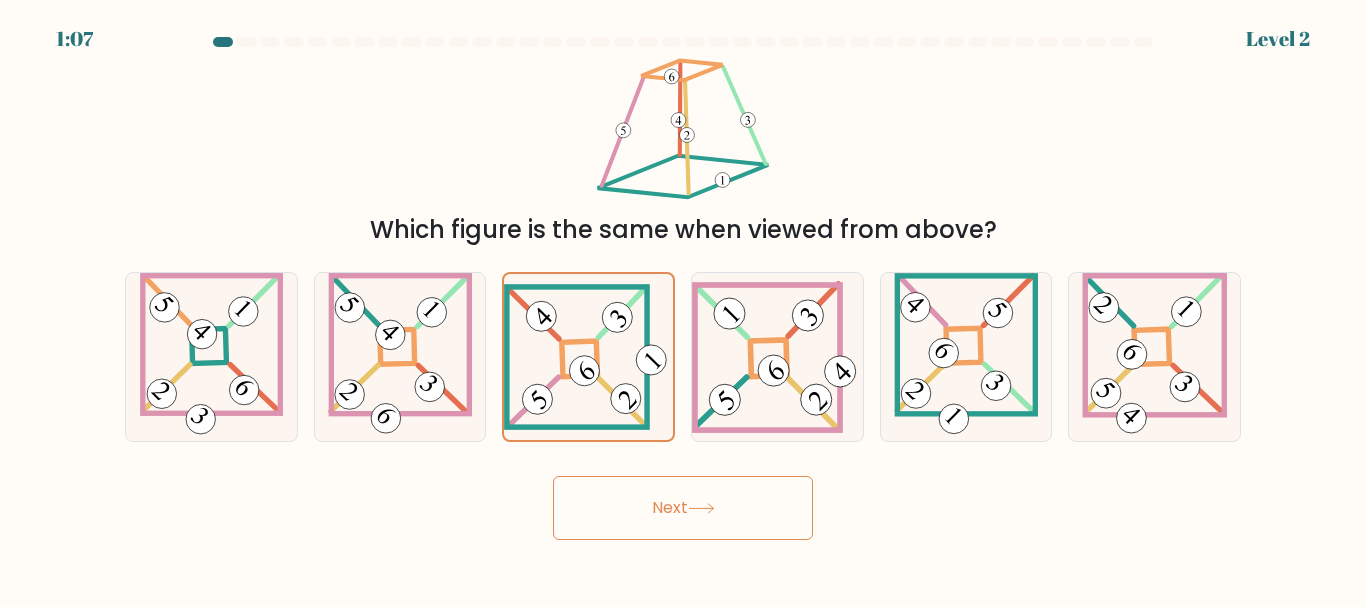 click 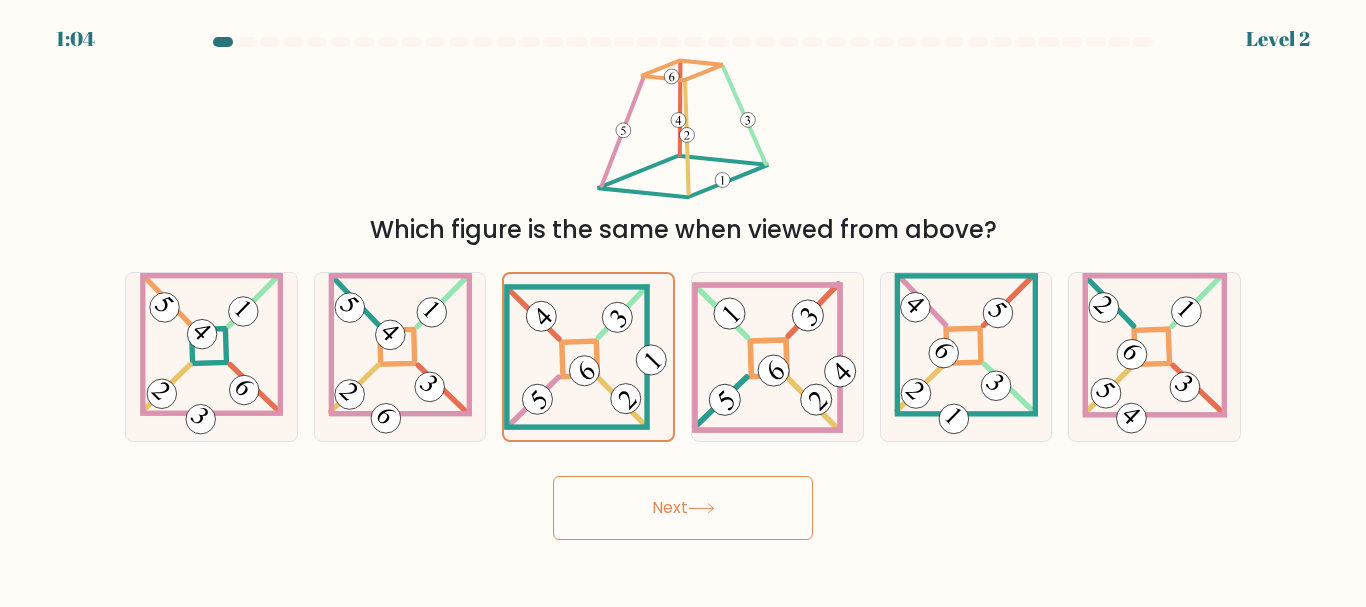 click 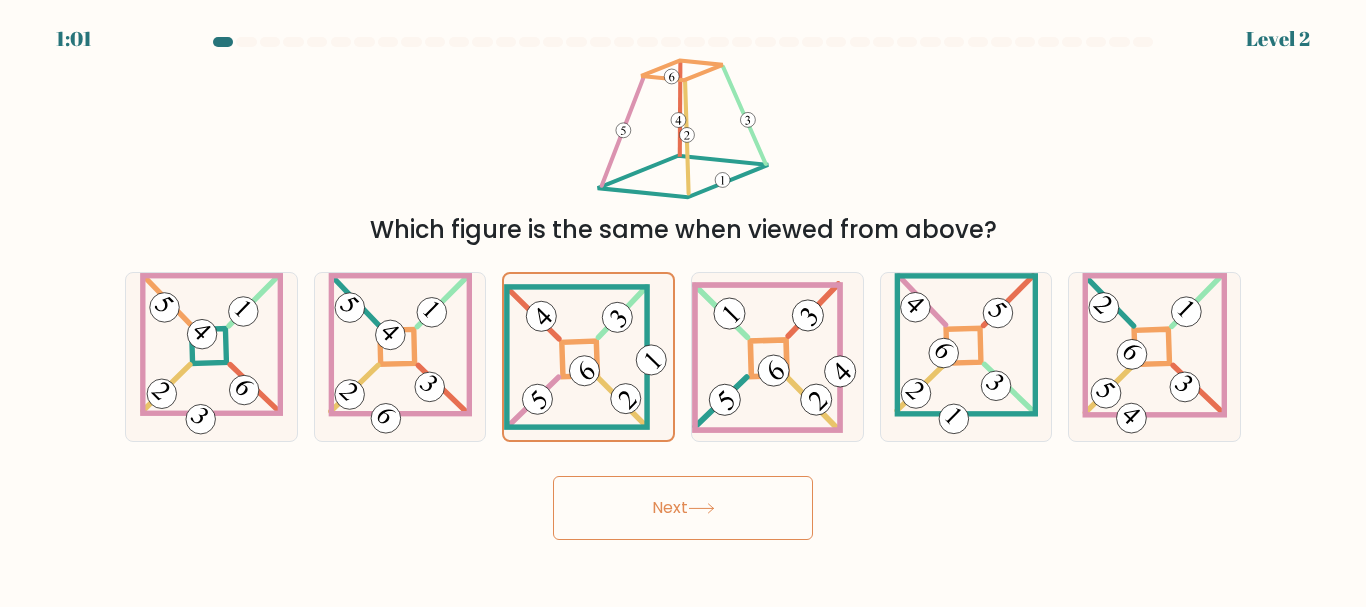 click on "Next" at bounding box center [683, 508] 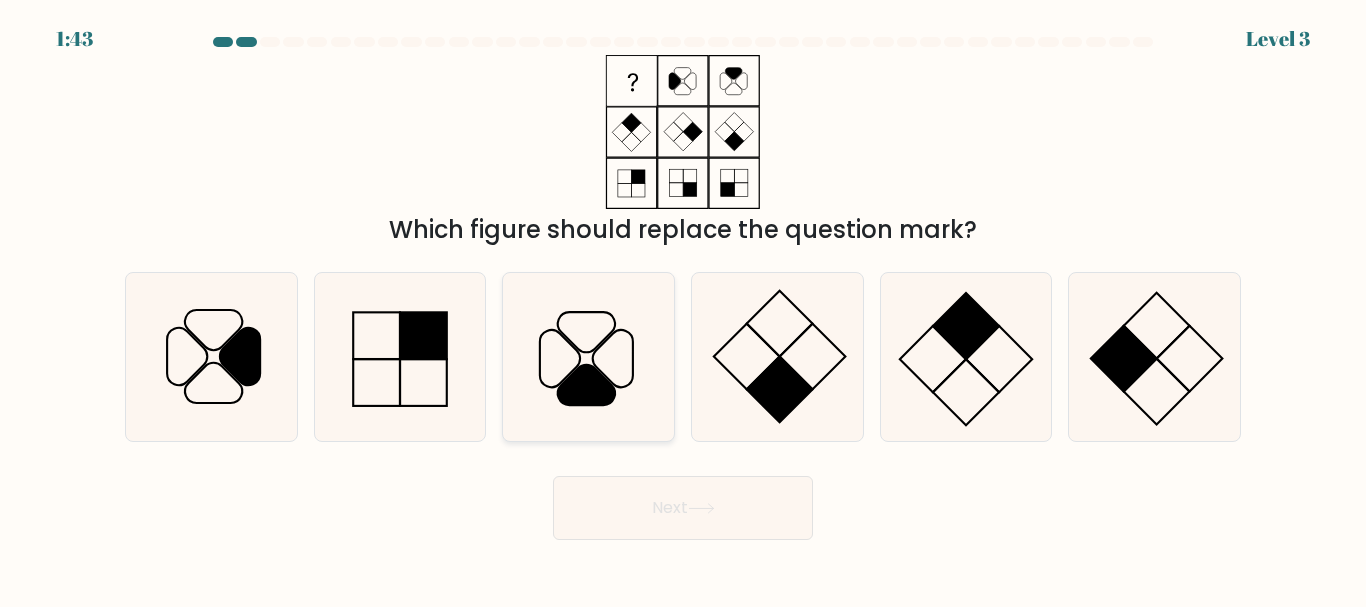 click 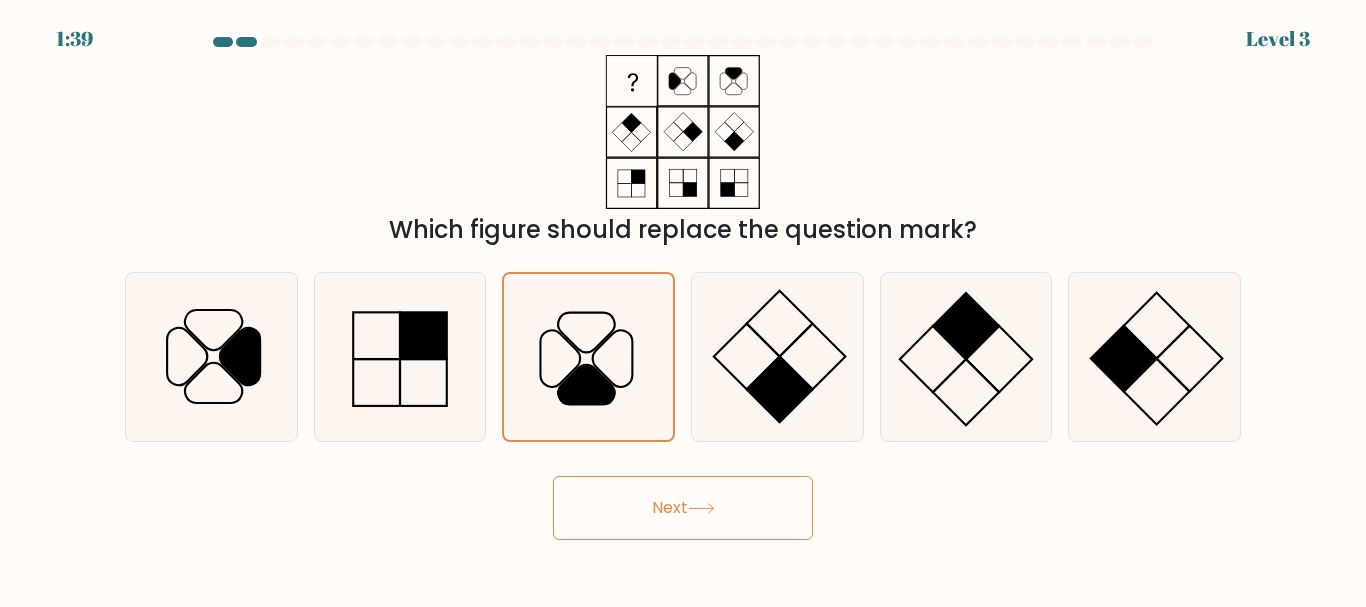 click on "Next" at bounding box center (683, 508) 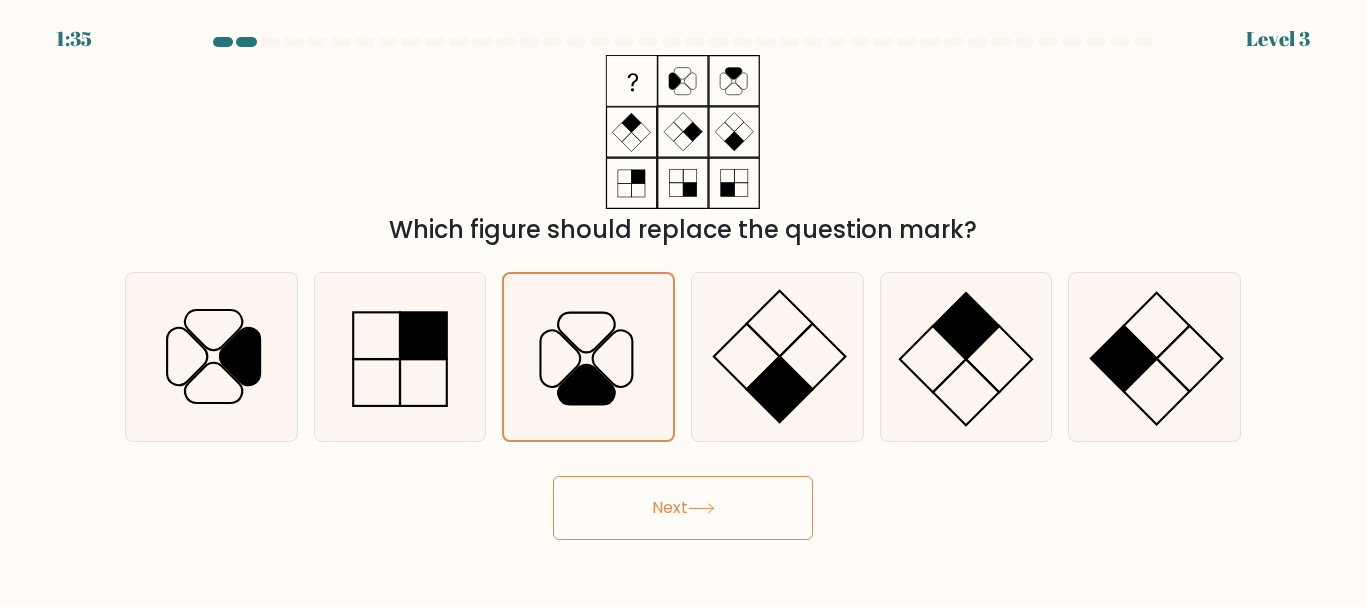 click on "Next" at bounding box center [683, 508] 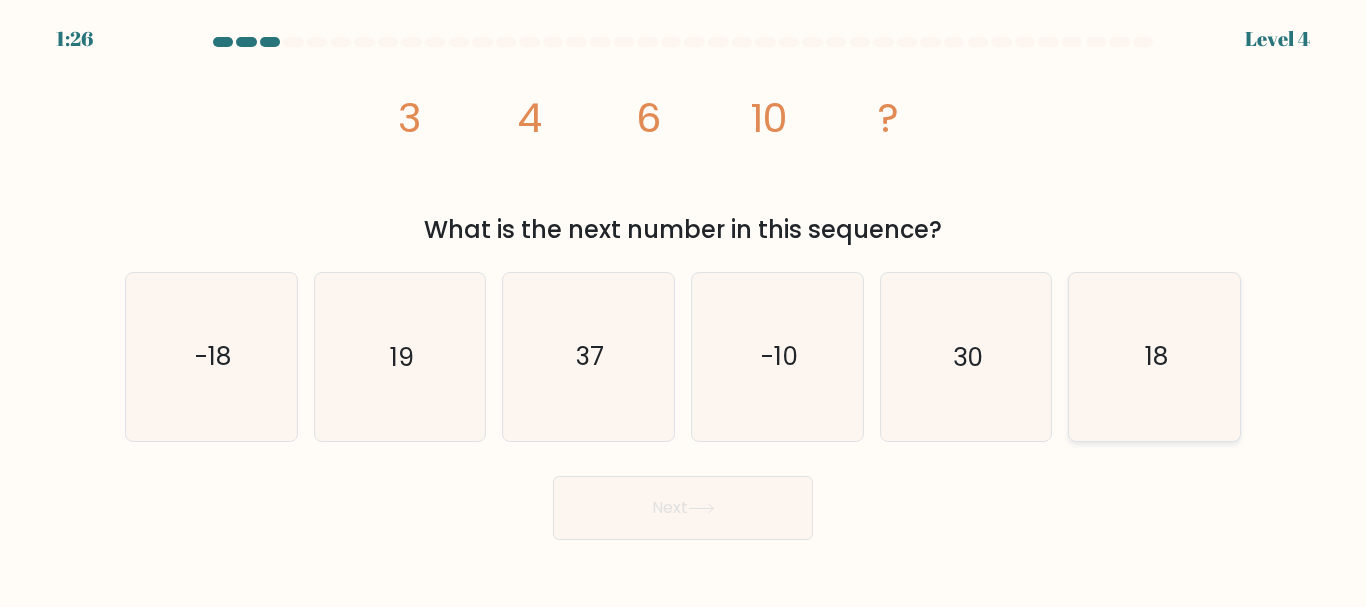 click on "18" 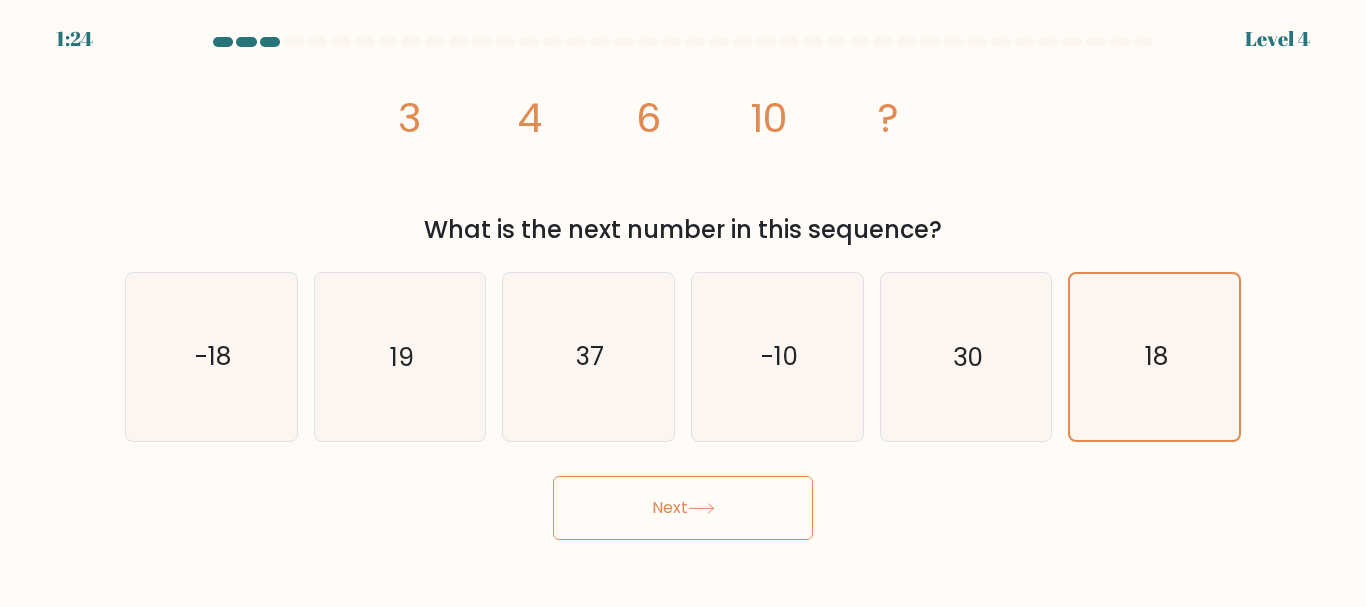 click on "Next" at bounding box center (683, 508) 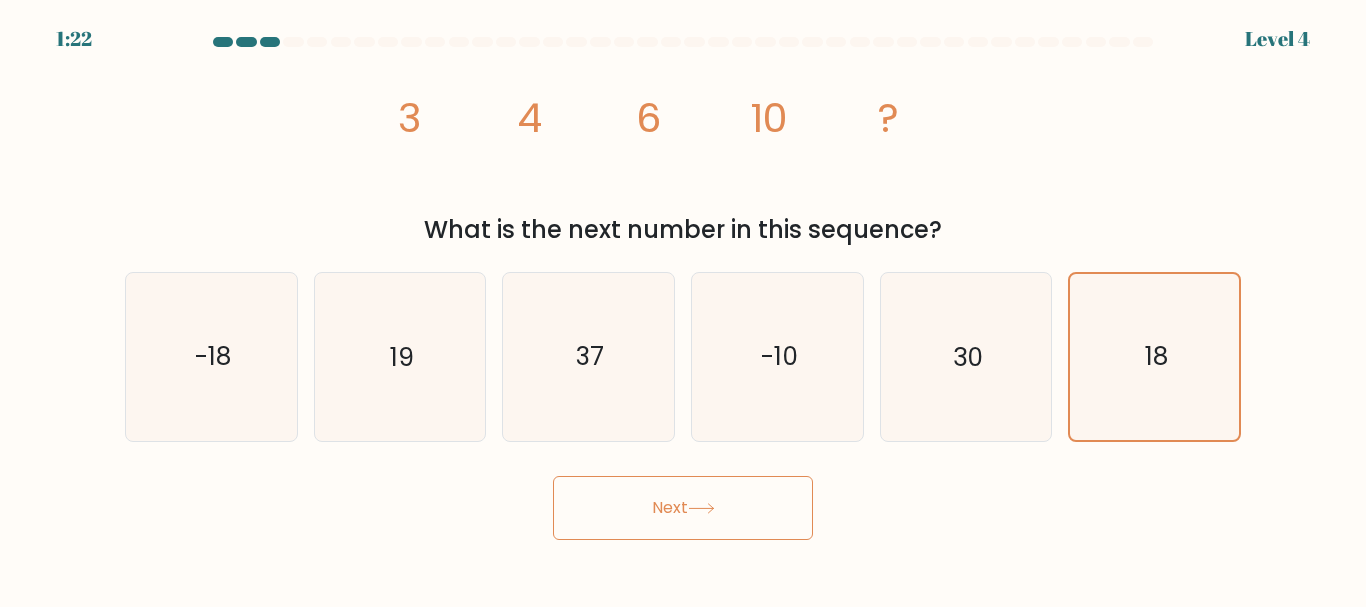 click on "Next" at bounding box center [683, 508] 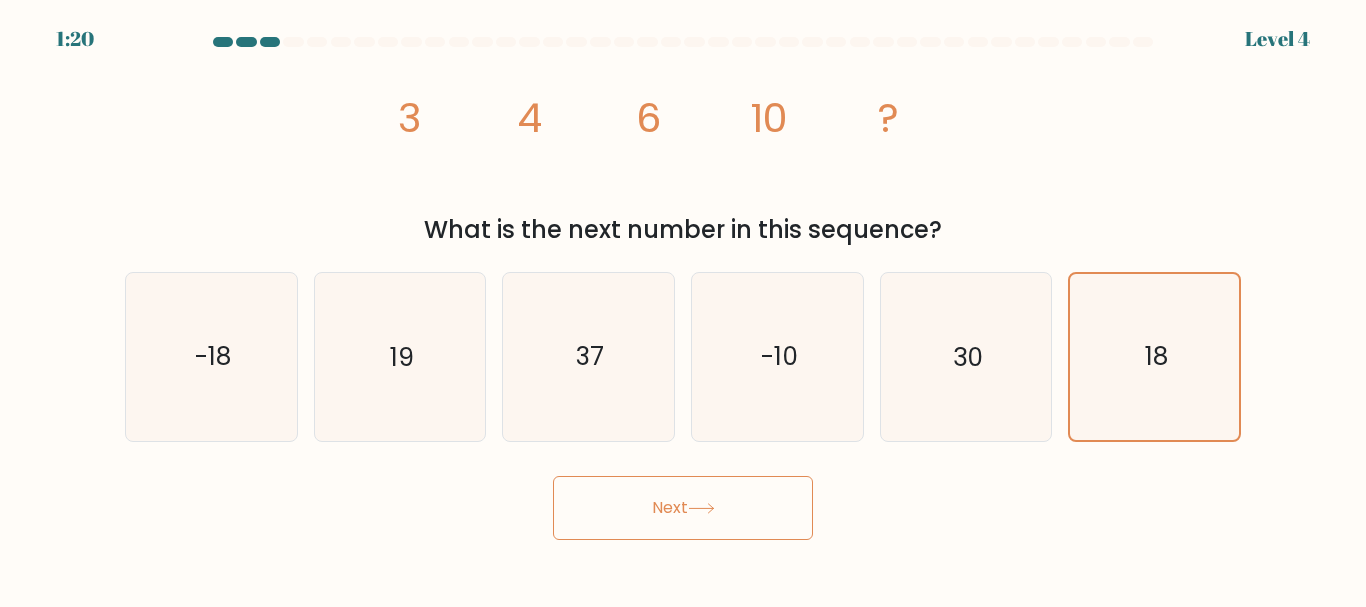 click on "Next" at bounding box center [683, 508] 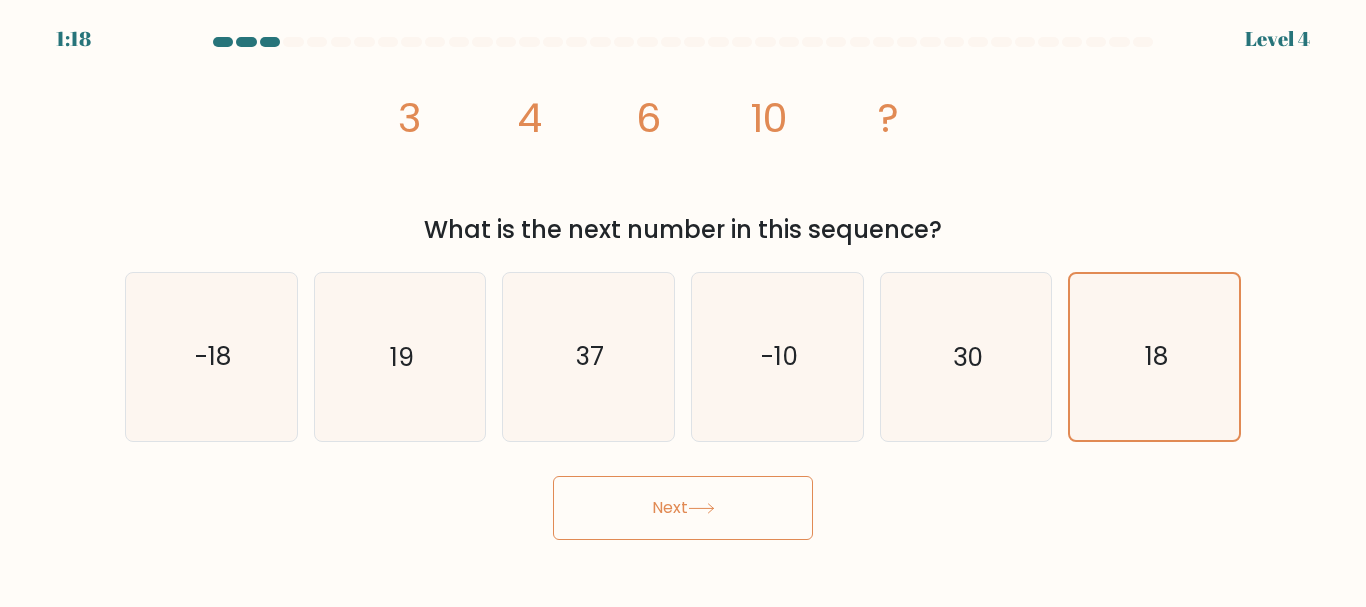 click on "Next" at bounding box center [683, 508] 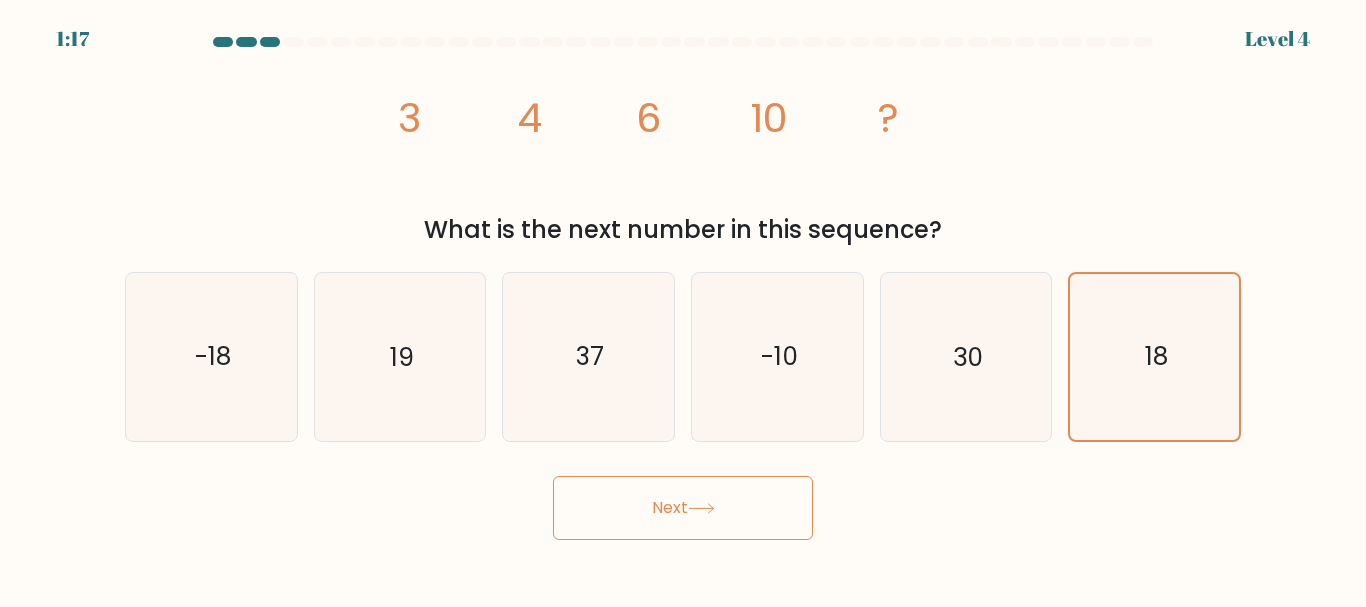 click on "Next" at bounding box center [683, 508] 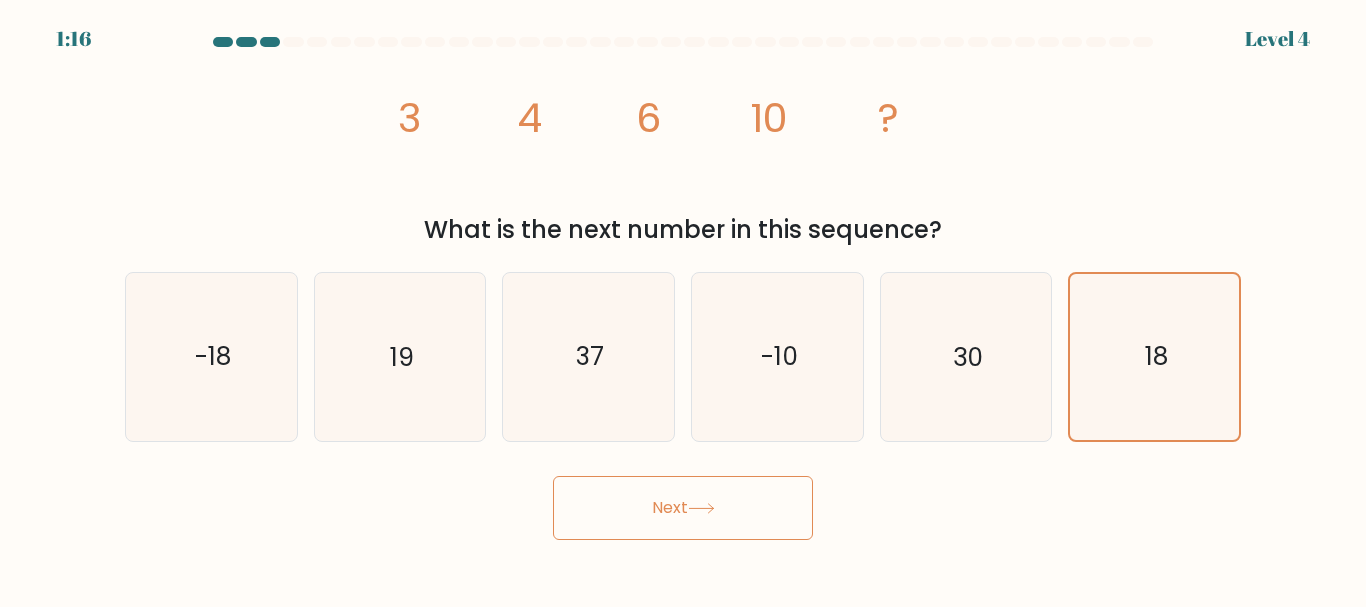 click on "Next" at bounding box center [683, 508] 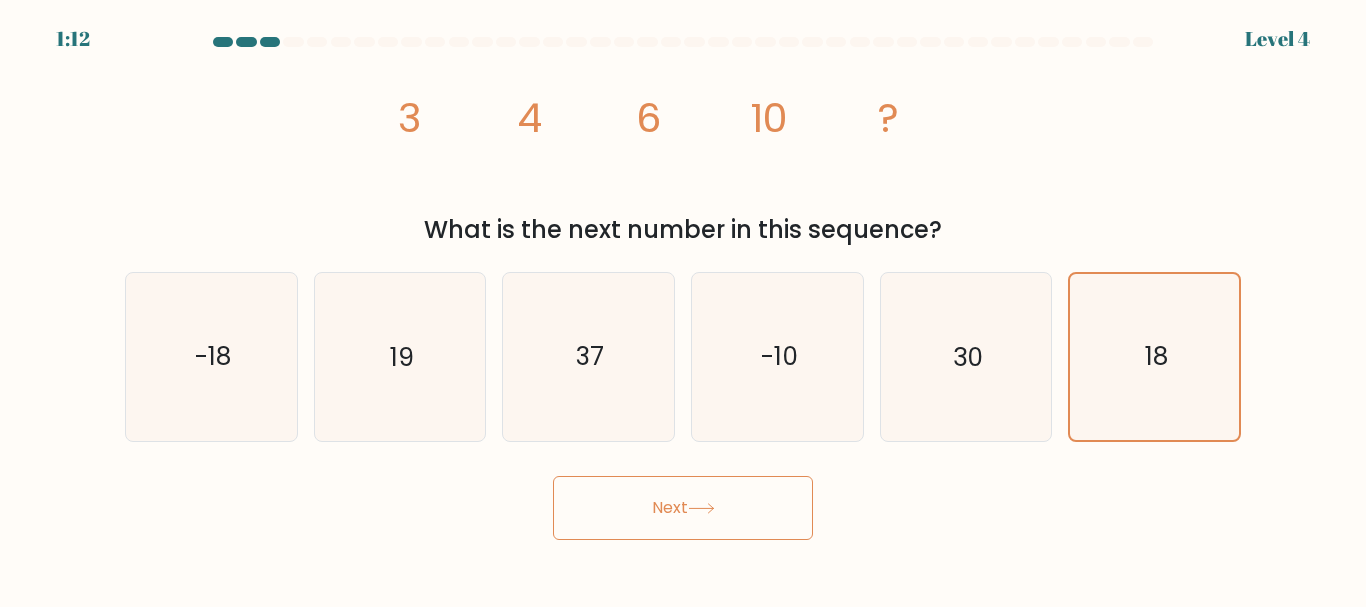click on "Next" at bounding box center [683, 508] 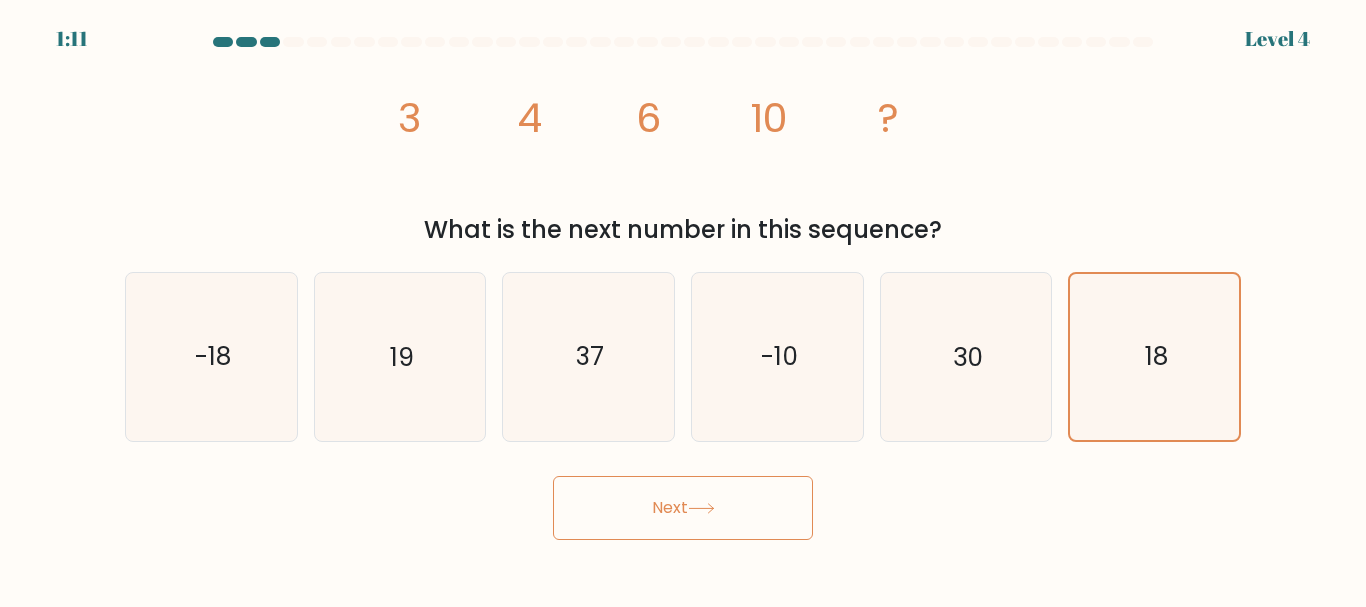click on "Next" at bounding box center [683, 508] 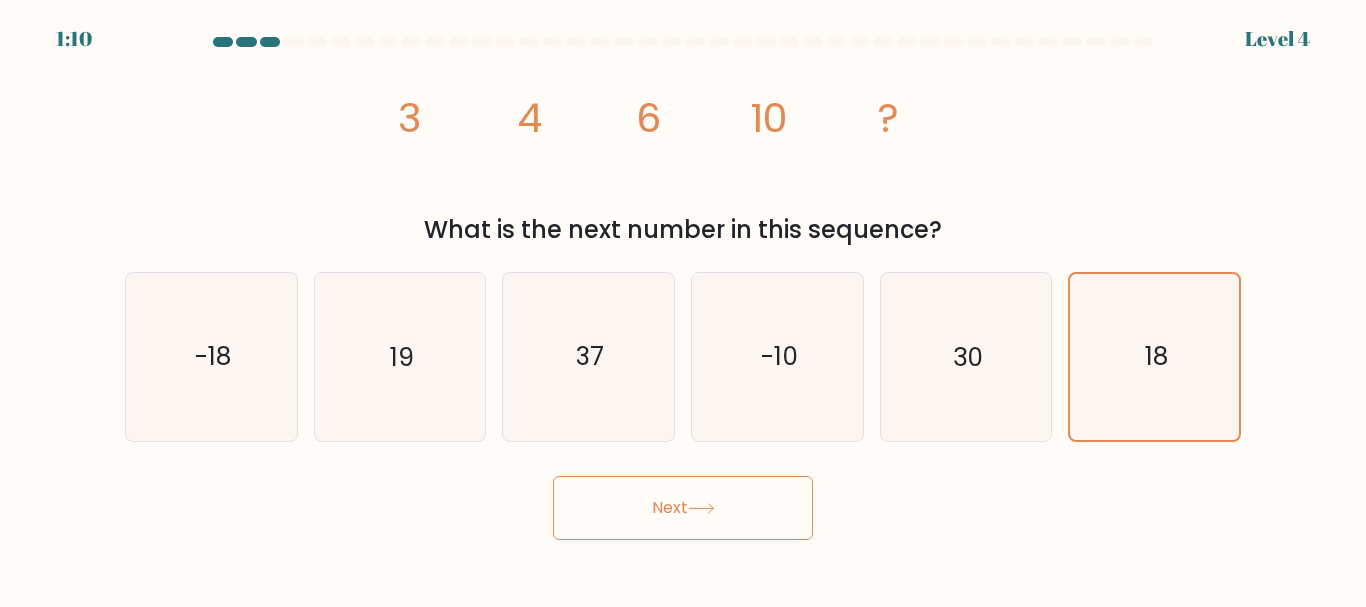 click on "Next" at bounding box center (683, 508) 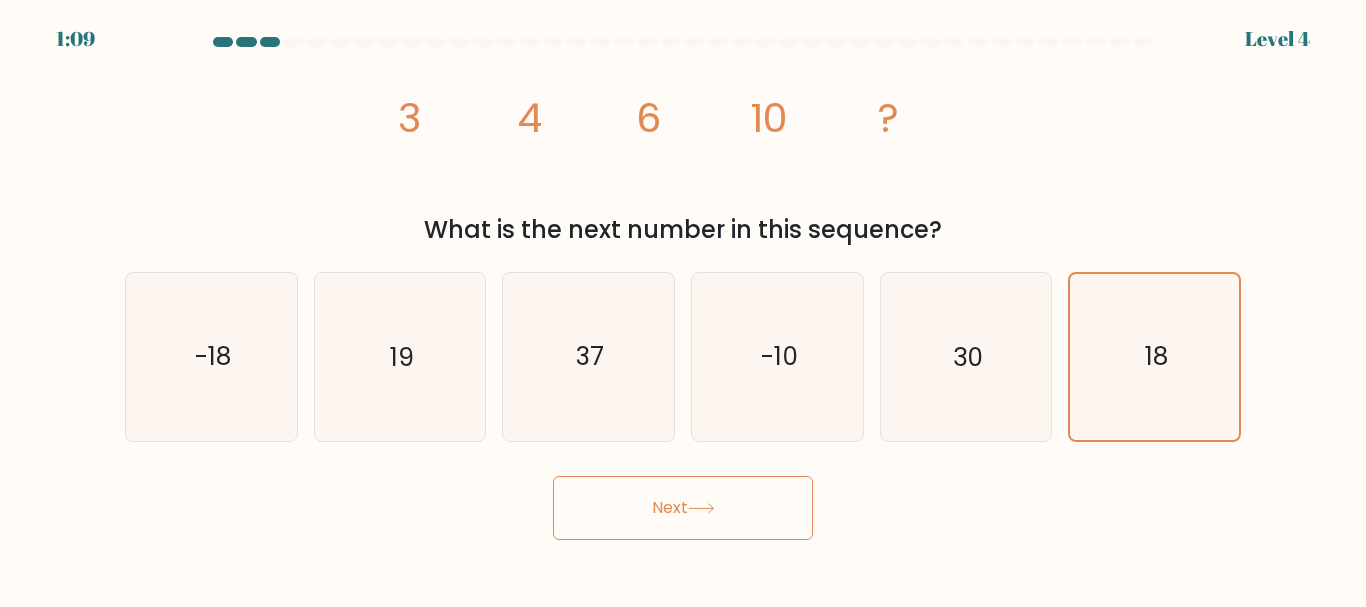 click on "Next" at bounding box center [683, 508] 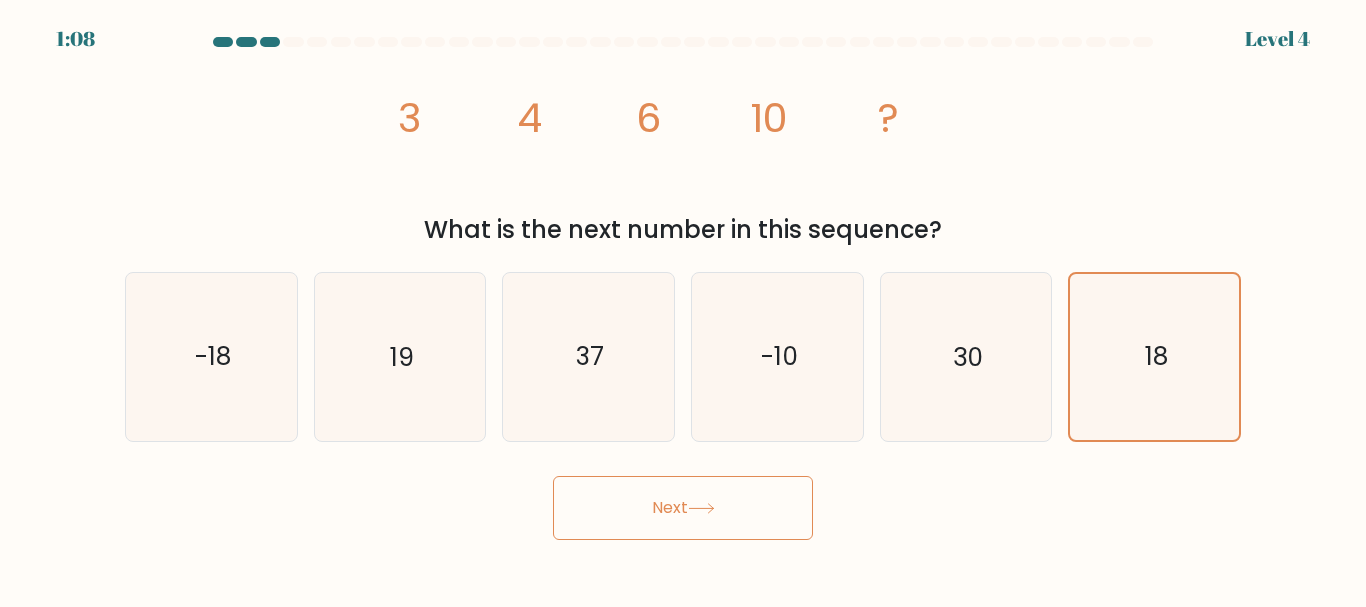 click on "Next" at bounding box center [683, 508] 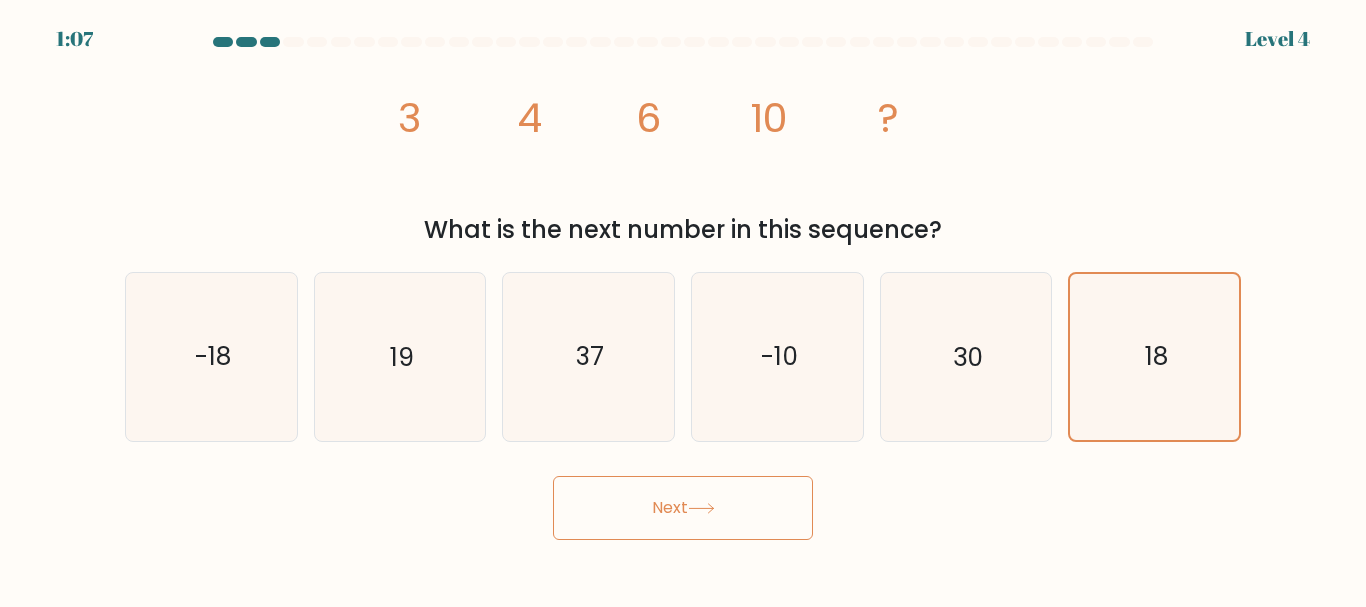 click on "Next" at bounding box center (683, 508) 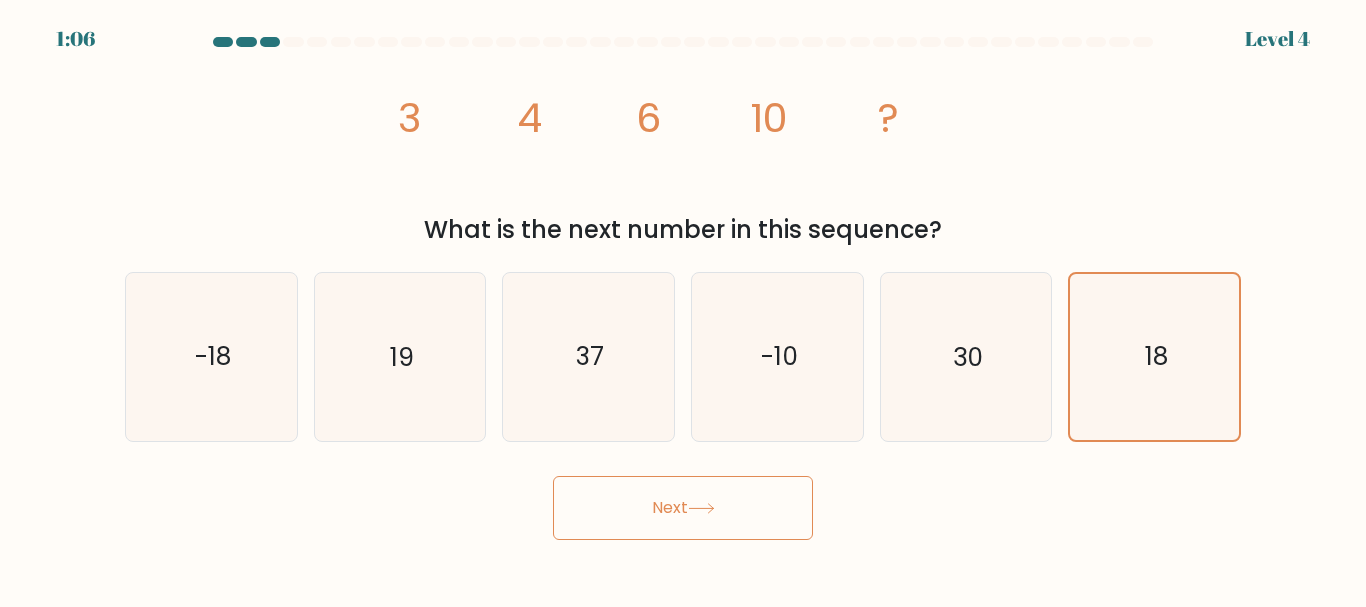 click on "Next" at bounding box center (683, 508) 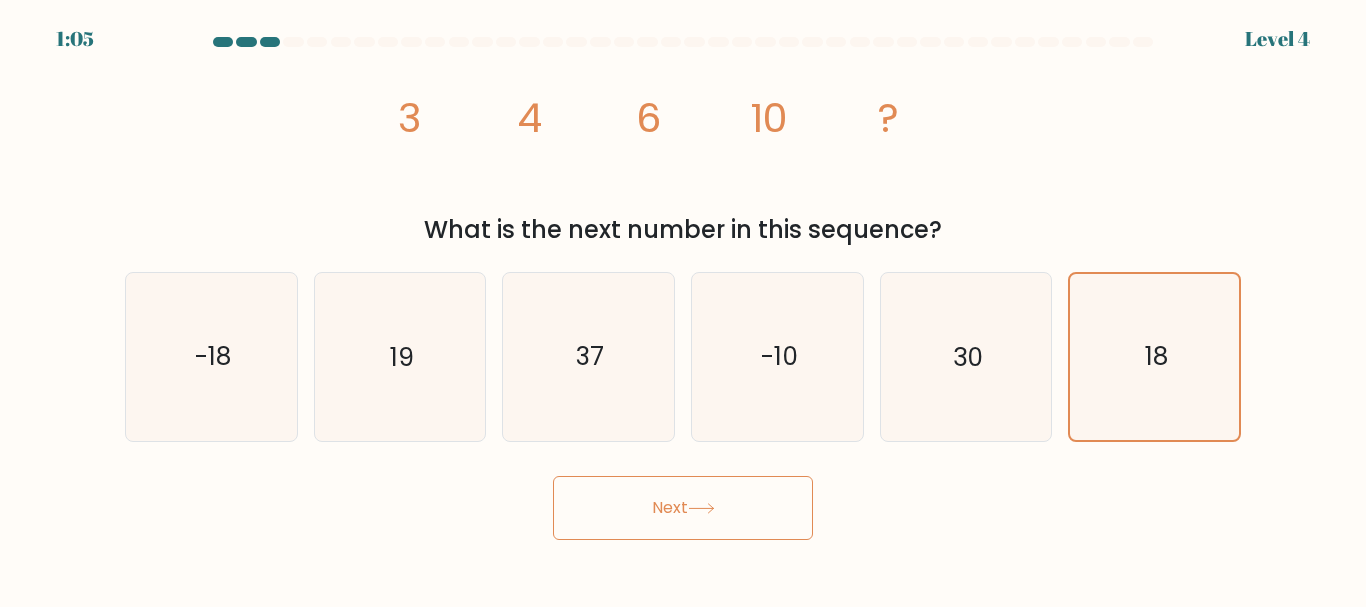 click on "Next" at bounding box center (683, 508) 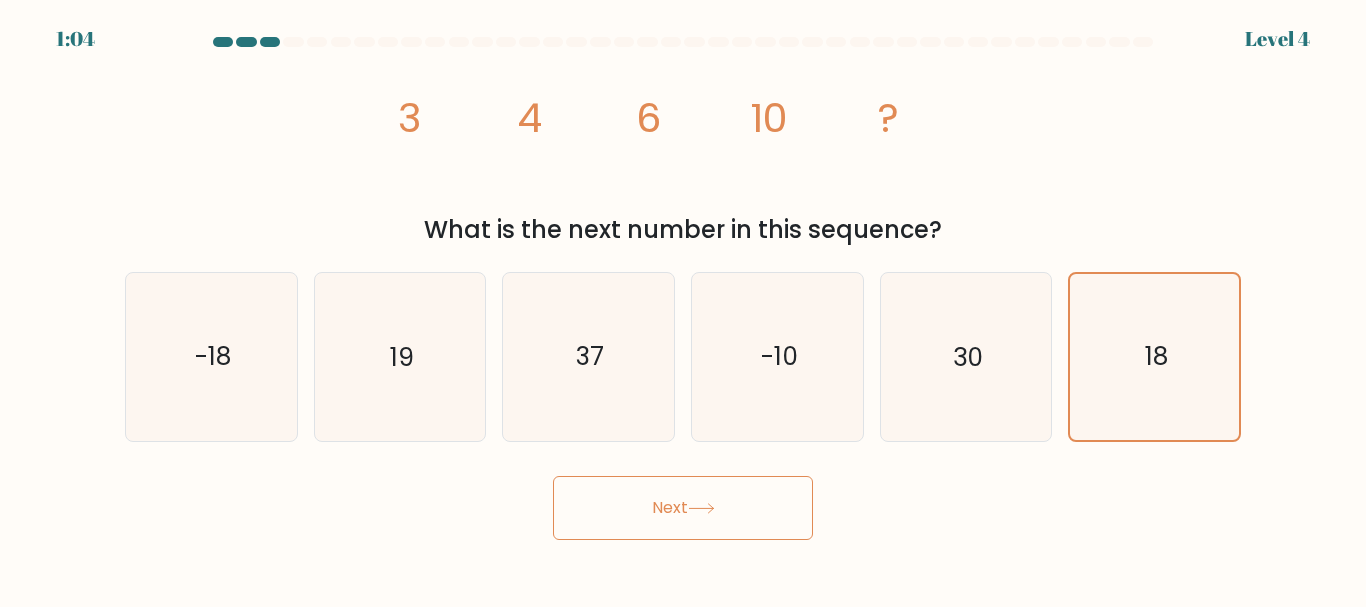 click on "Next" at bounding box center (683, 508) 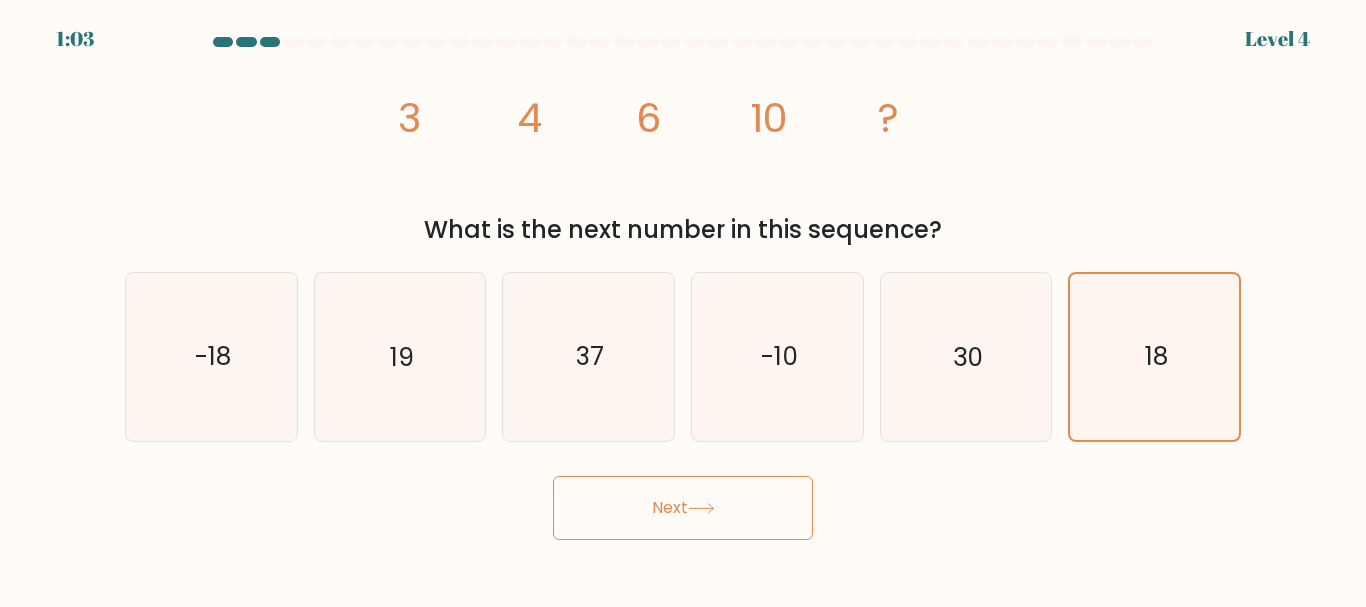 click on "Next" at bounding box center [683, 508] 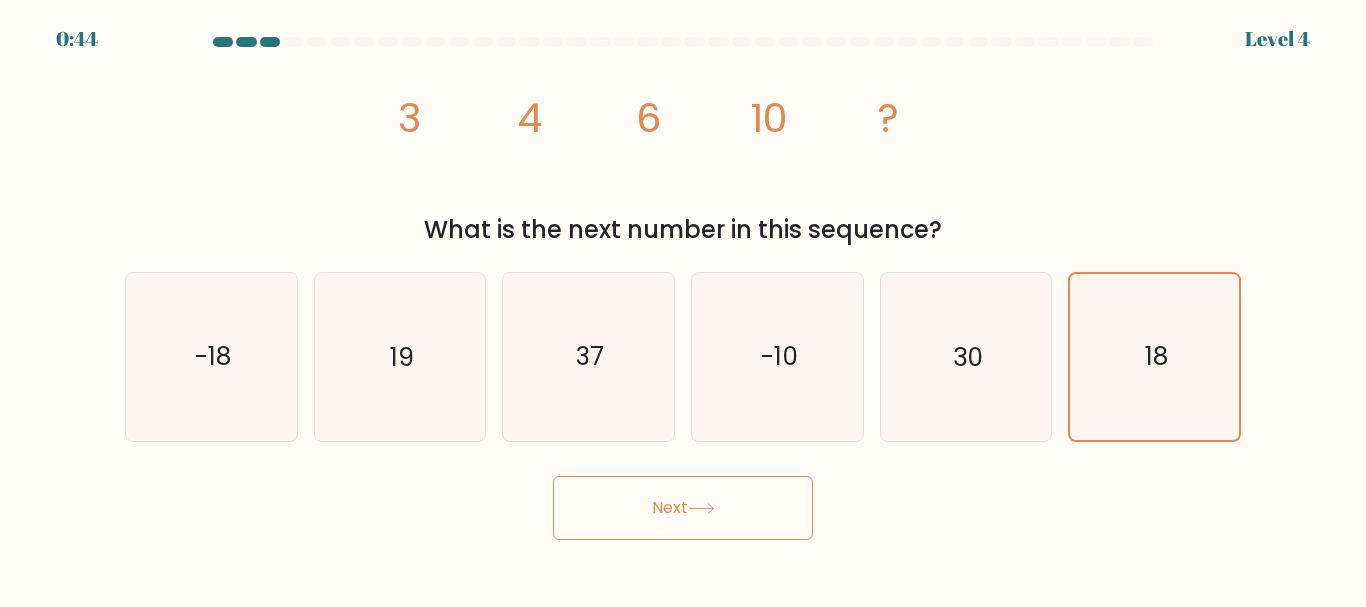 click on "Next" at bounding box center [683, 508] 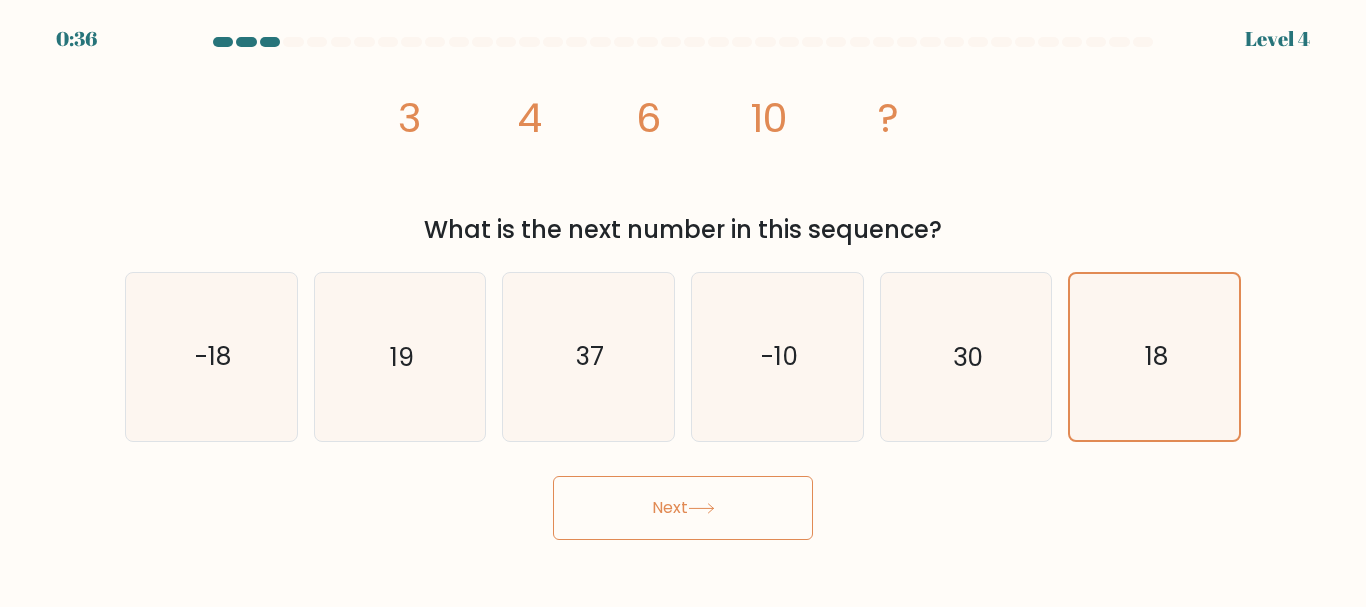 click on "Next" at bounding box center [683, 508] 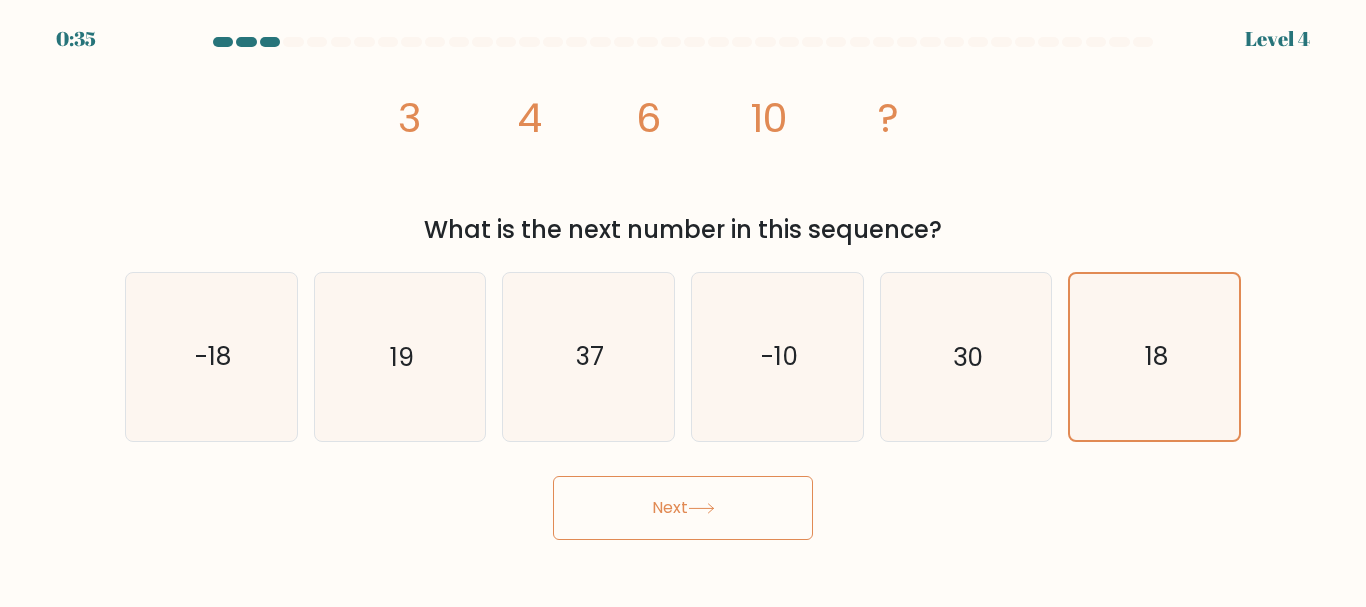 click on "Next" at bounding box center (683, 508) 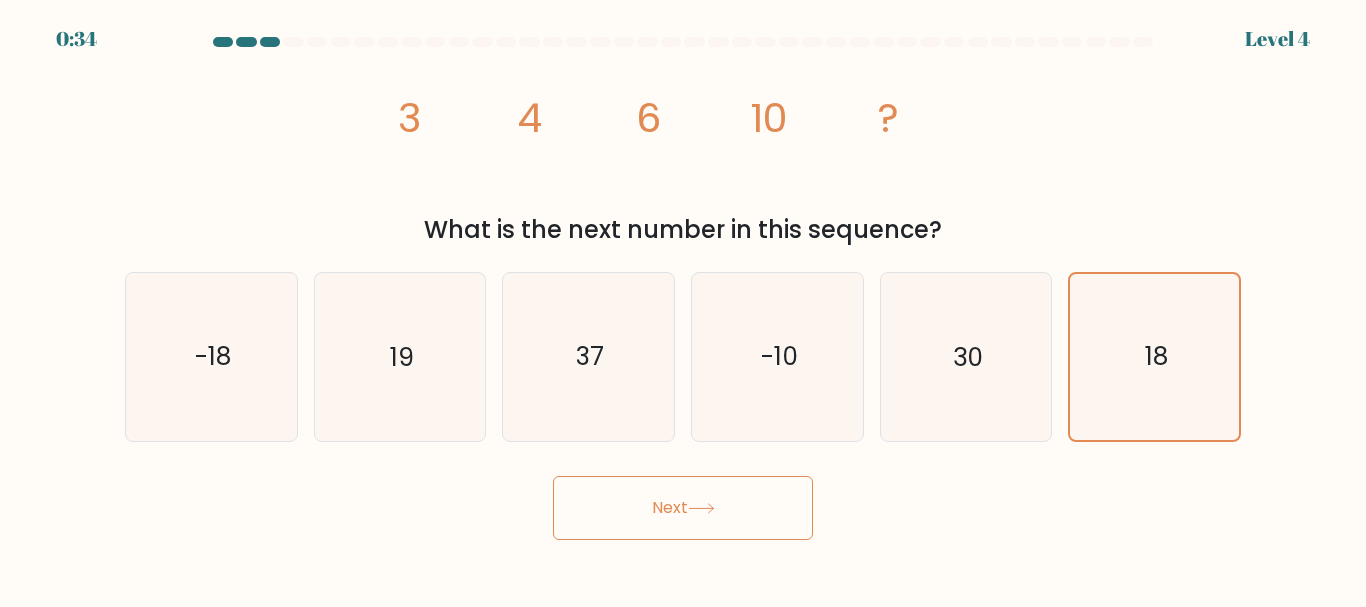 click on "Next" at bounding box center [683, 508] 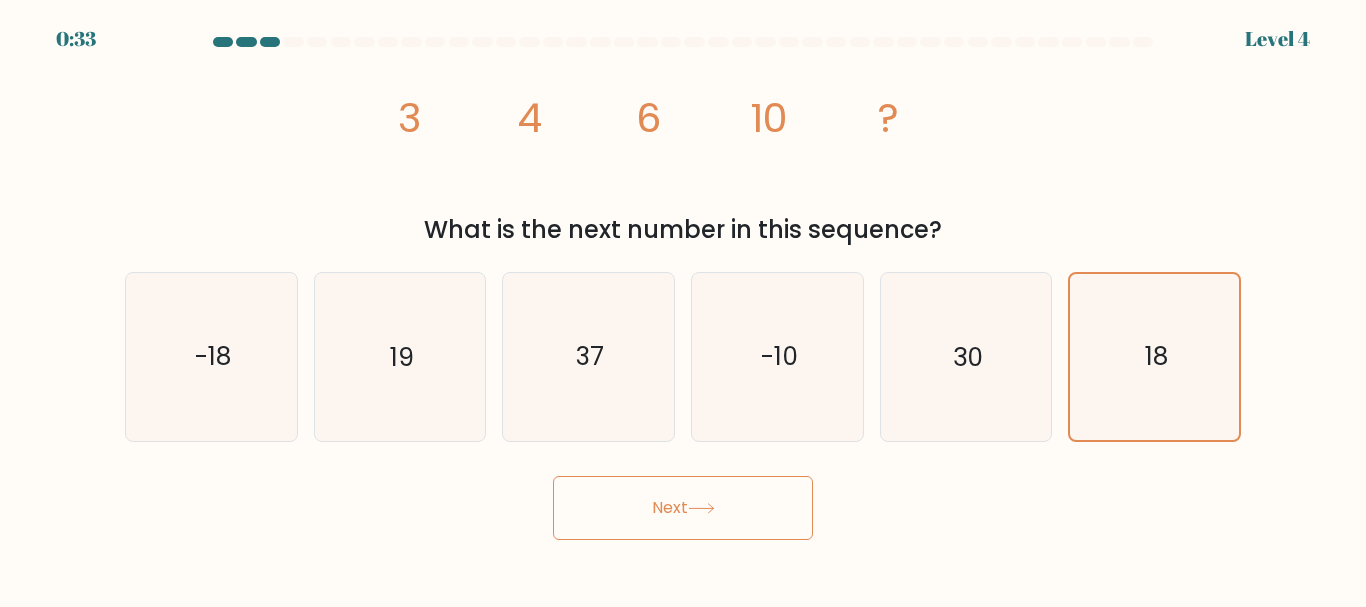 click on "Next" at bounding box center [683, 508] 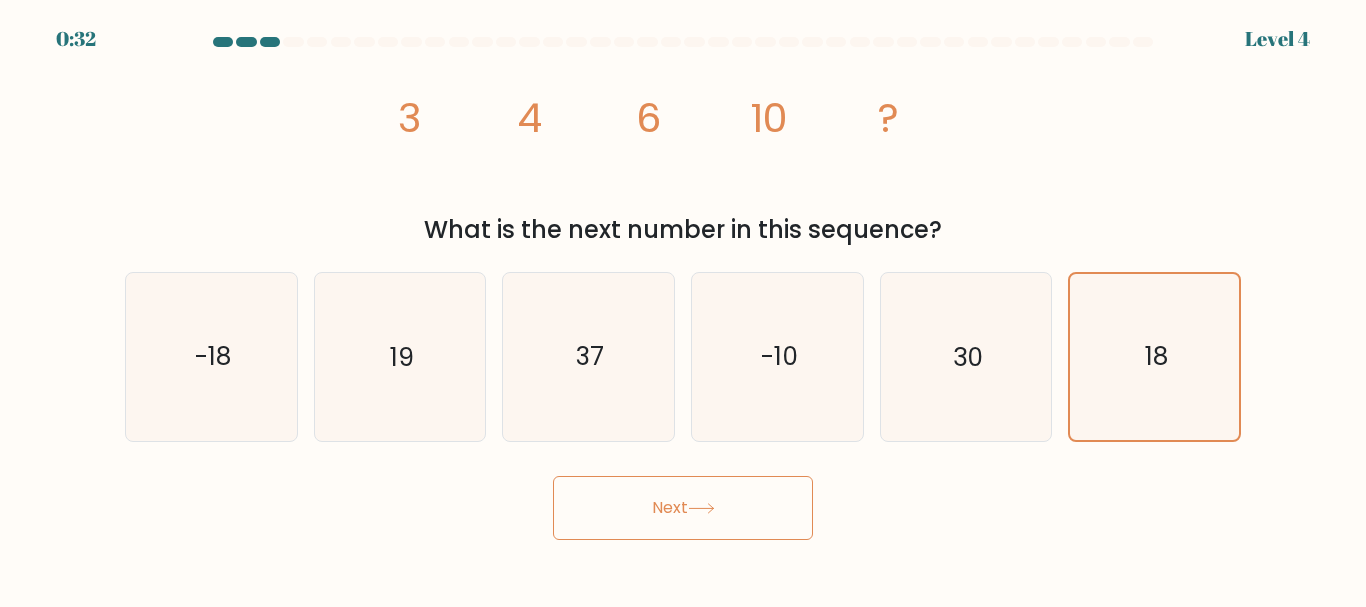 click on "Next" at bounding box center (683, 508) 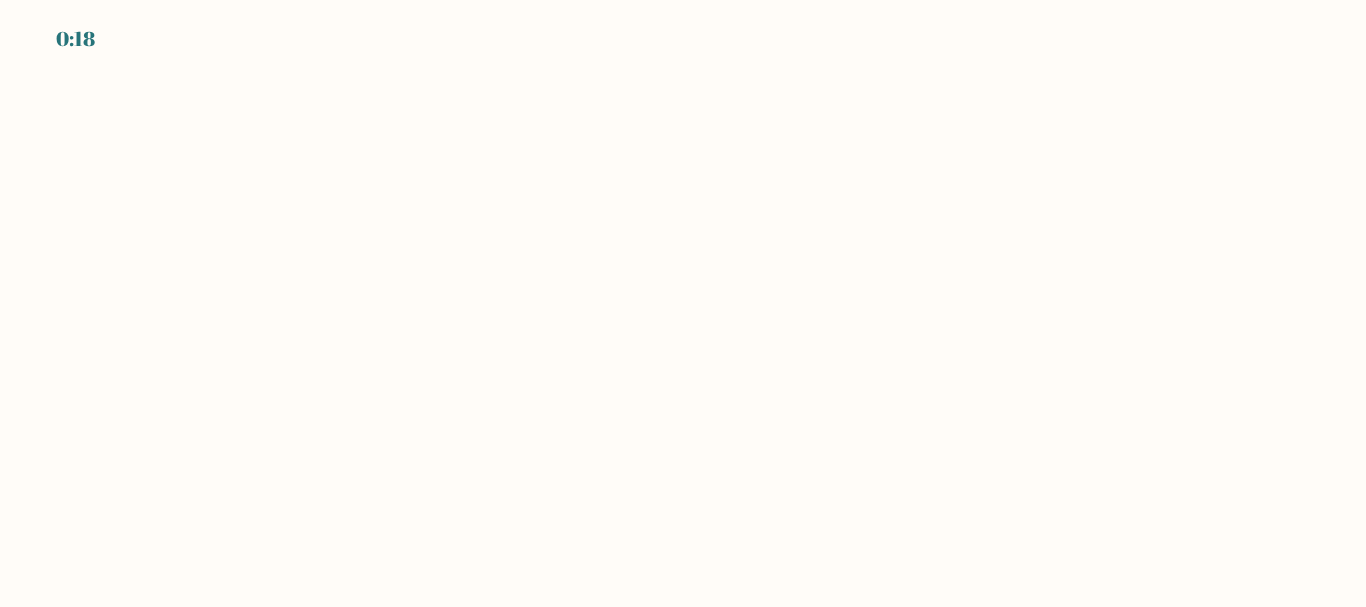 scroll, scrollTop: 0, scrollLeft: 0, axis: both 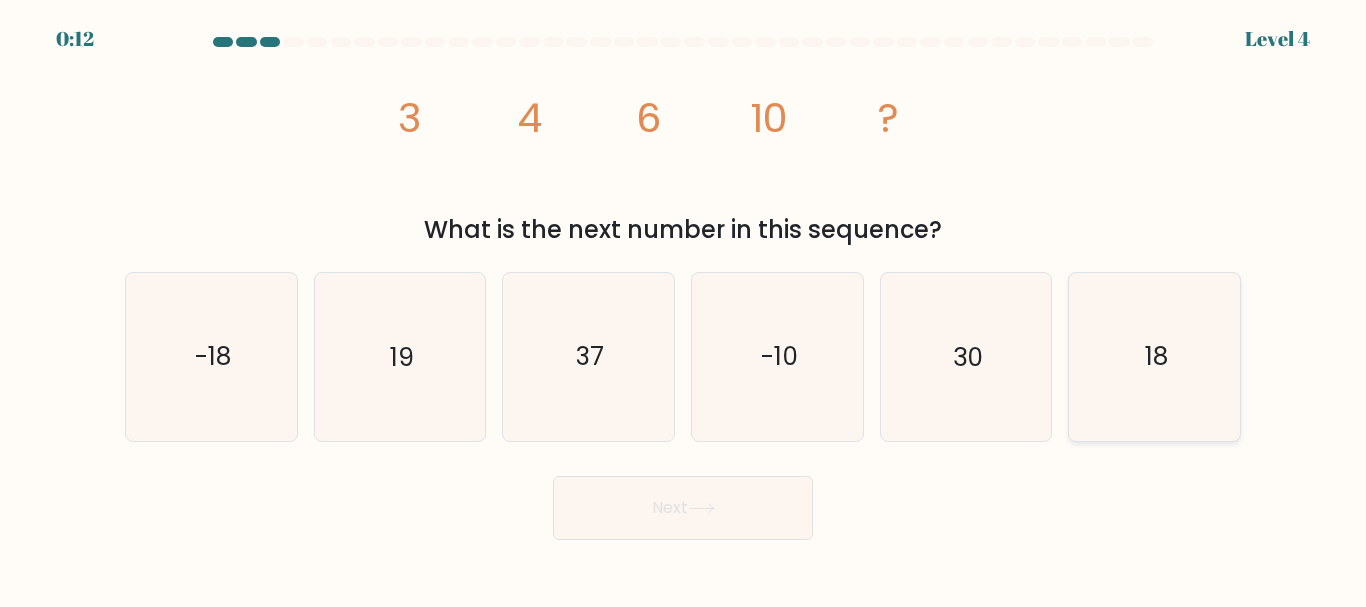 click on "18" 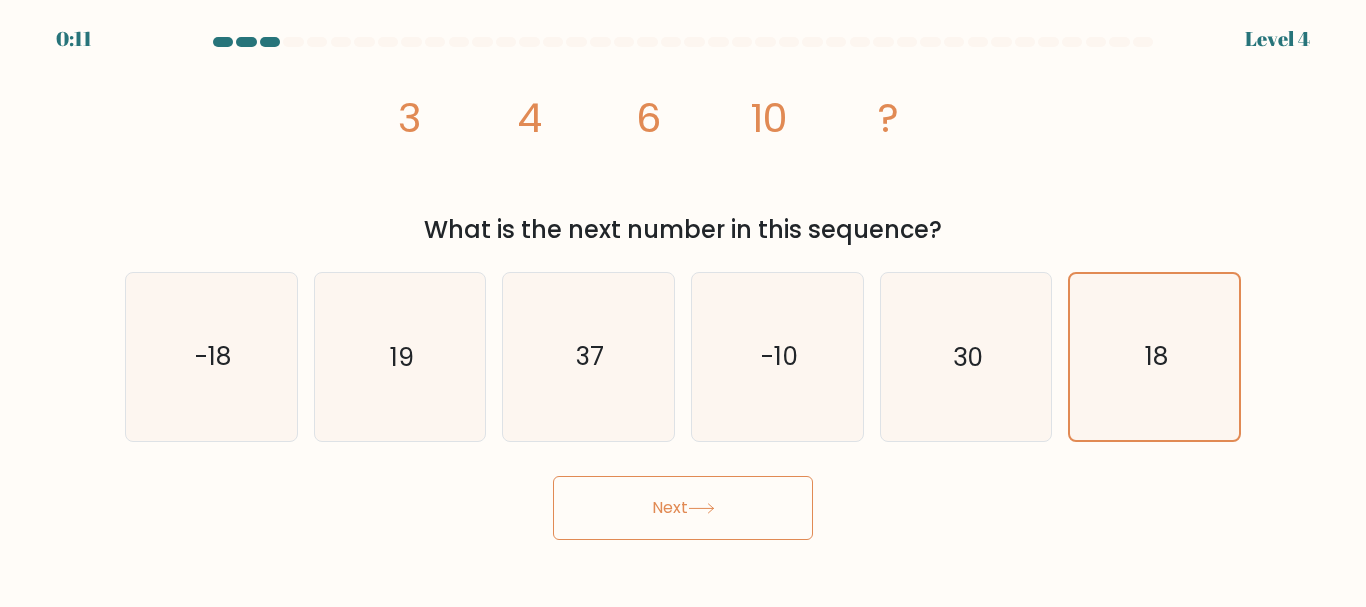 click on "Next" at bounding box center (683, 508) 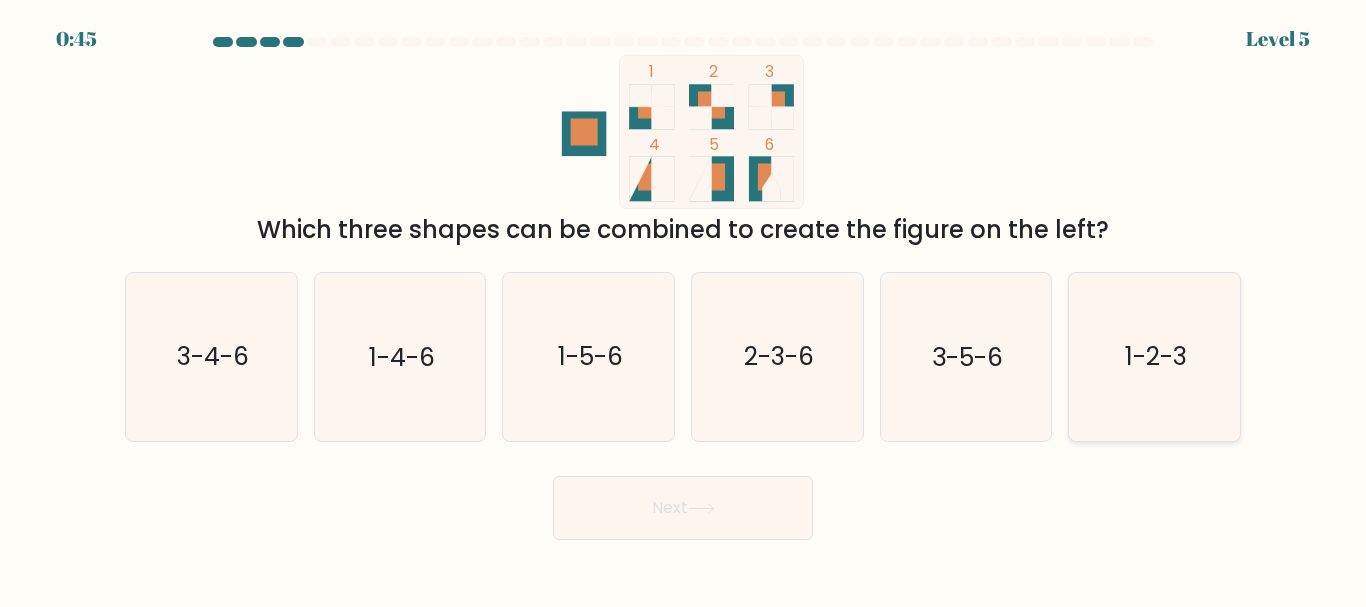 click on "1-2-3" 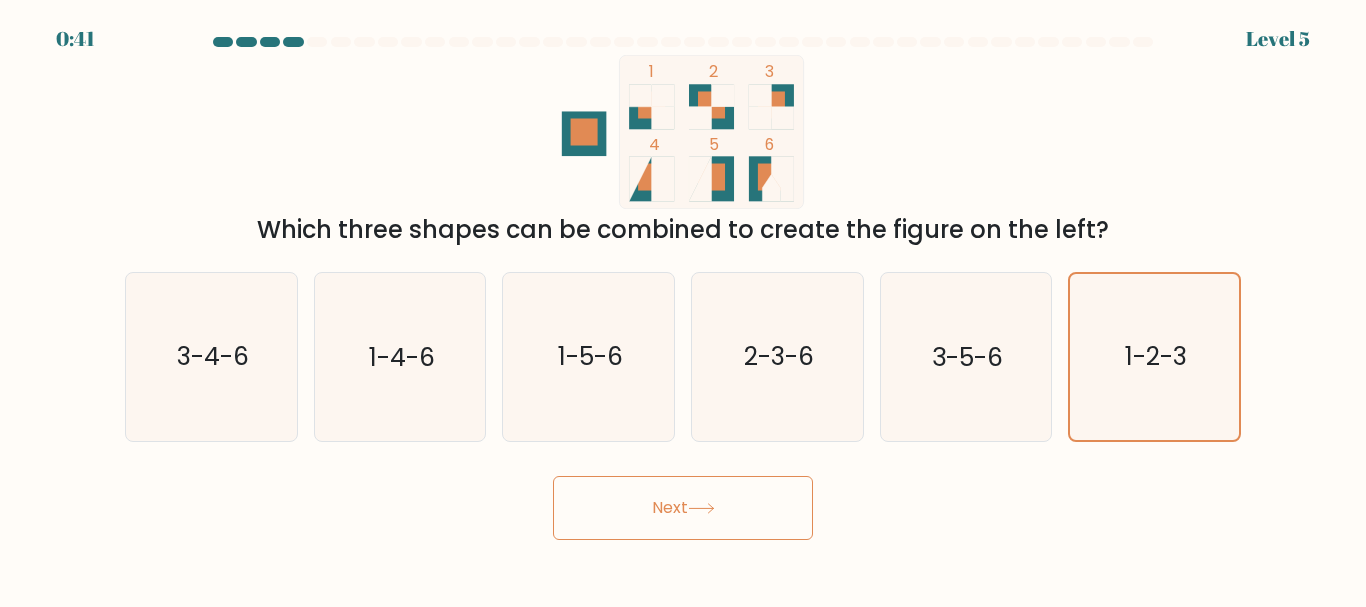 click on "Next" at bounding box center (683, 508) 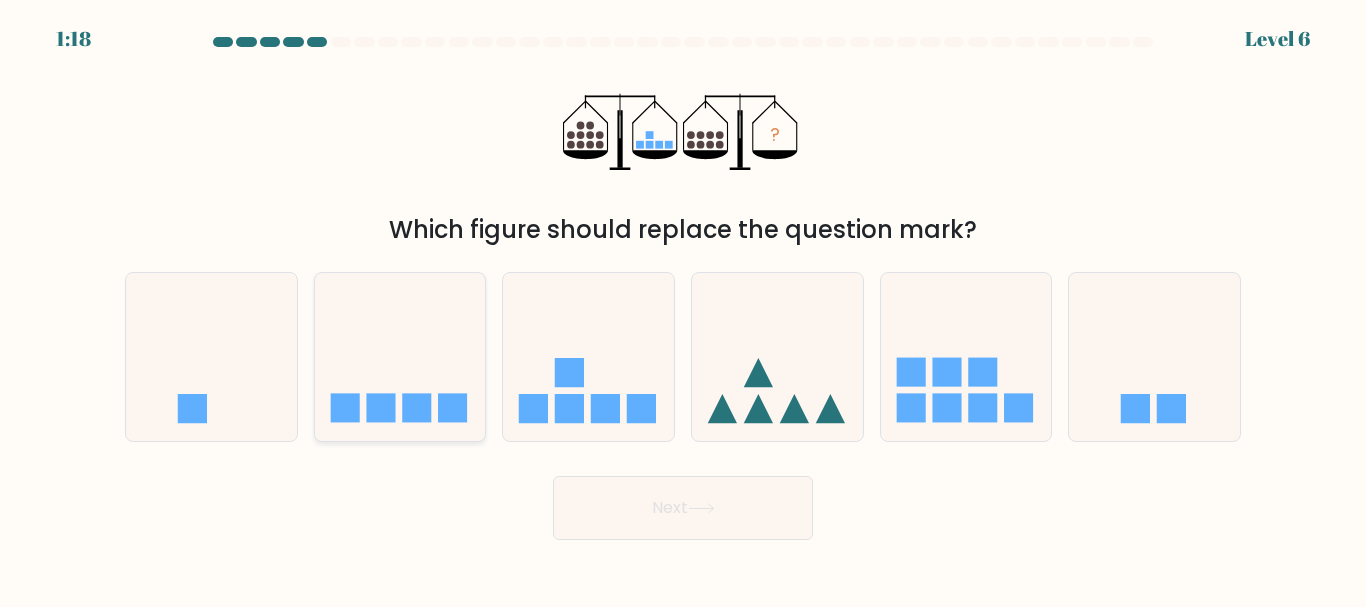 click 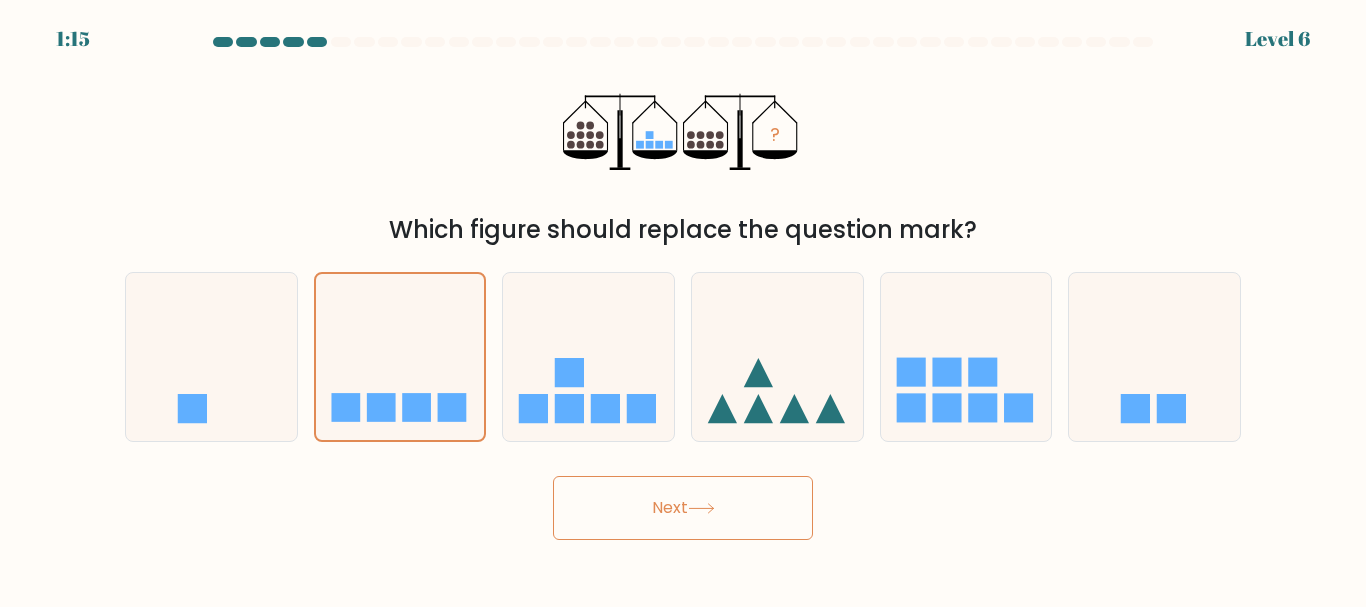 click on "Next" at bounding box center (683, 508) 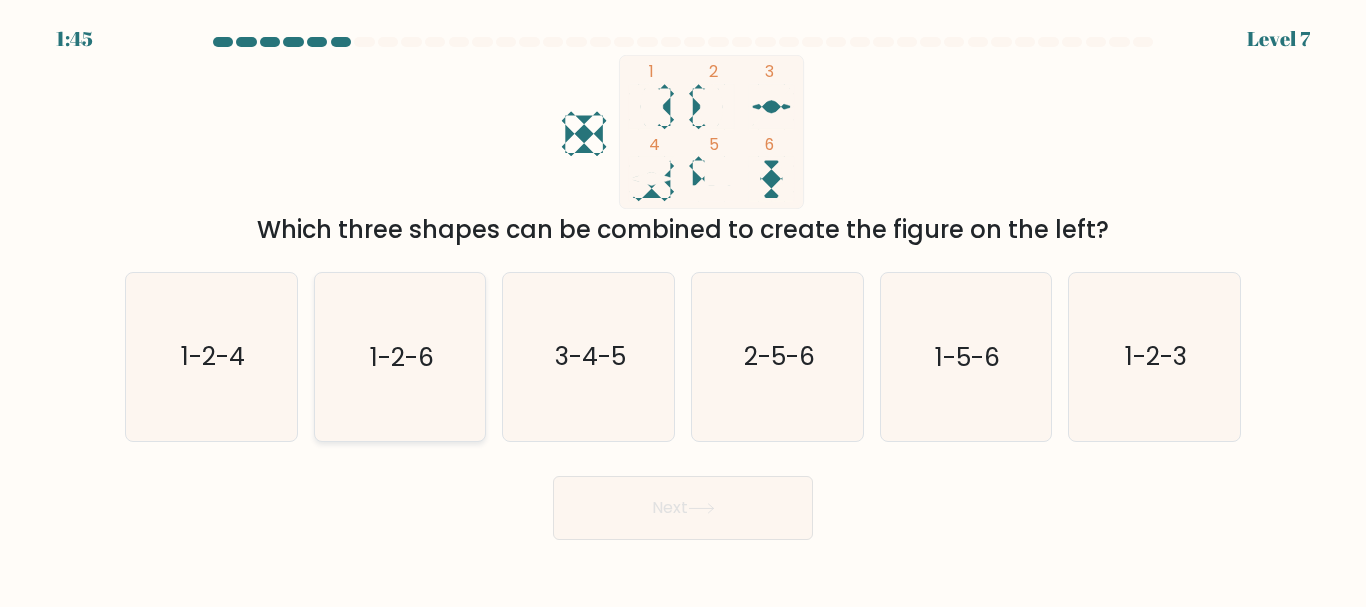 click on "1-2-6" 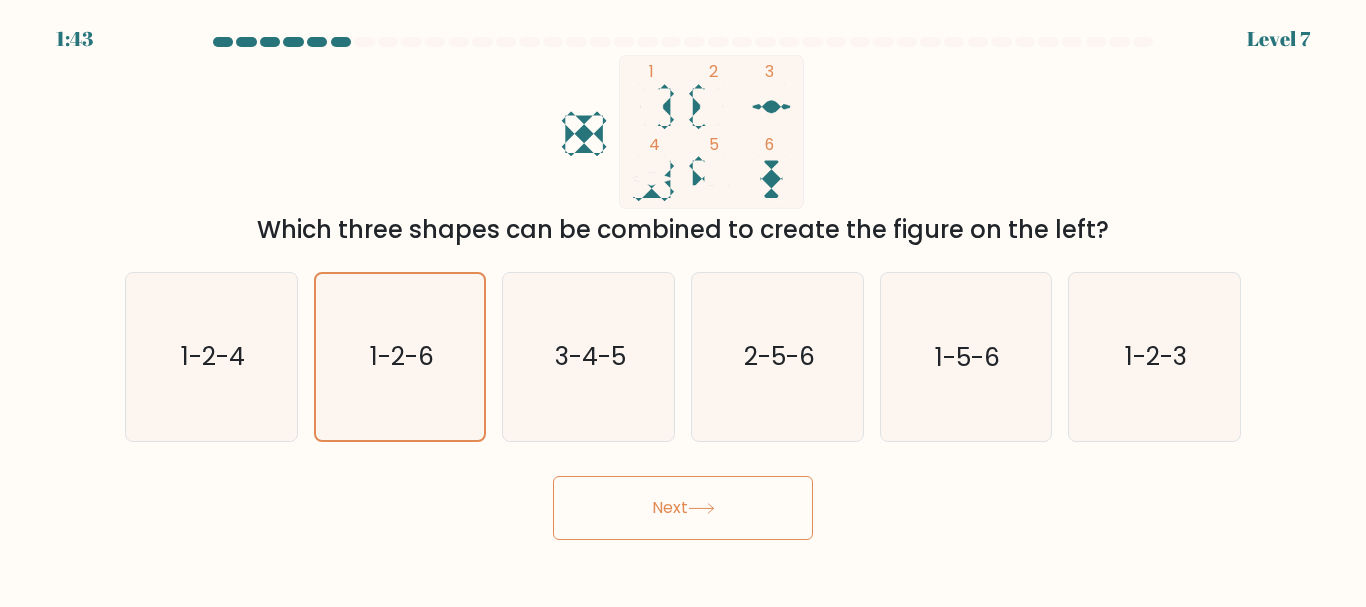 click on "Next" at bounding box center [683, 508] 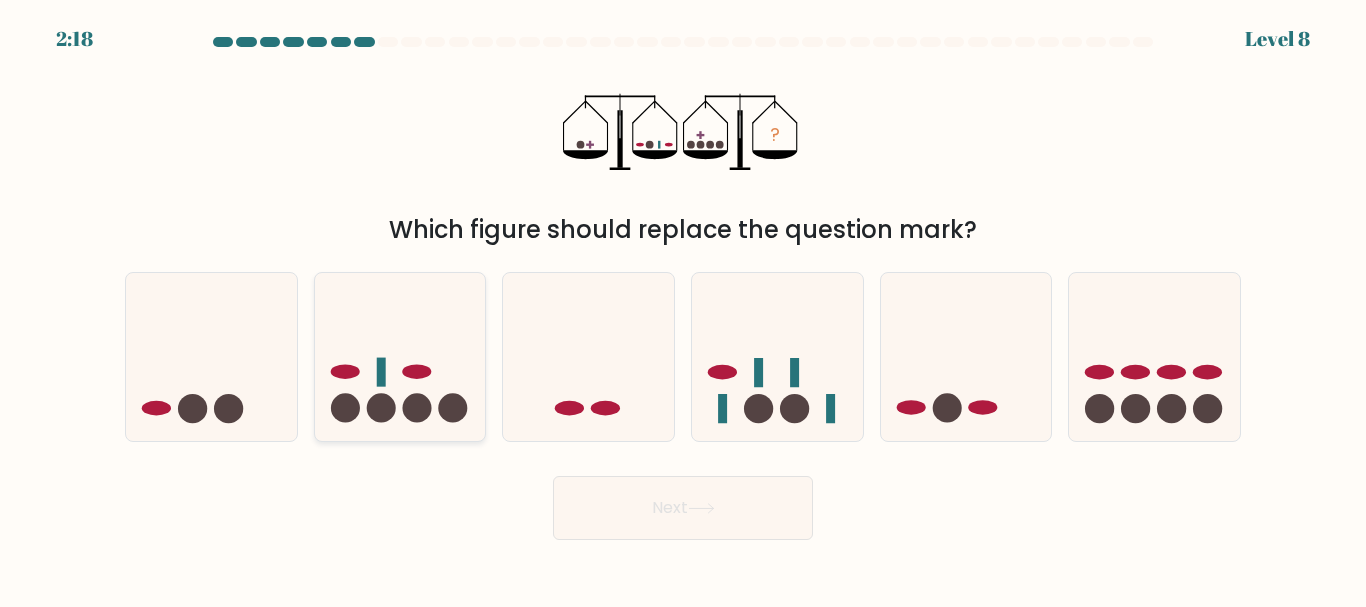 click 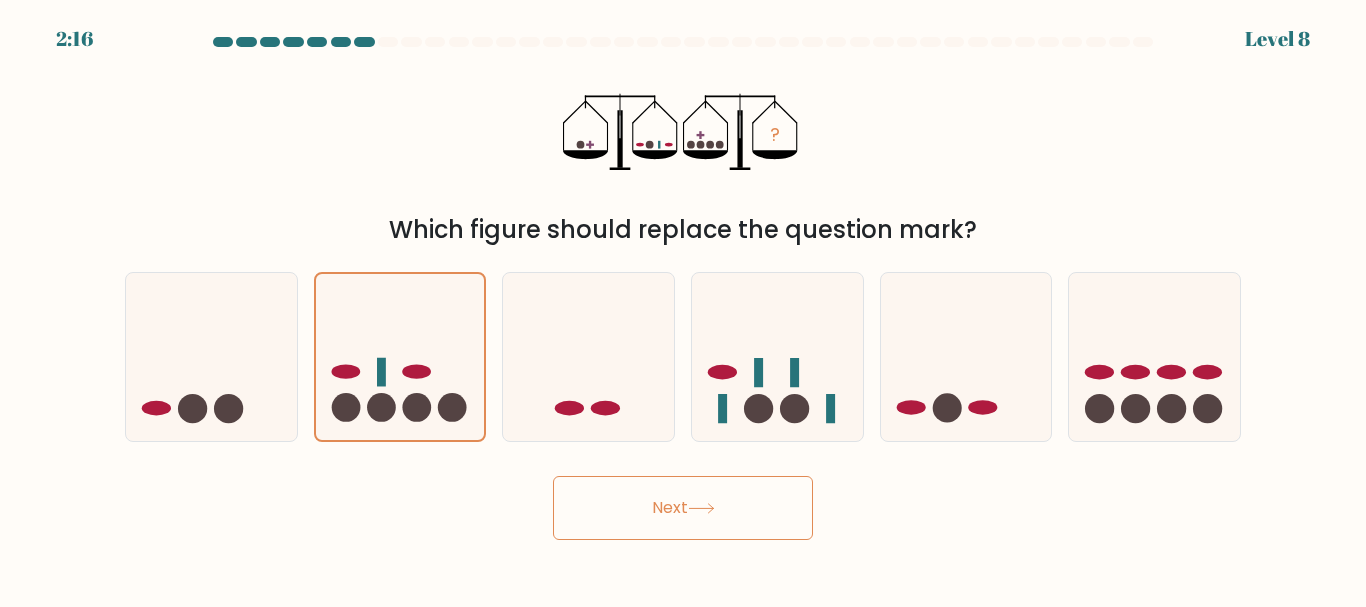 click on "Next" at bounding box center (683, 508) 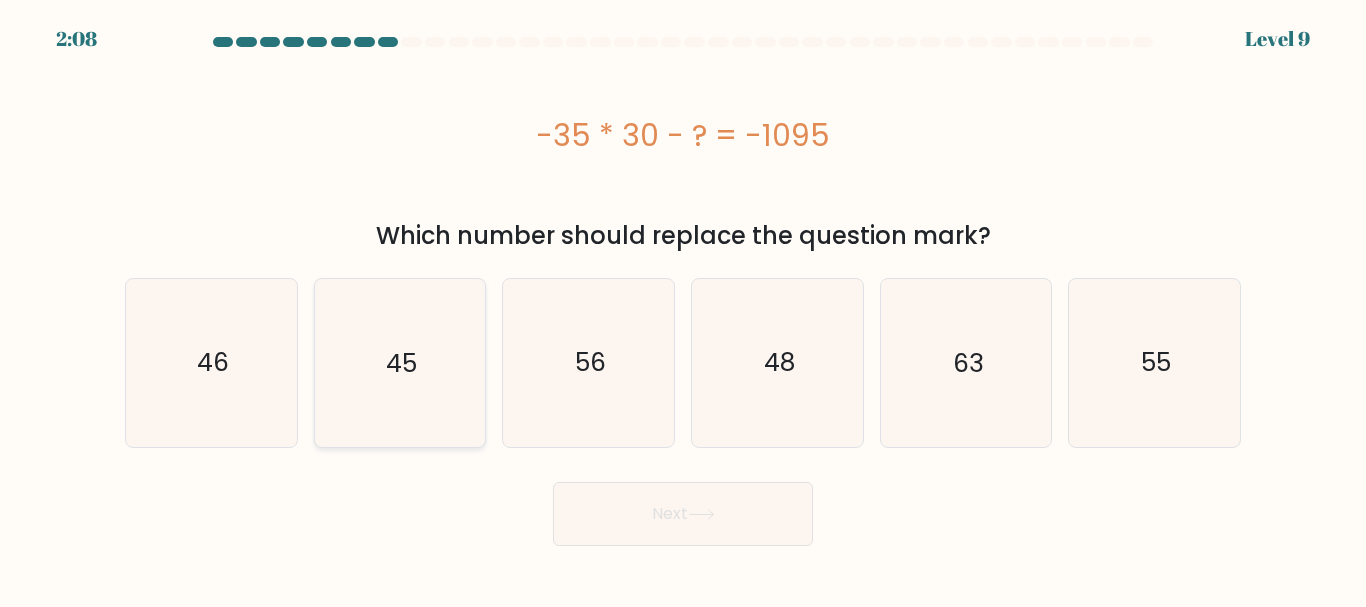 click on "45" 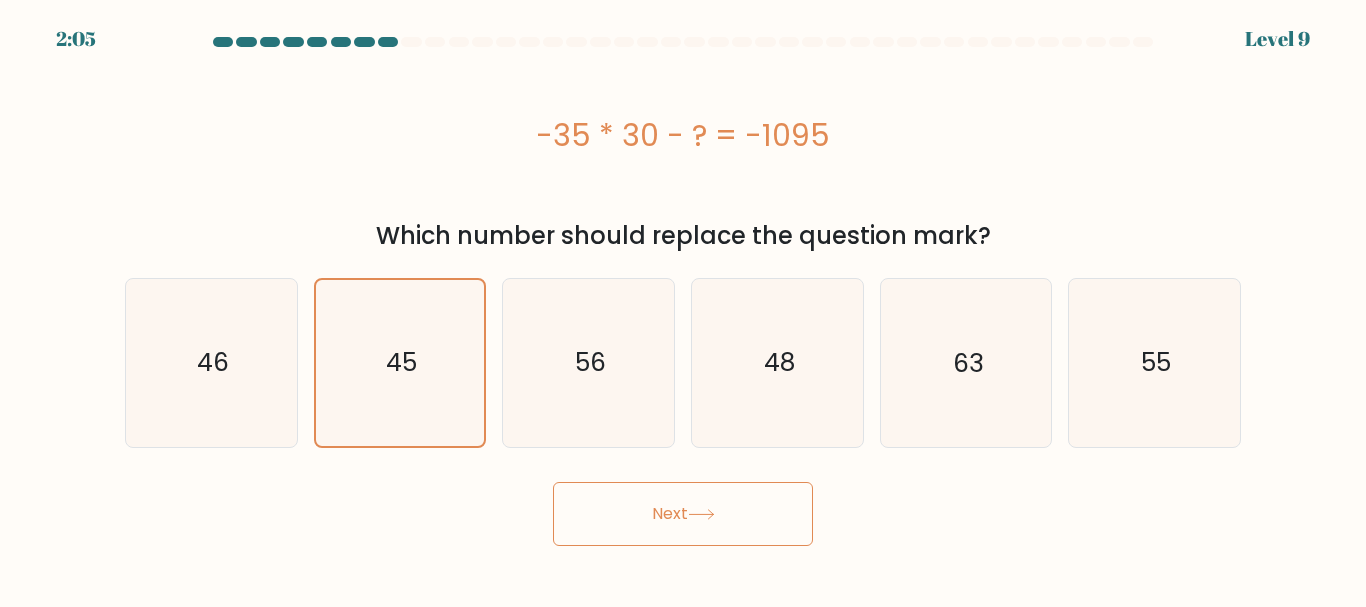 click on "Next" at bounding box center (683, 514) 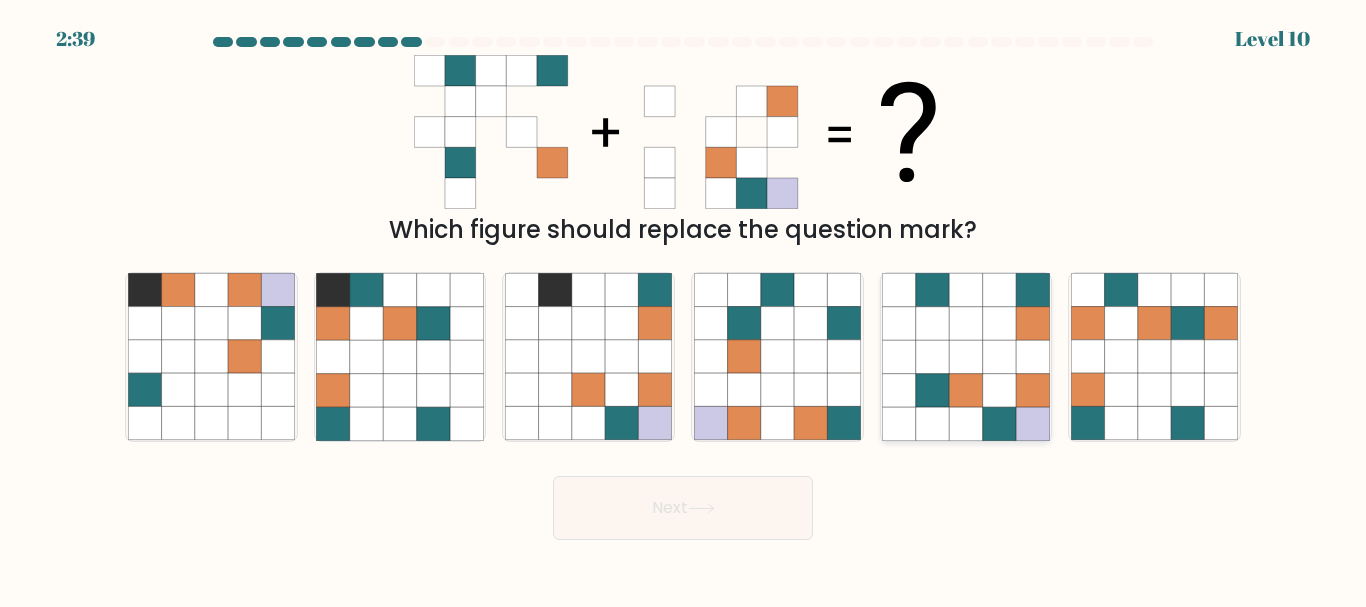 click 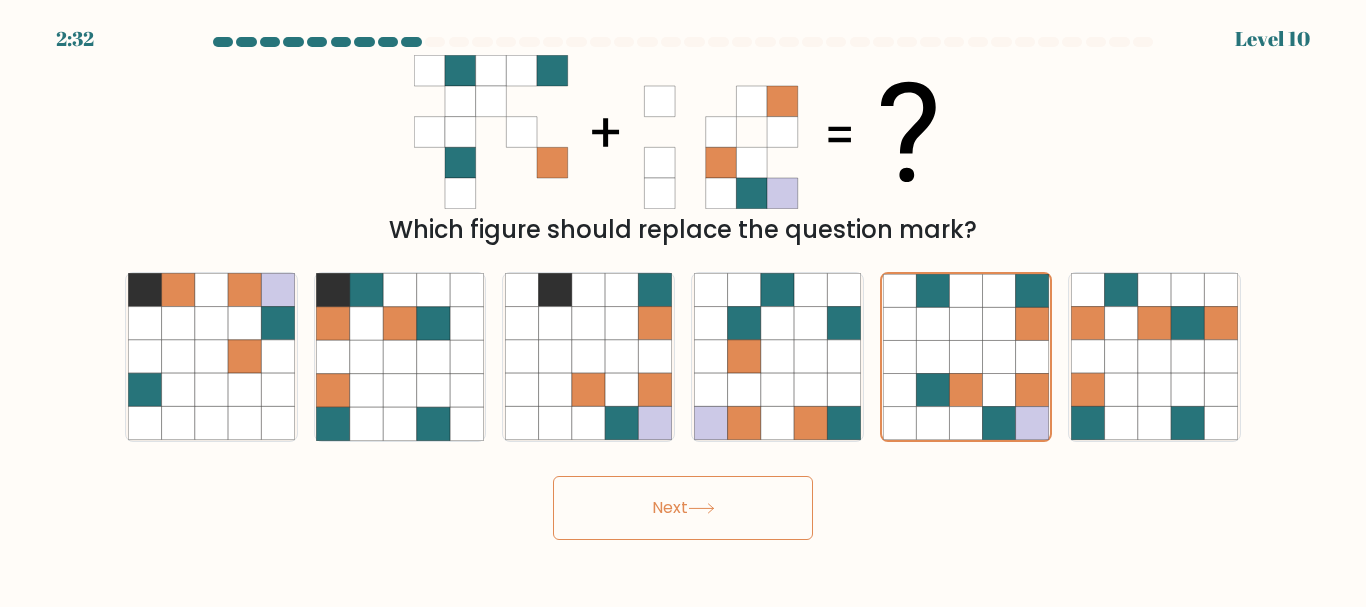 click on "Next" at bounding box center (683, 508) 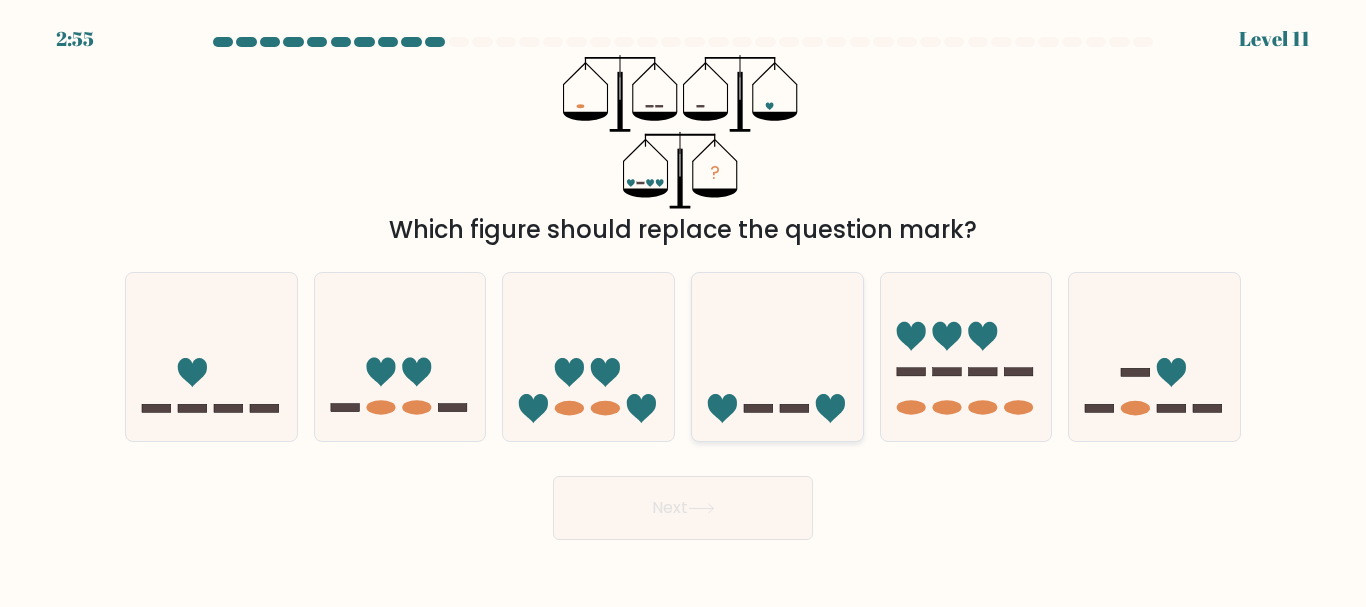 click 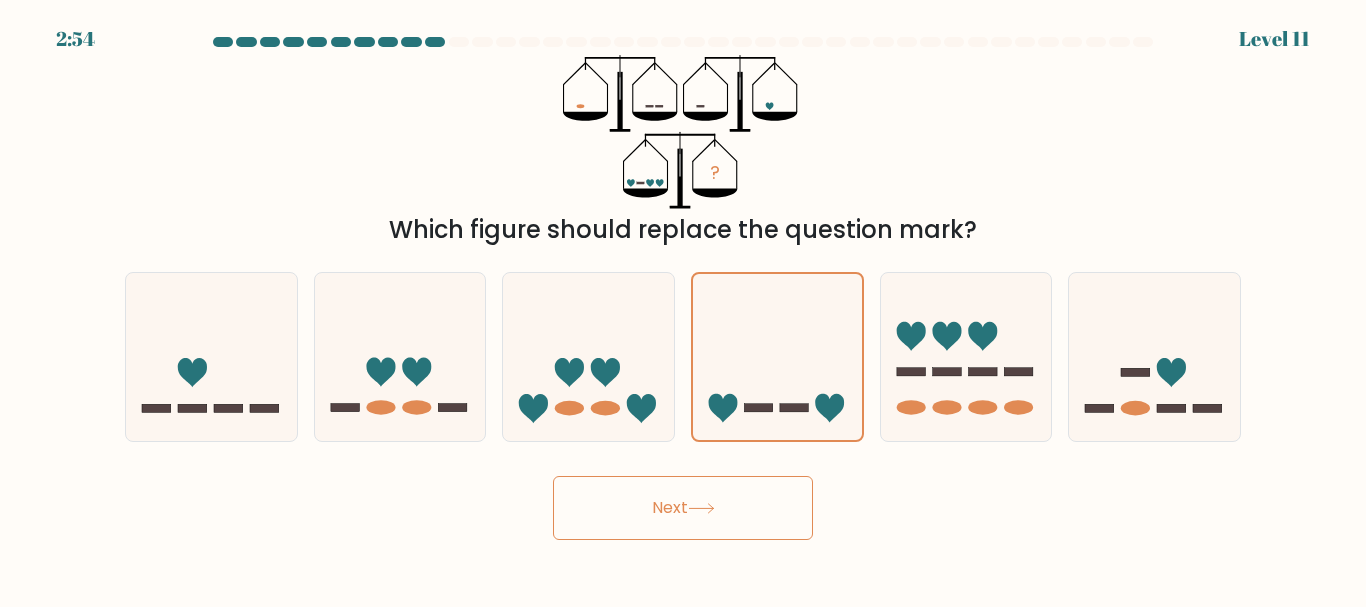 click 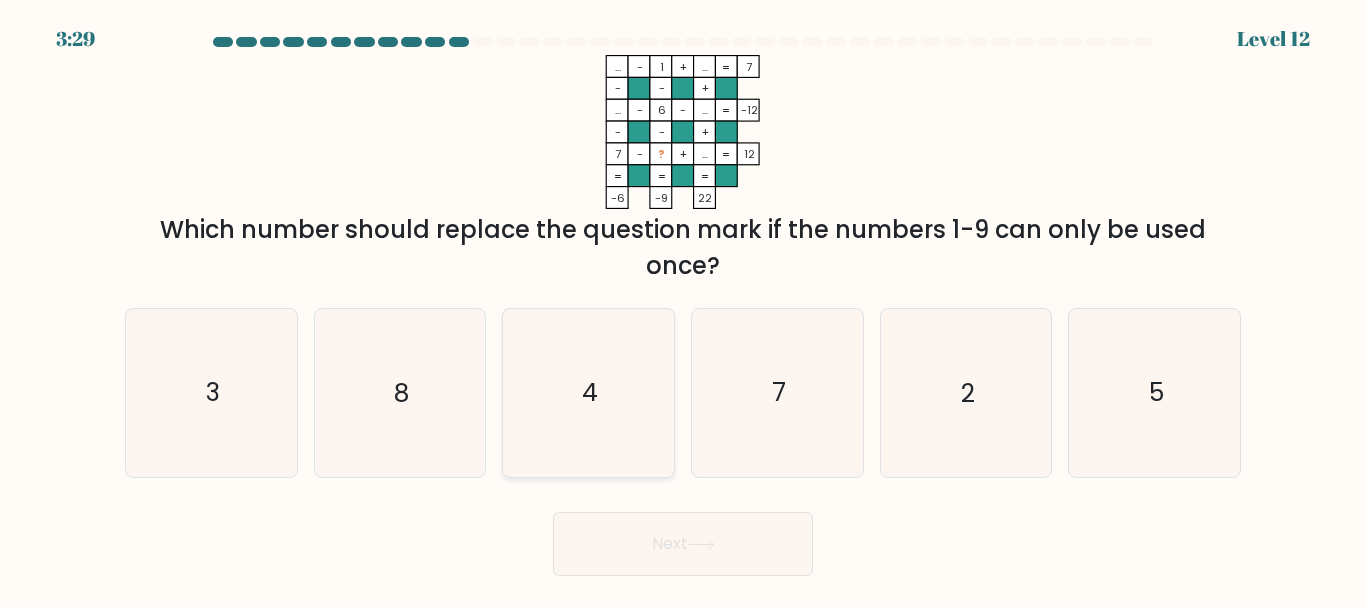 click on "4" 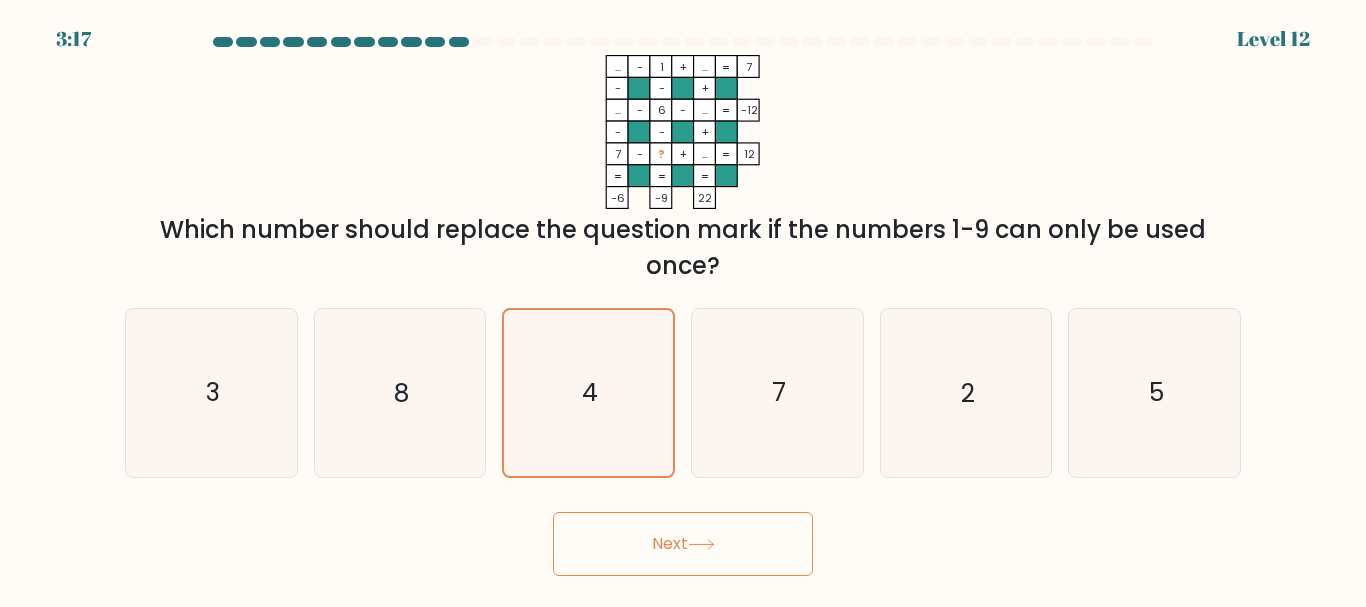 click on "Next" at bounding box center [683, 544] 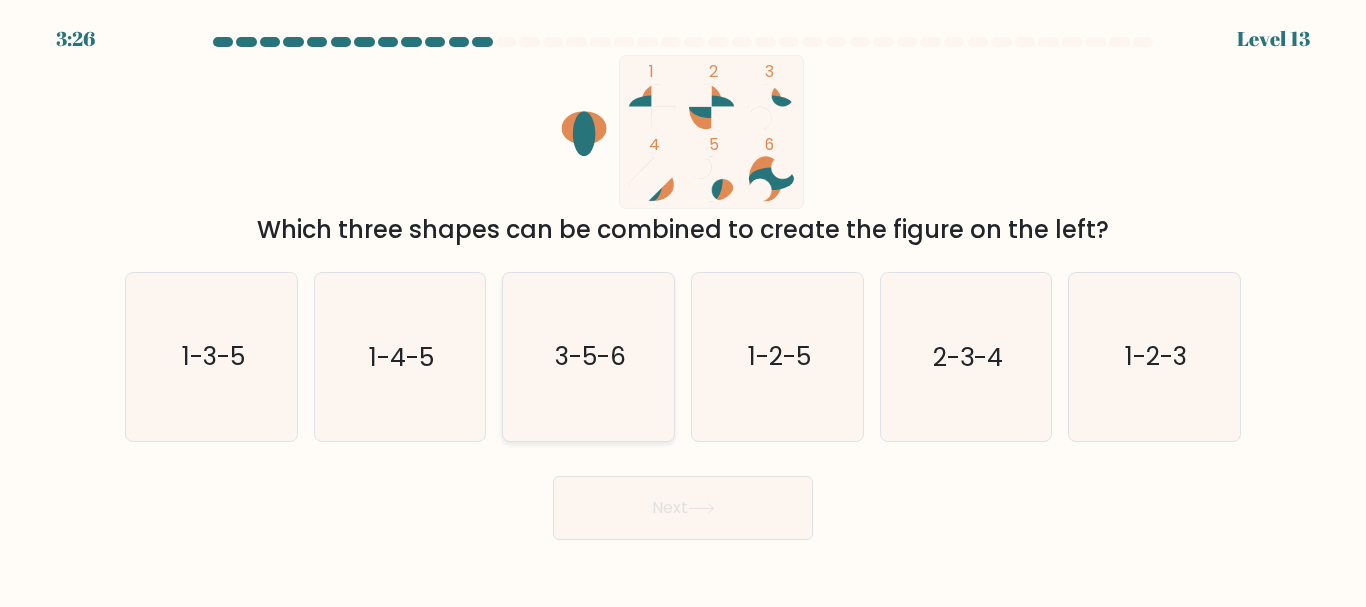 click on "3-5-6" 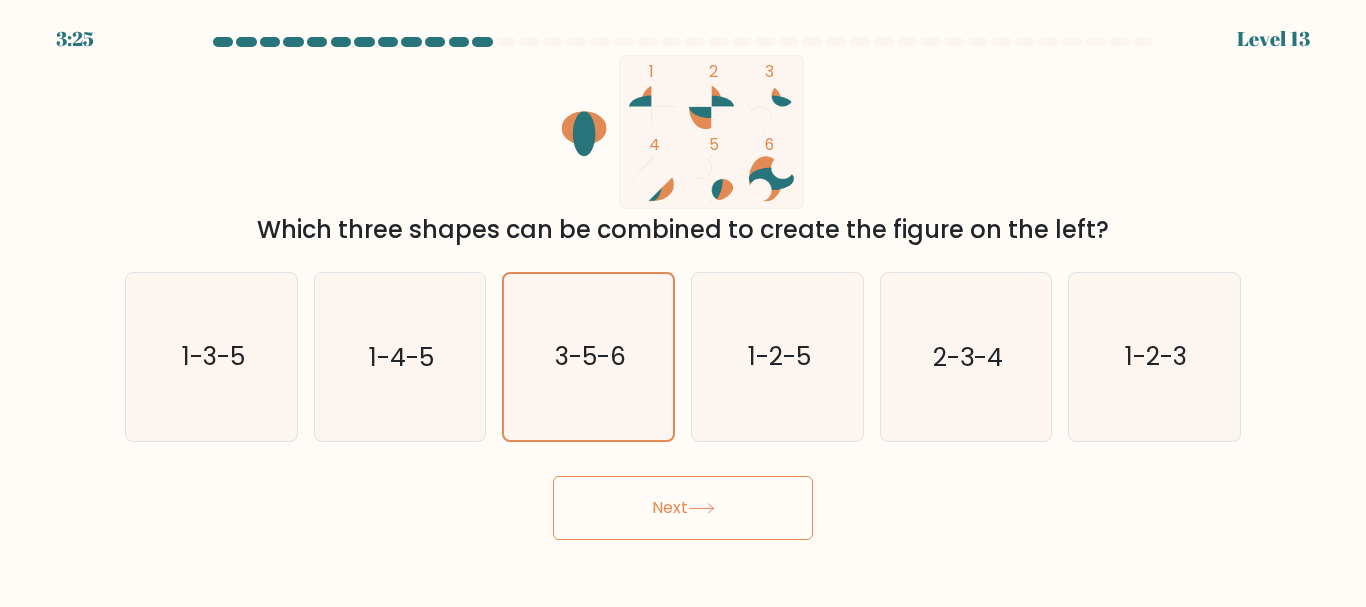 click on "Next" at bounding box center [683, 508] 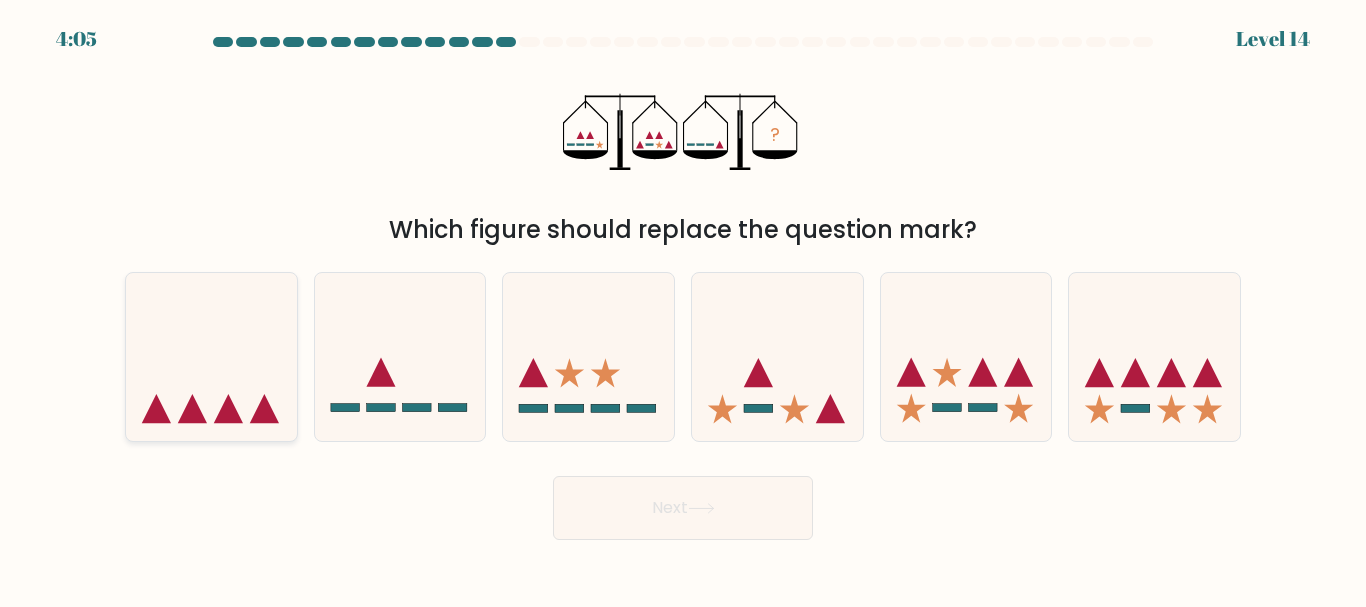click 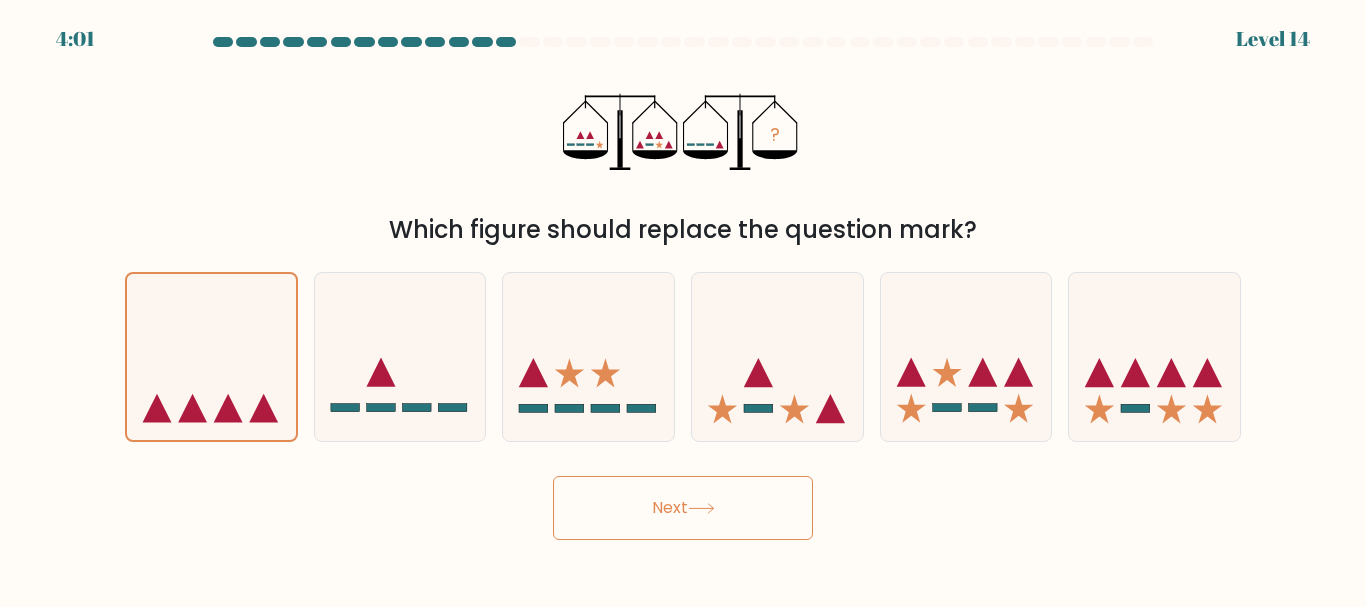 click on "Next" at bounding box center (683, 508) 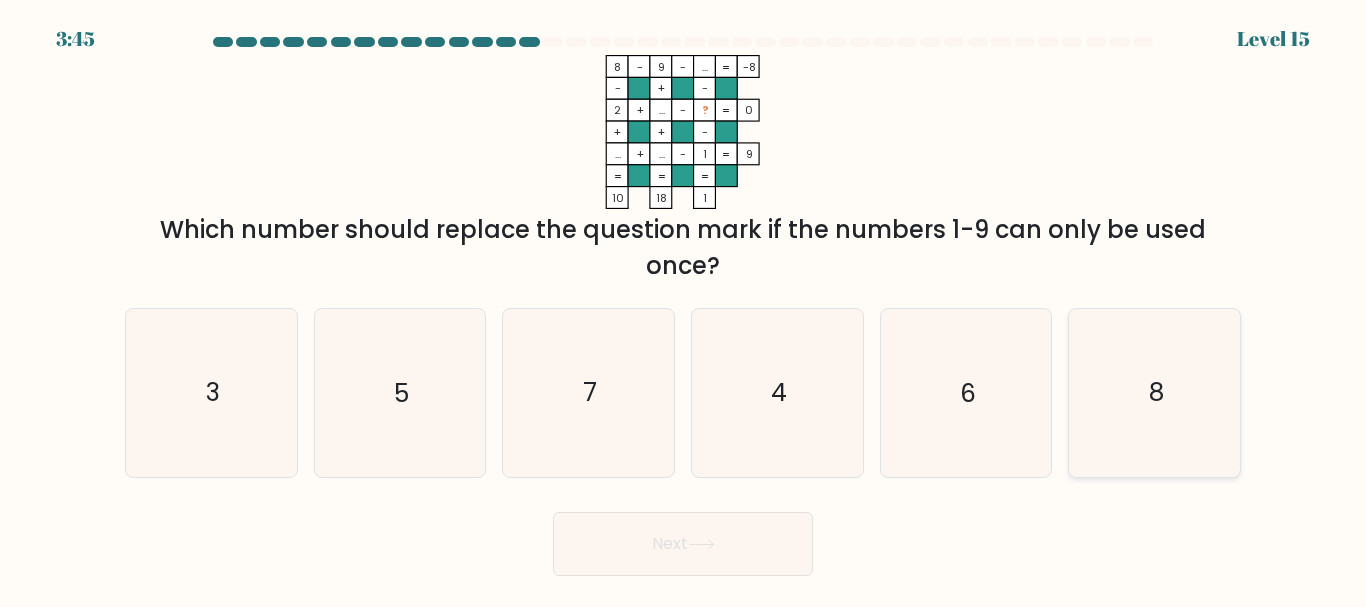 click on "8" 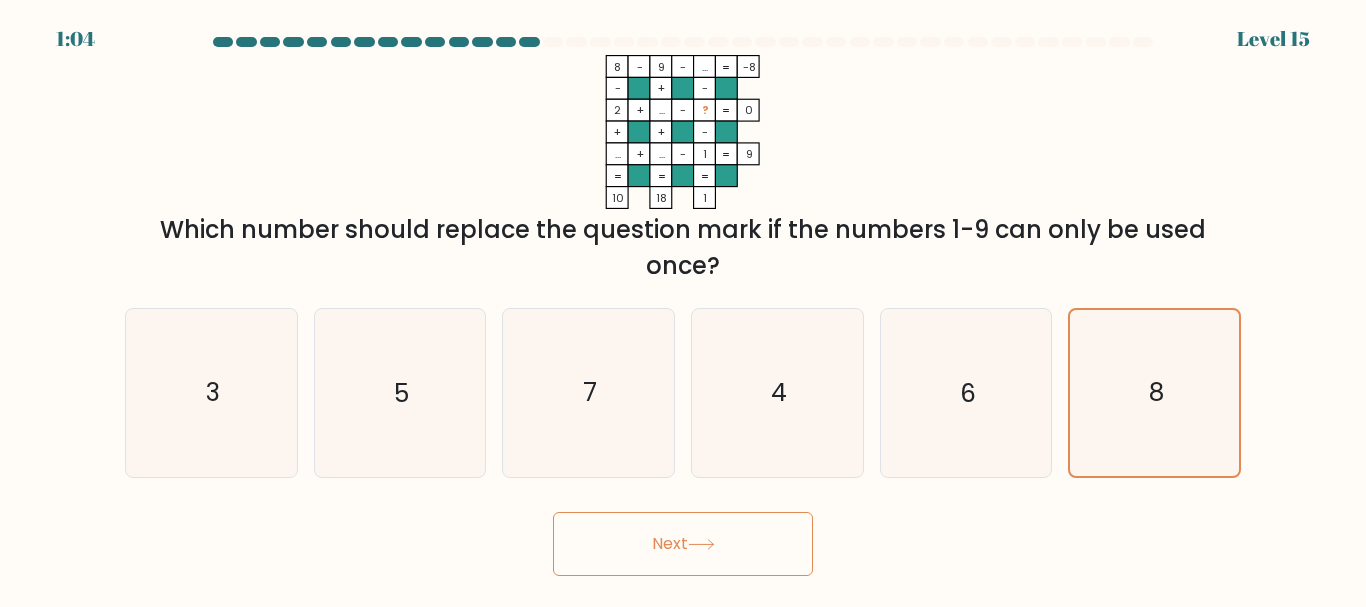 click on "Next" at bounding box center (683, 544) 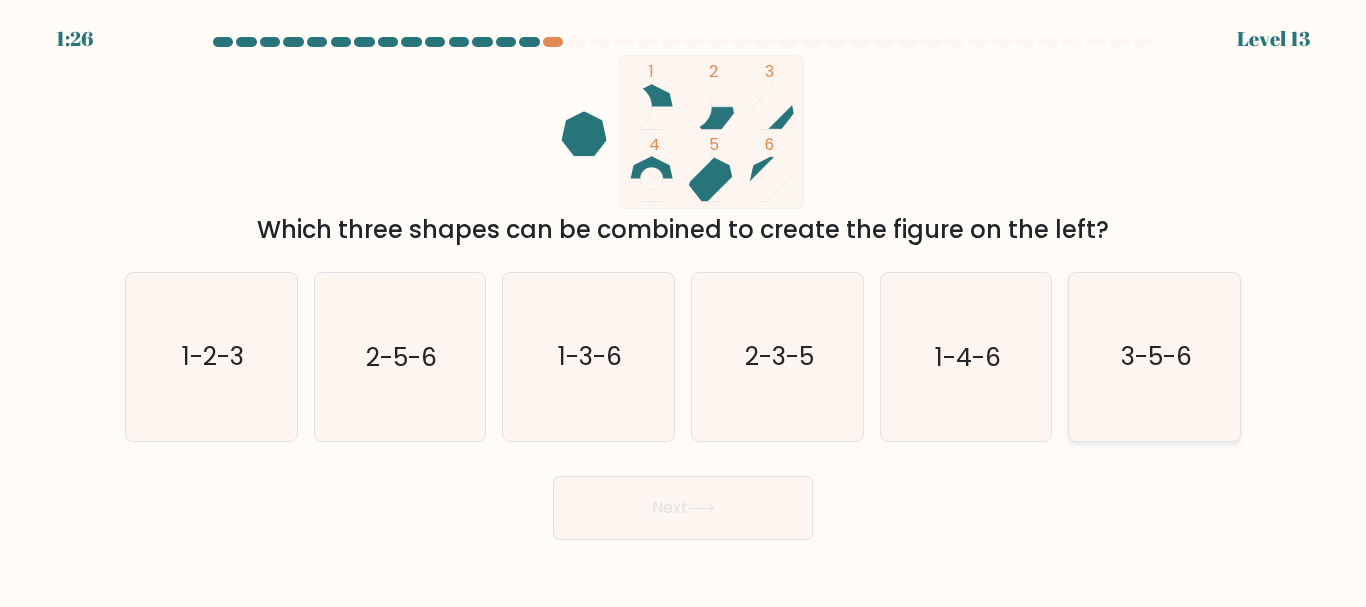 click on "3-5-6" 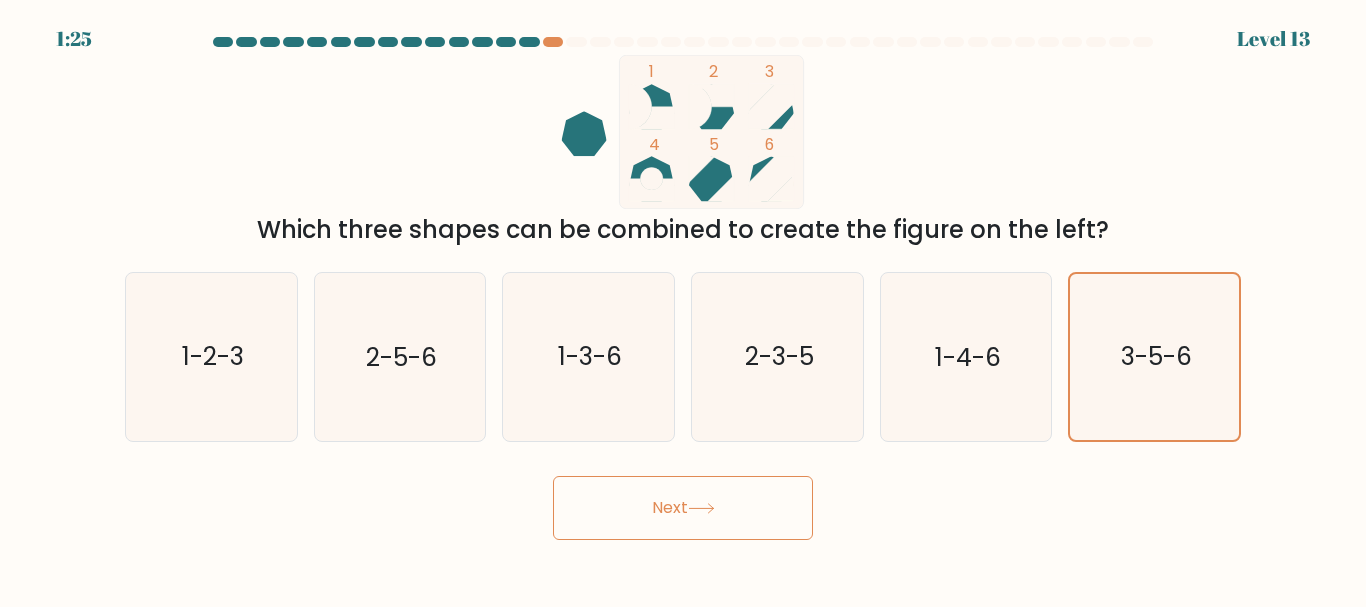 click on "Next" at bounding box center [683, 508] 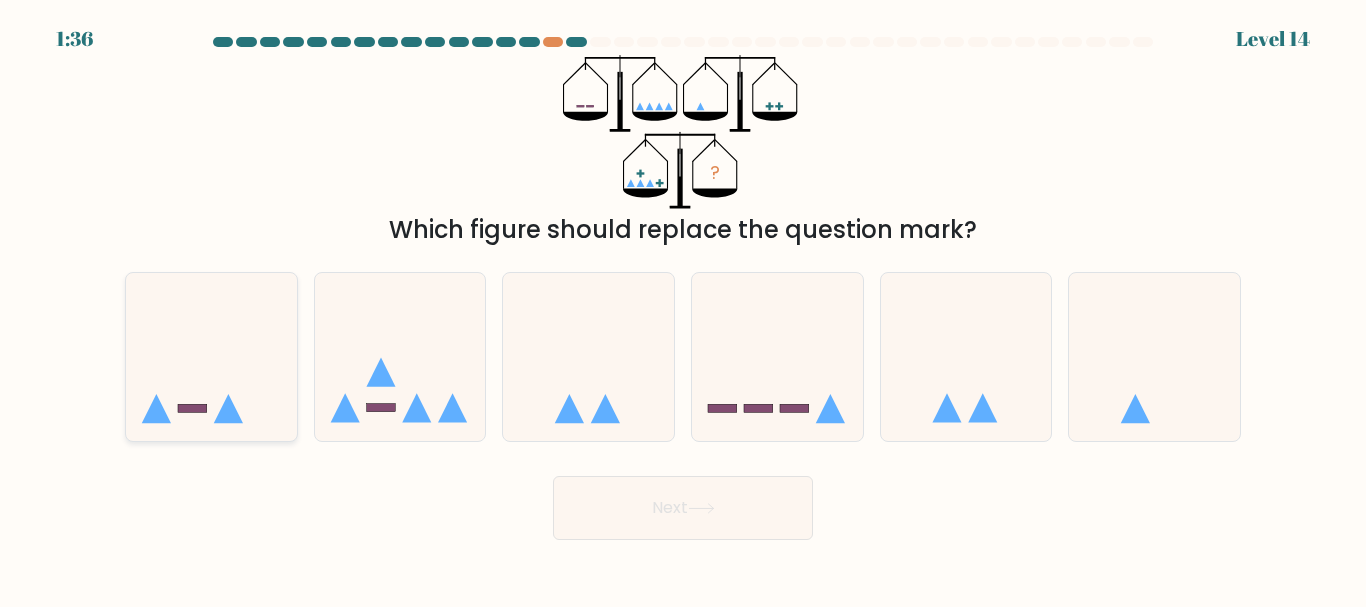 click 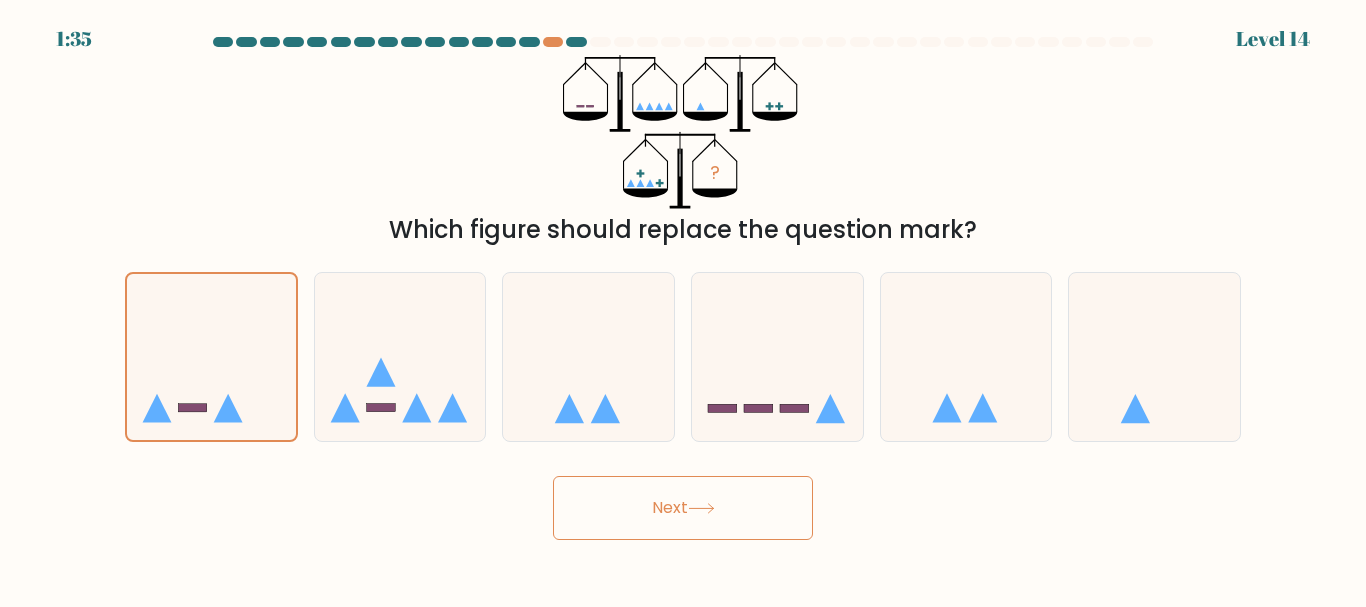 click on "Next" at bounding box center (683, 508) 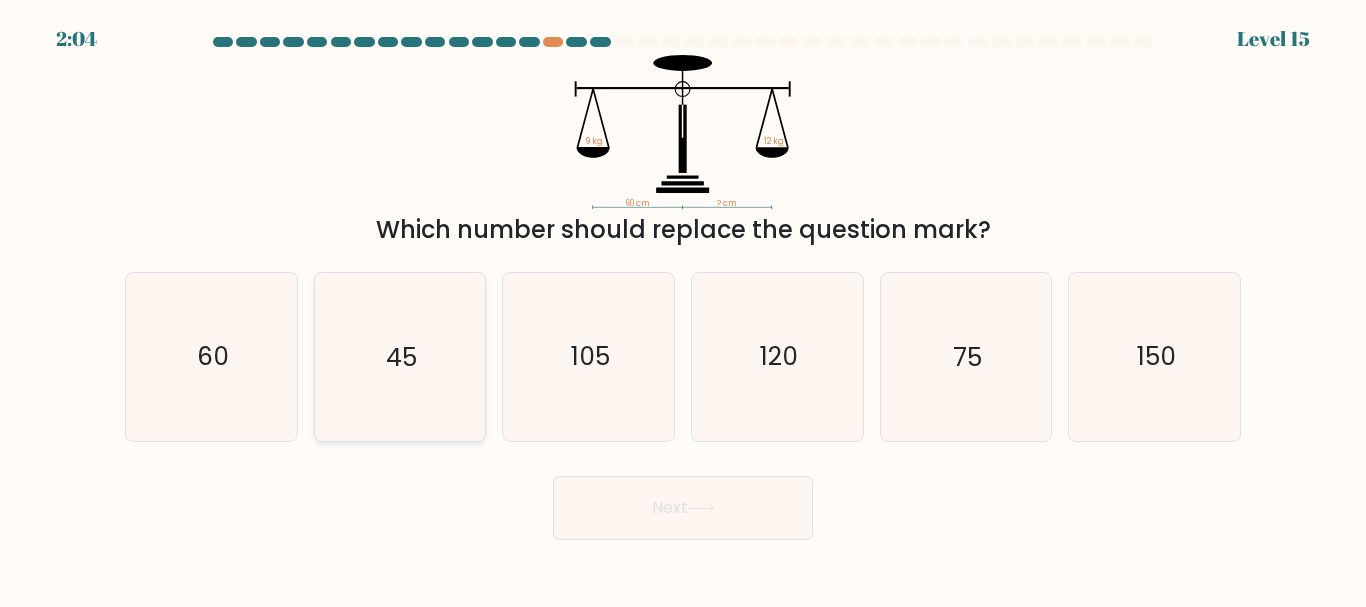 click on "45" 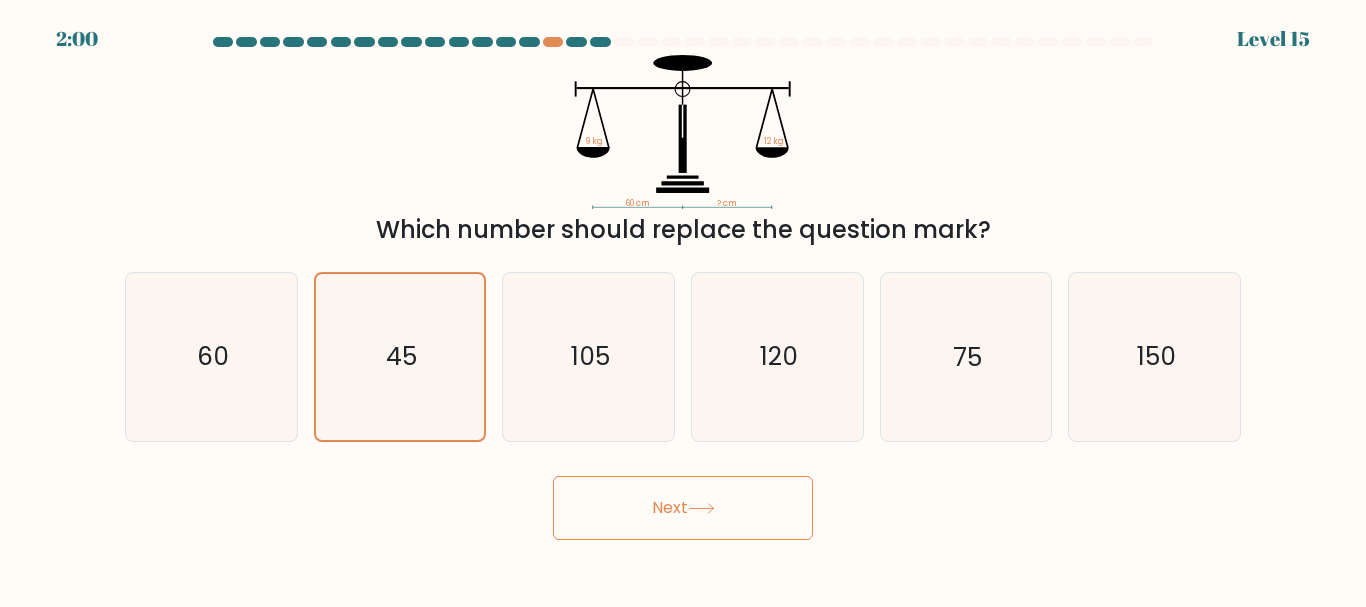 click on "Next" at bounding box center [683, 508] 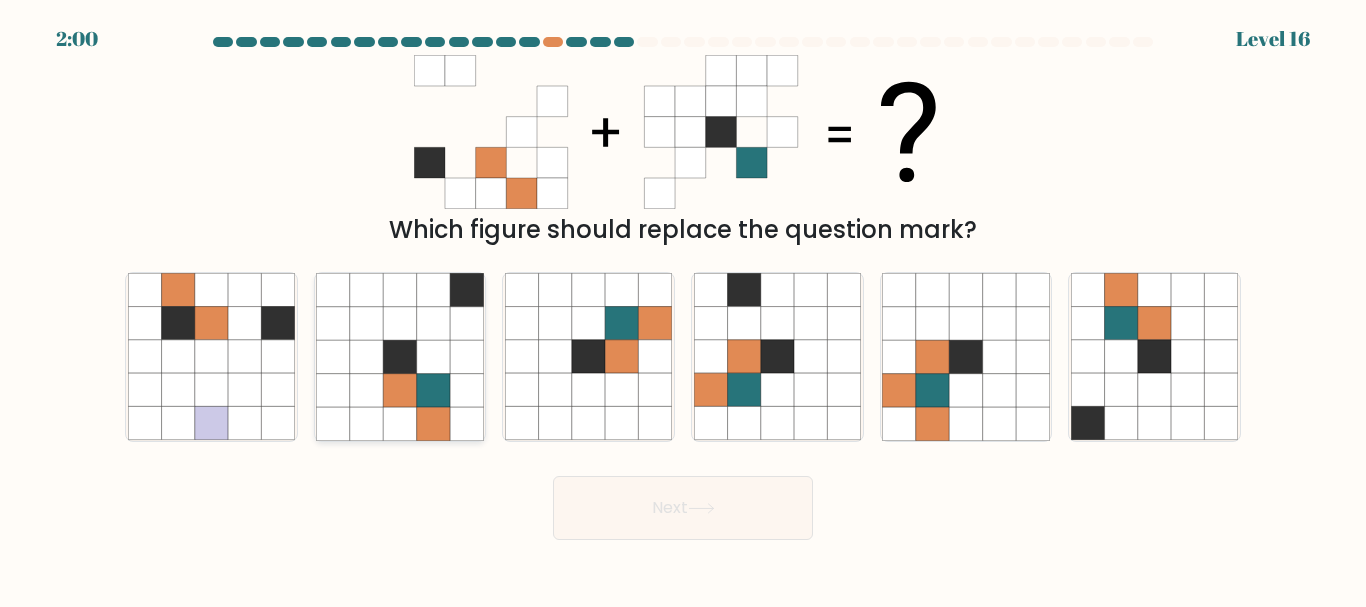 click 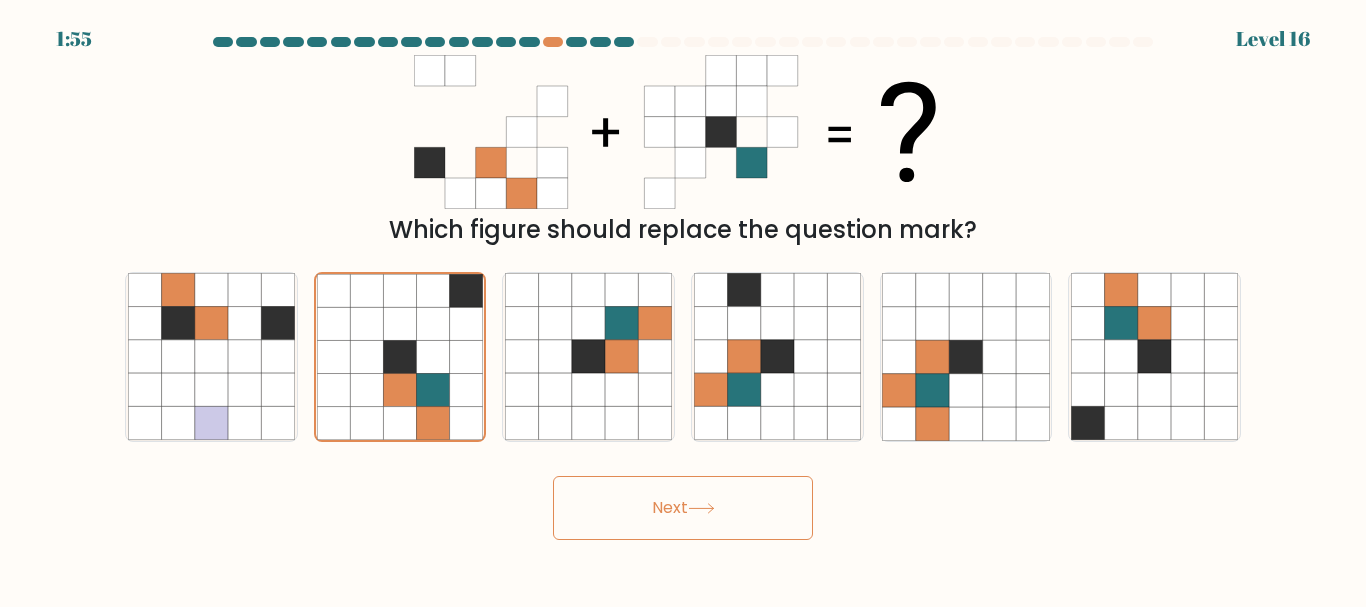 click on "Next" at bounding box center (683, 508) 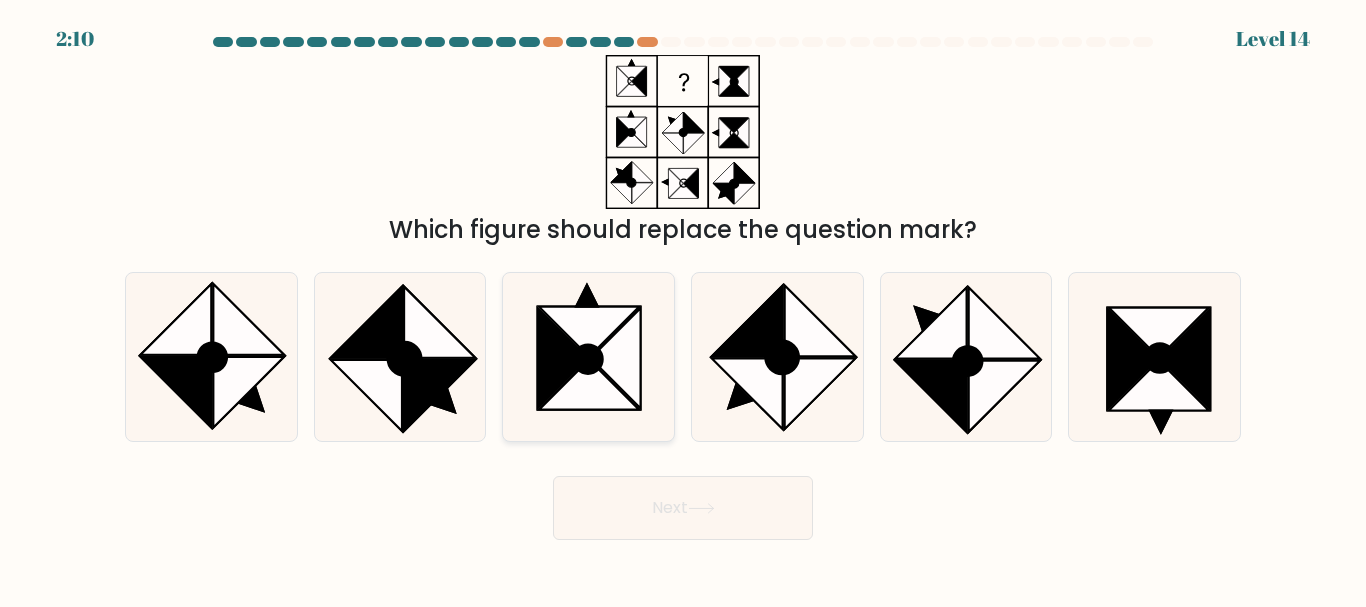click 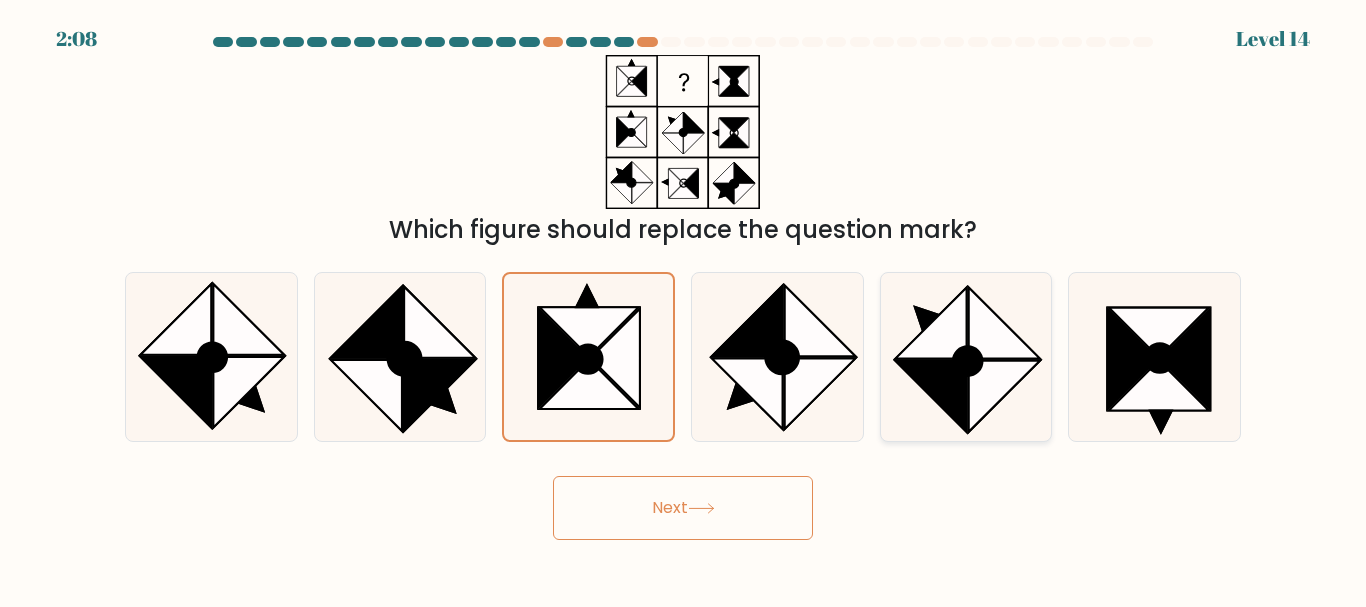 click 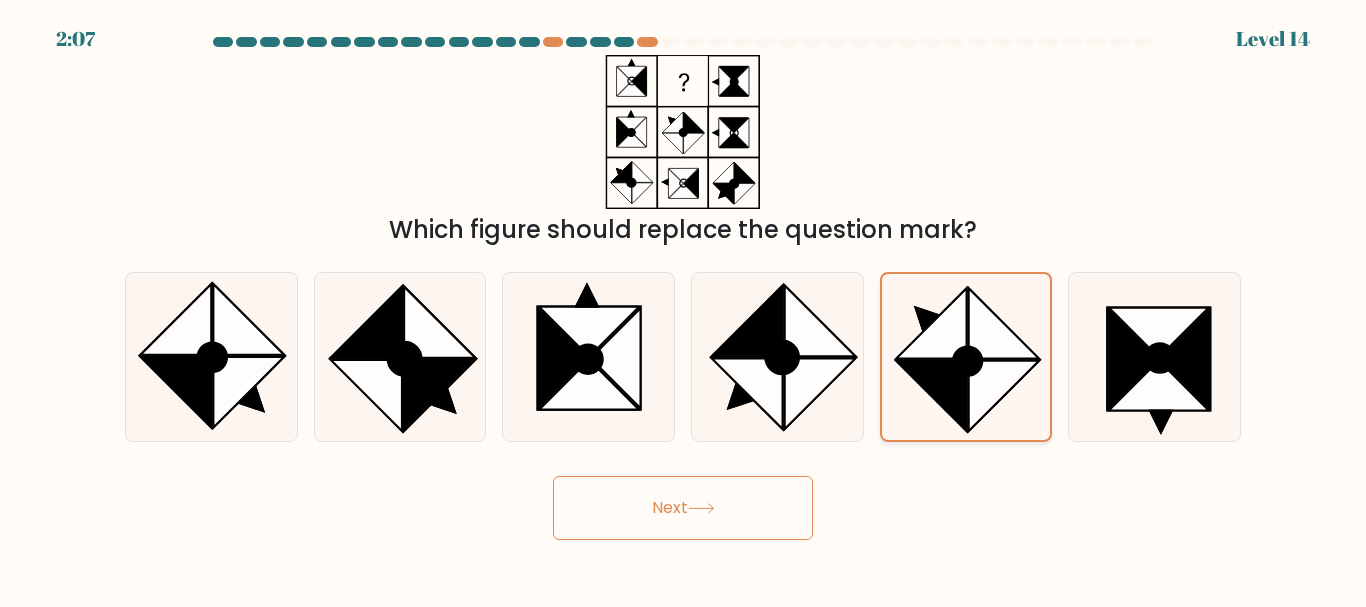 click 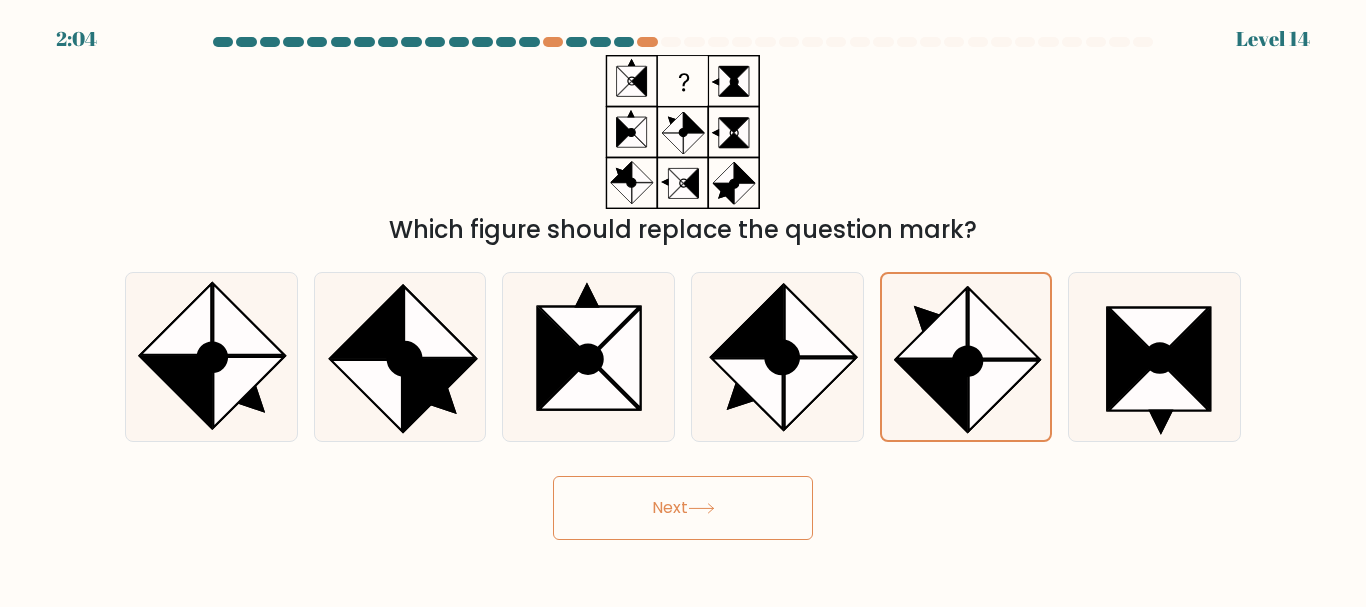 click on "Next" at bounding box center [683, 508] 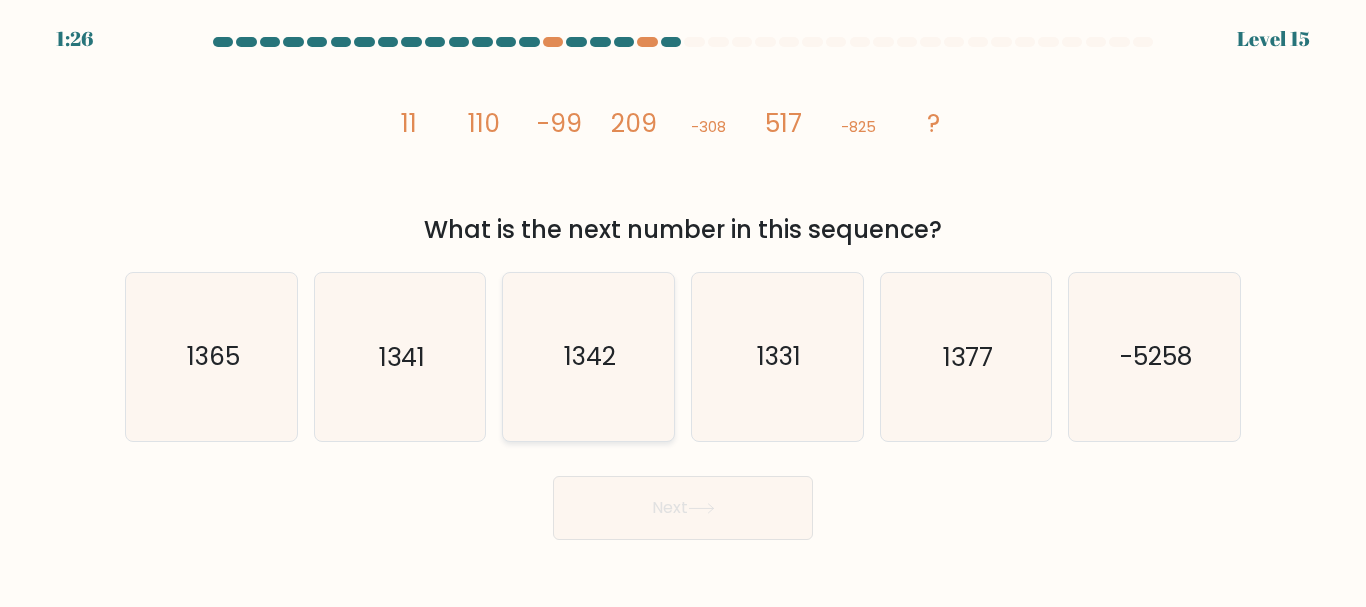 click on "1342" 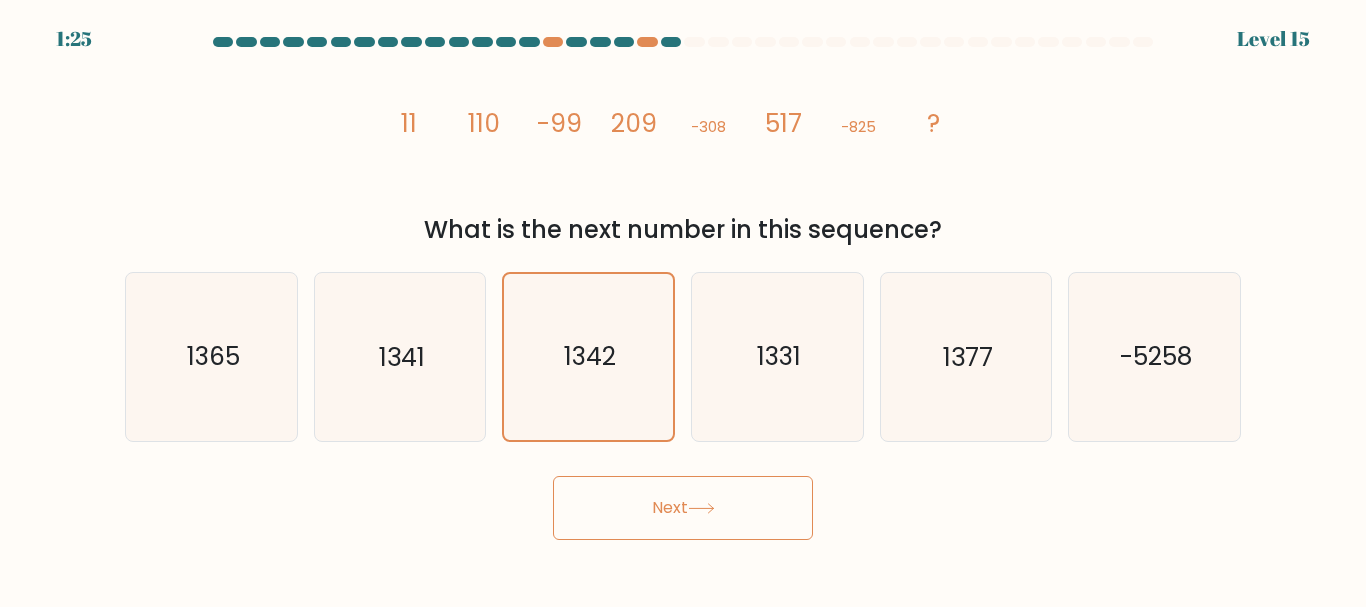 click on "Next" at bounding box center (683, 508) 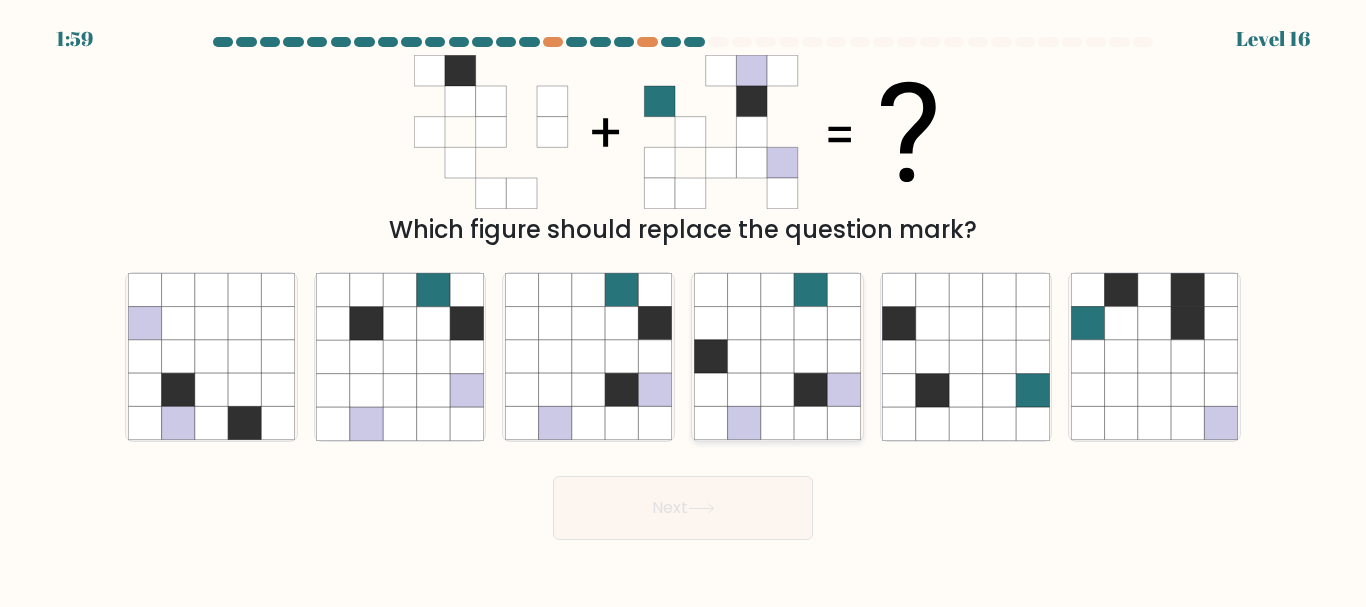 click 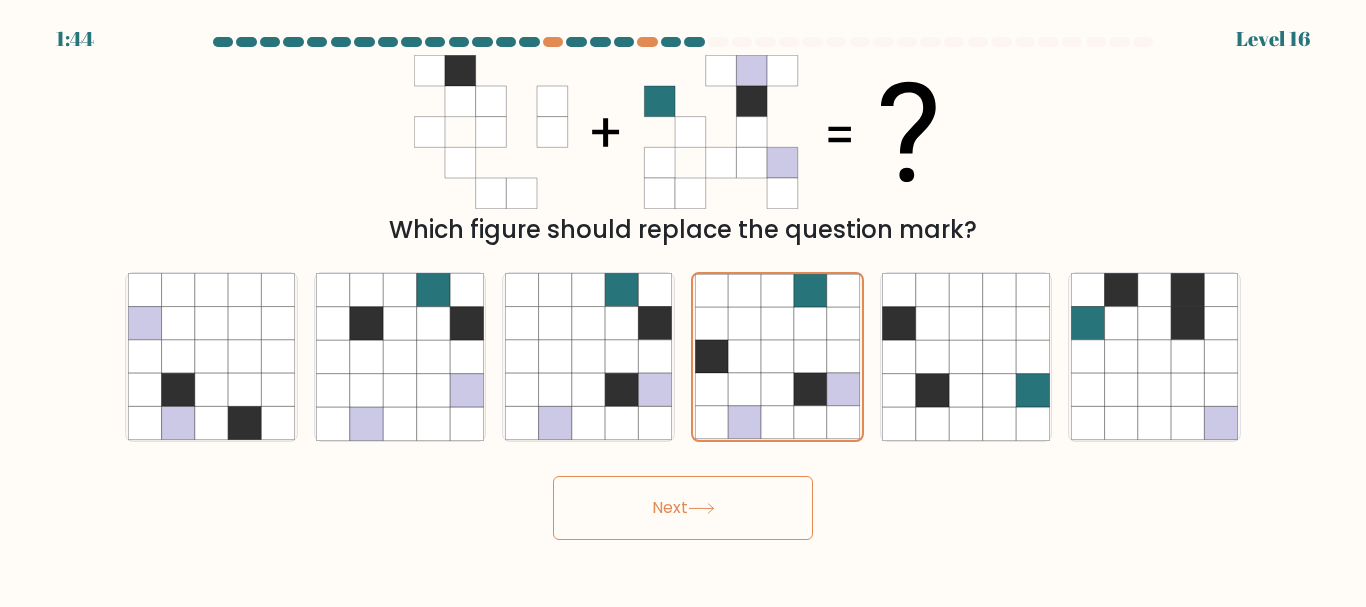 click on "Next" at bounding box center [683, 508] 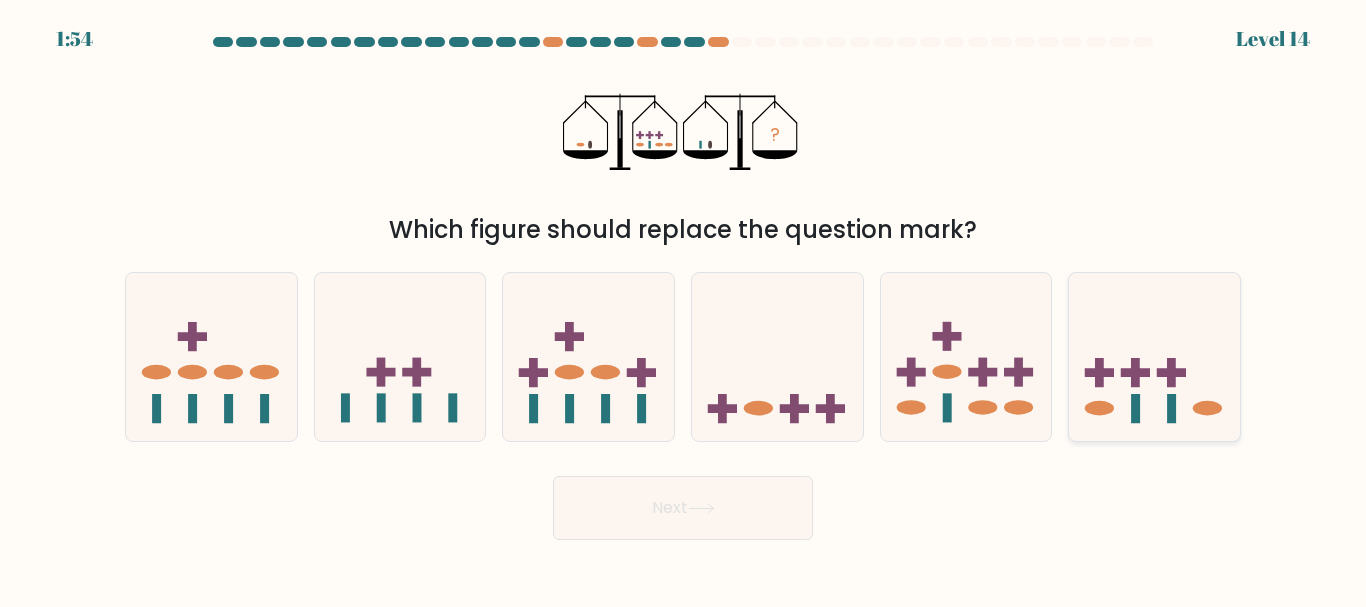 click 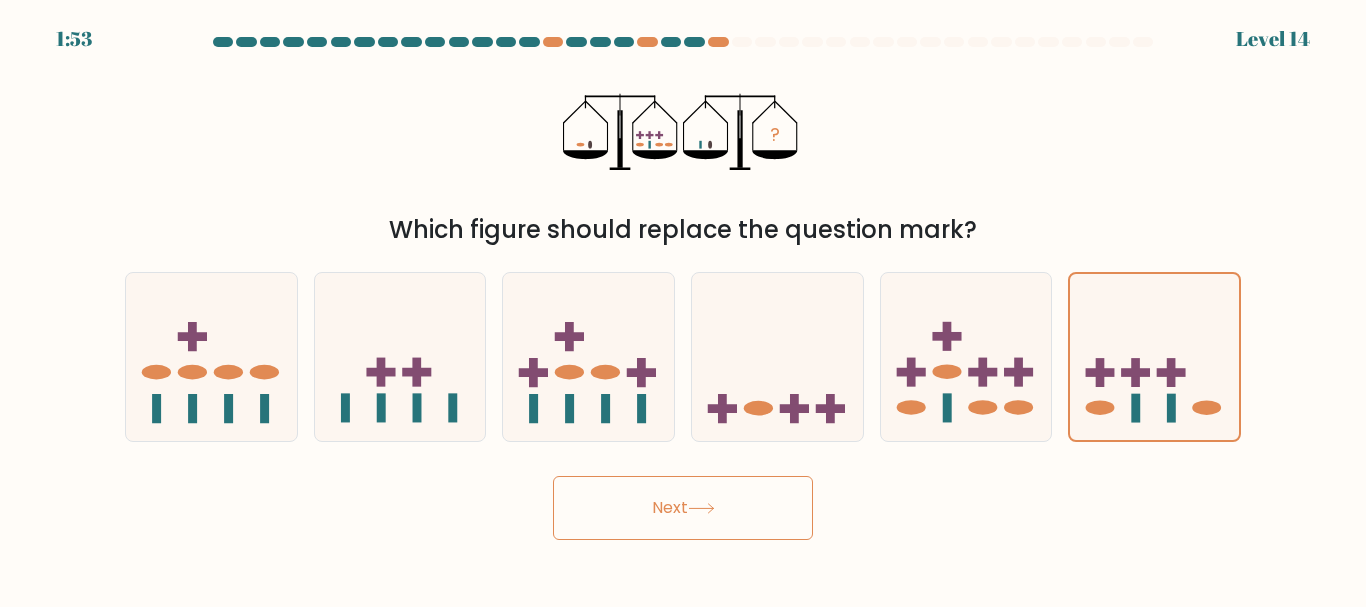 click on "Next" at bounding box center (683, 508) 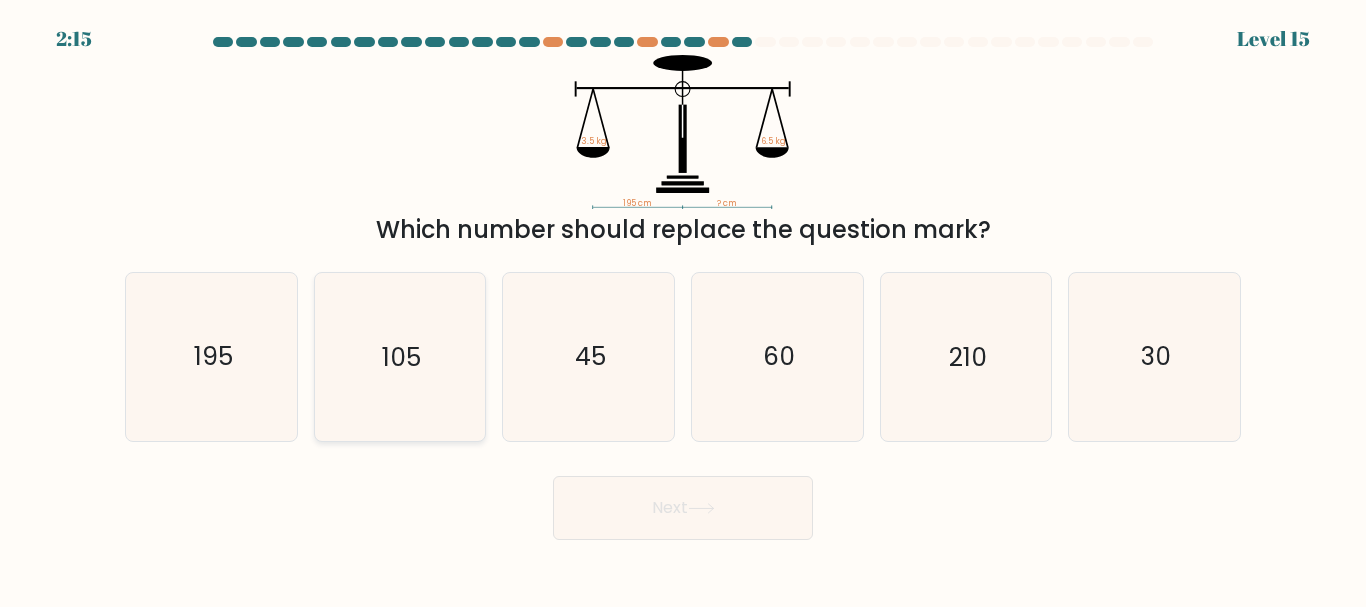 click on "105" 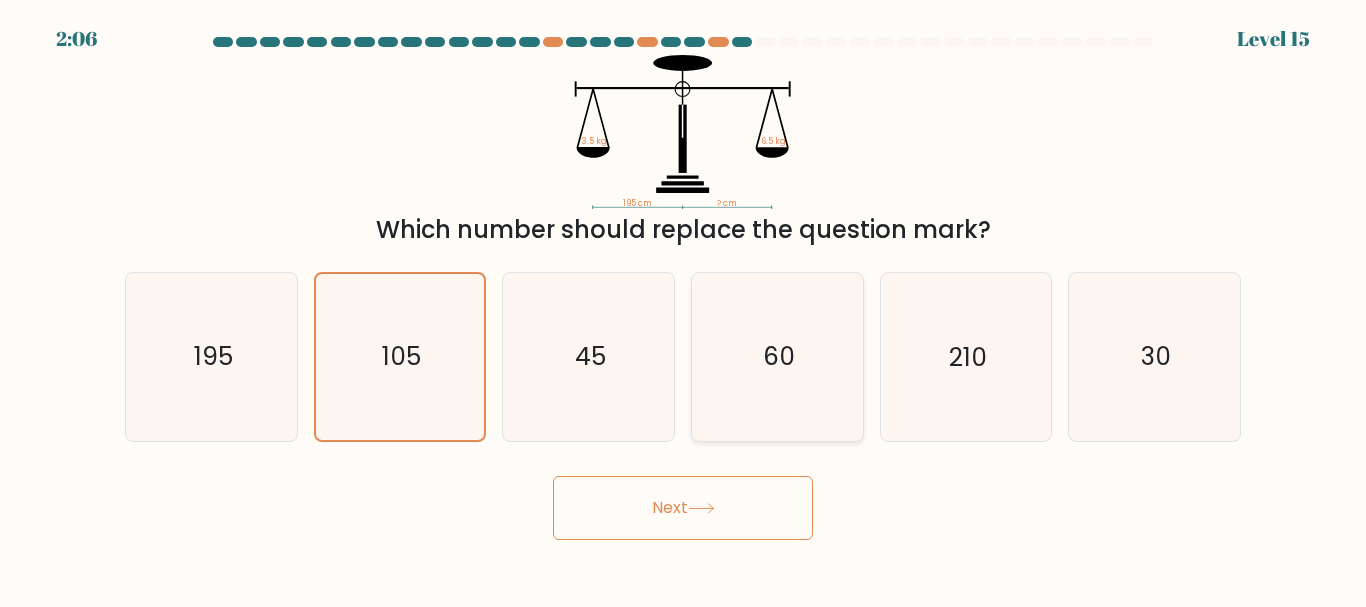 click on "60" 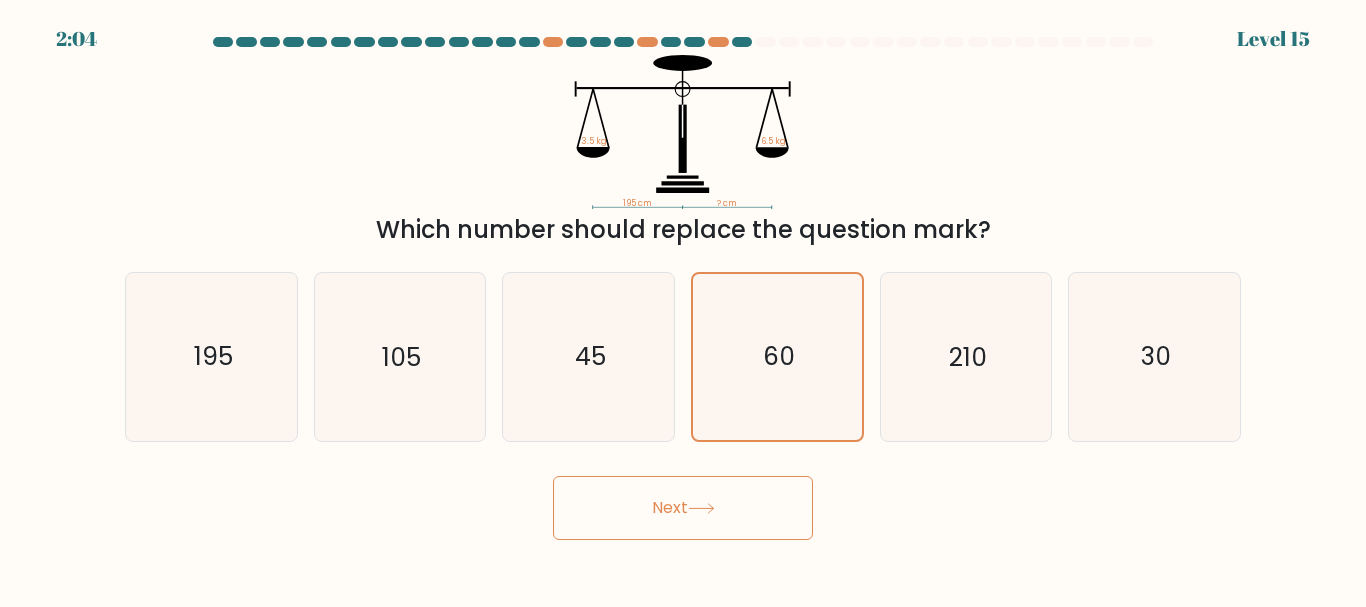 click on "Next" at bounding box center [683, 508] 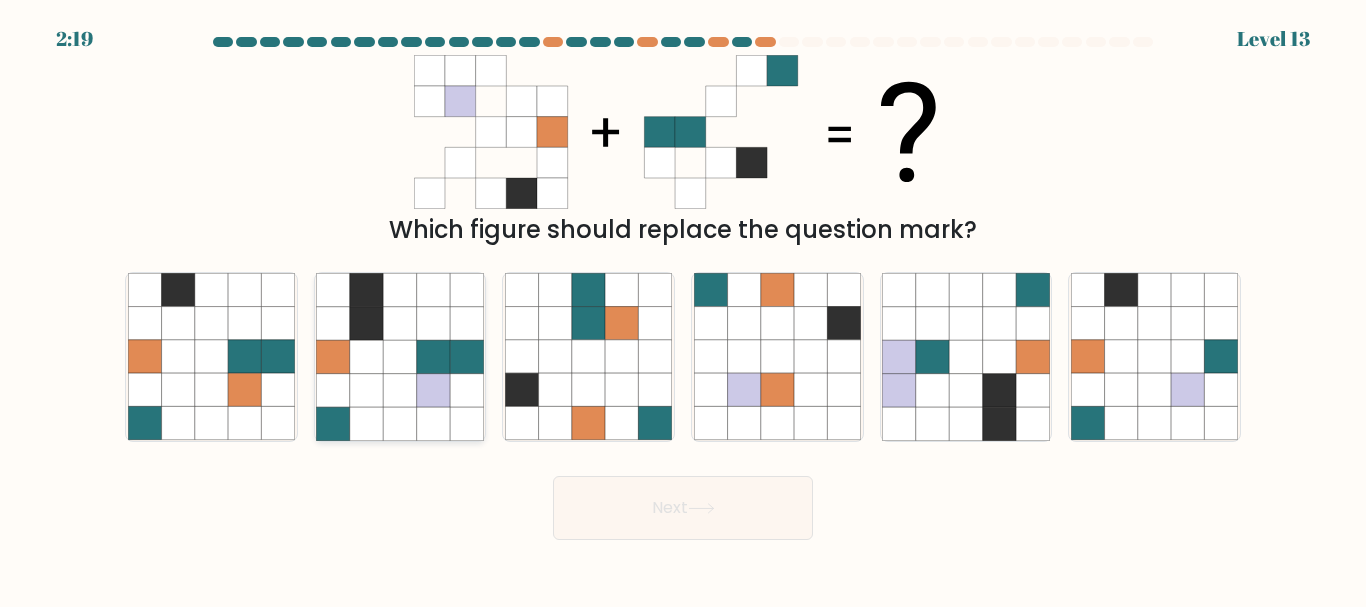 click 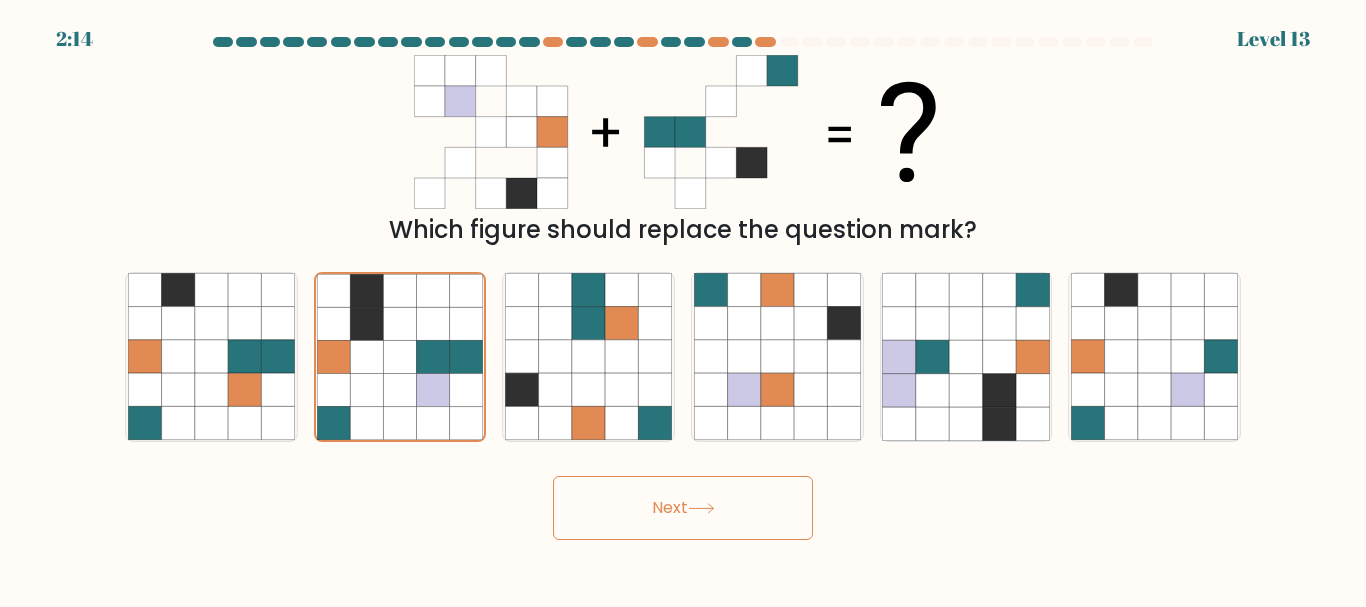 click on "Next" at bounding box center (683, 508) 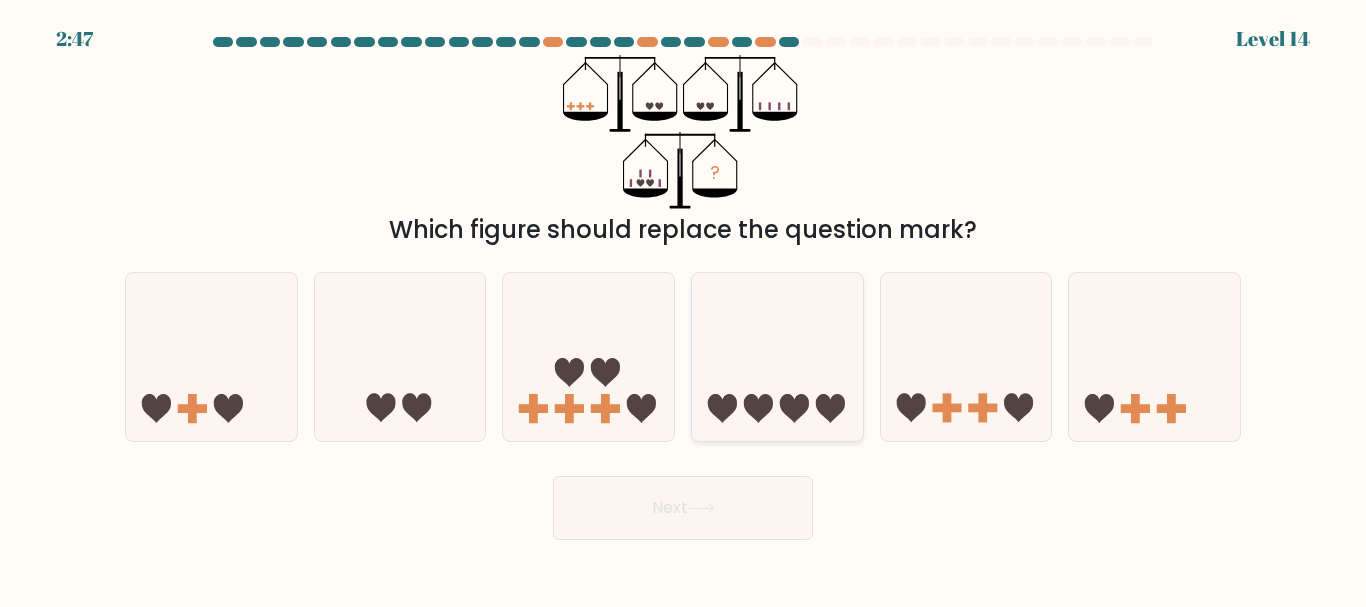 click 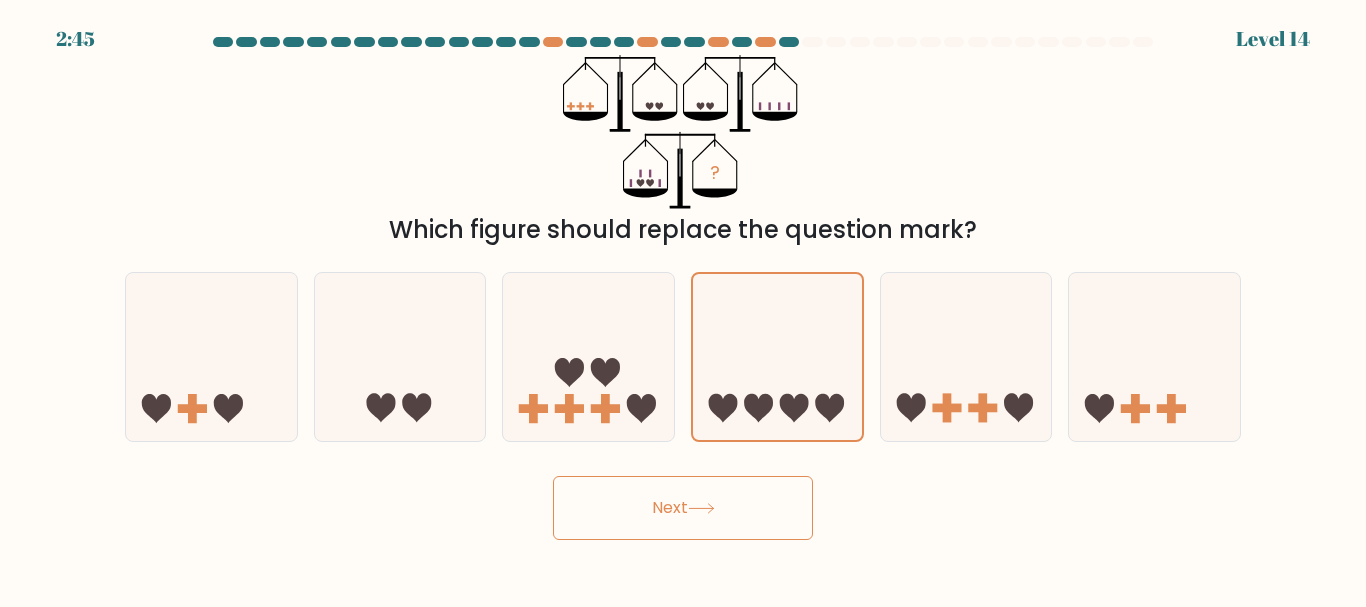click on "Next" at bounding box center (683, 508) 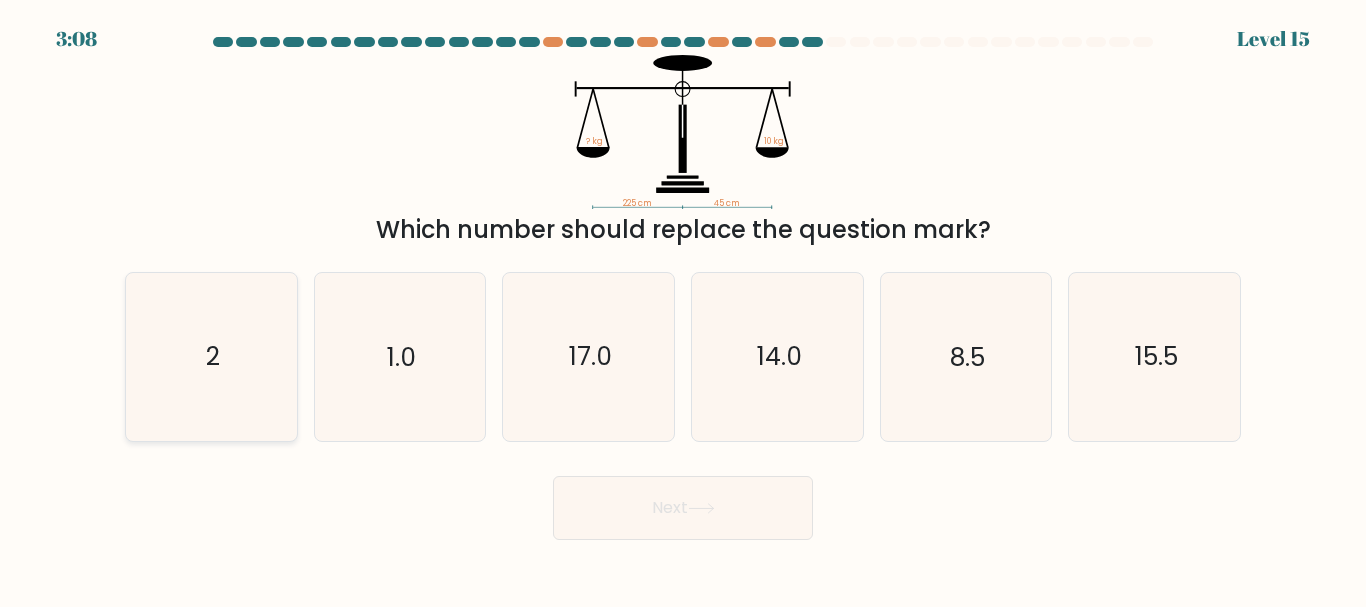 click on "2" 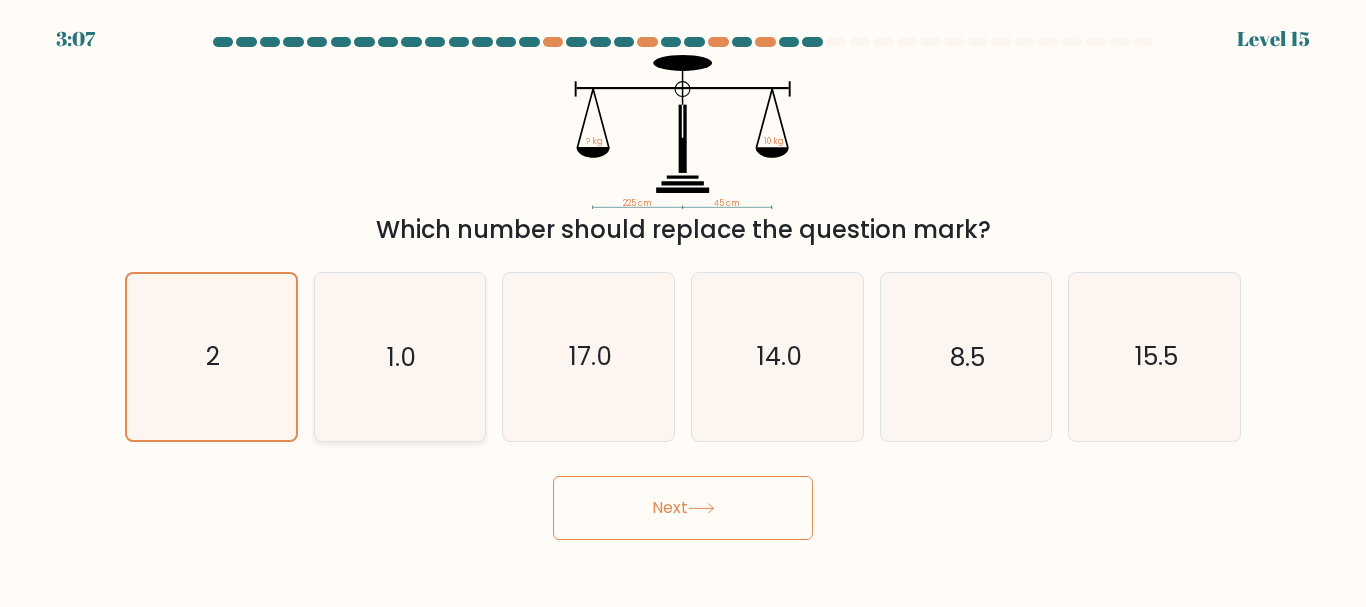 click on "1.0" 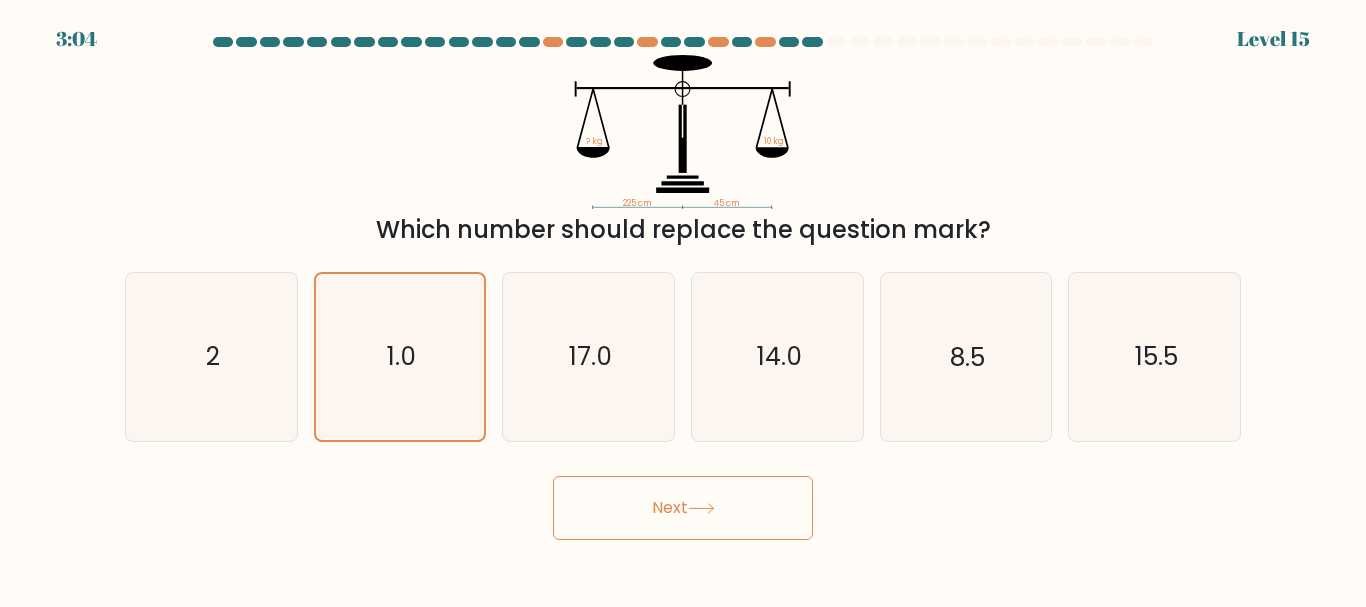 click on "Next" at bounding box center [683, 508] 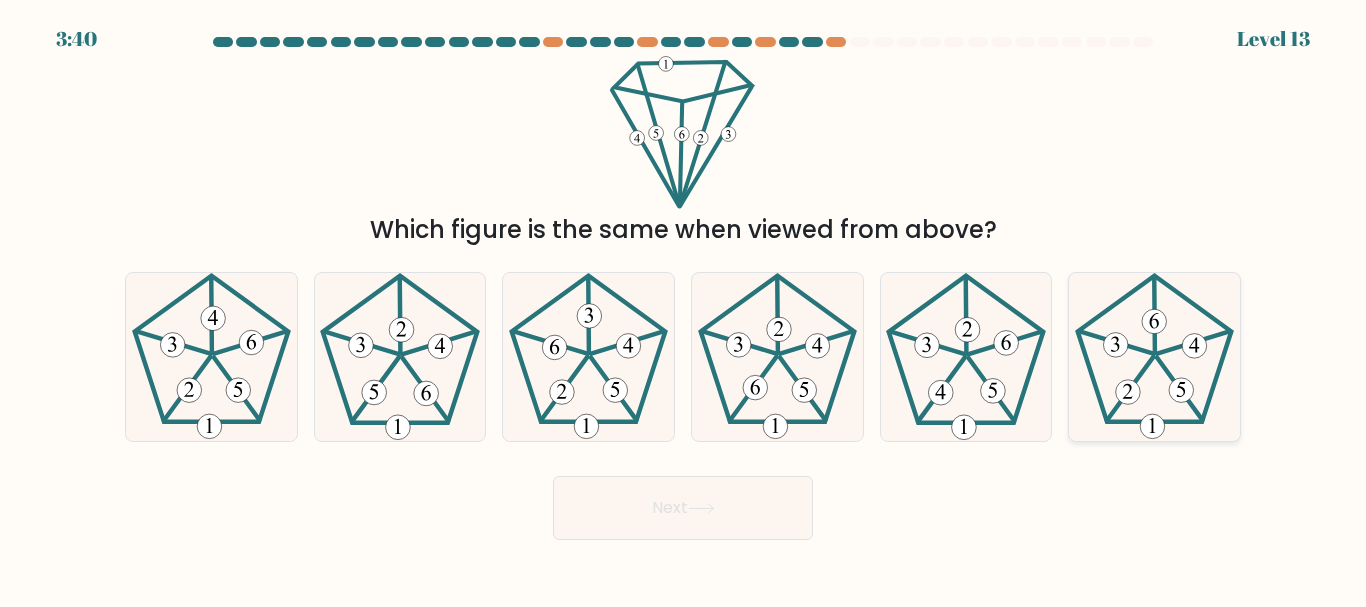 click 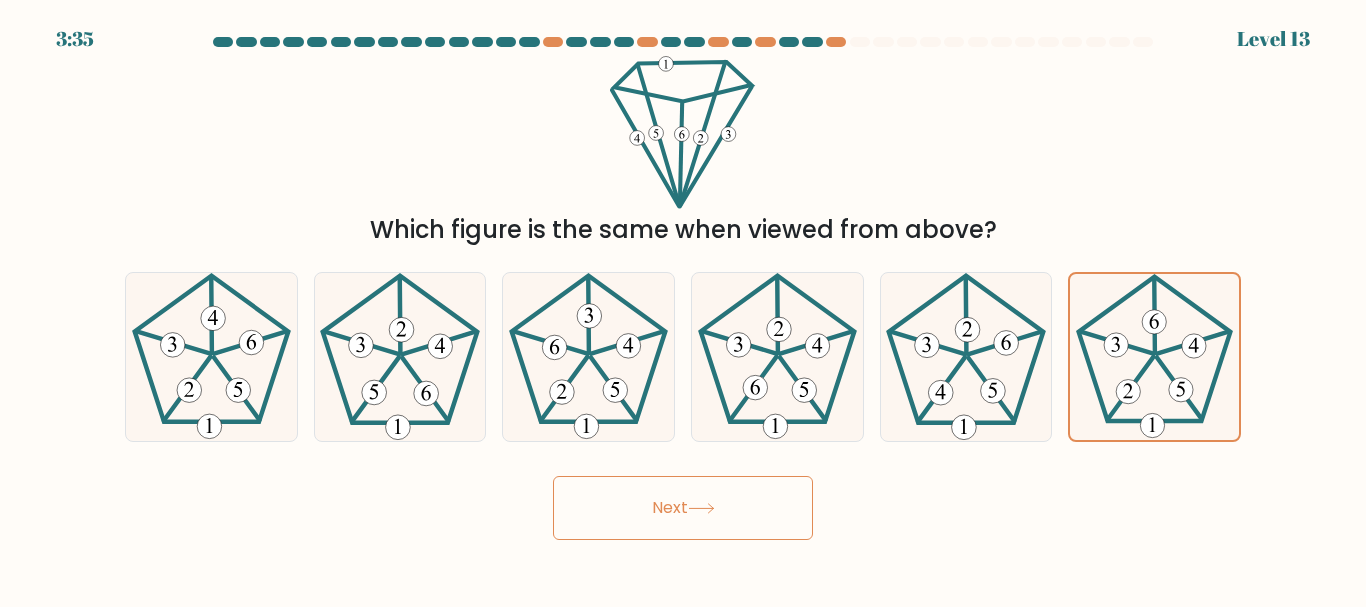 click on "Next" at bounding box center [683, 508] 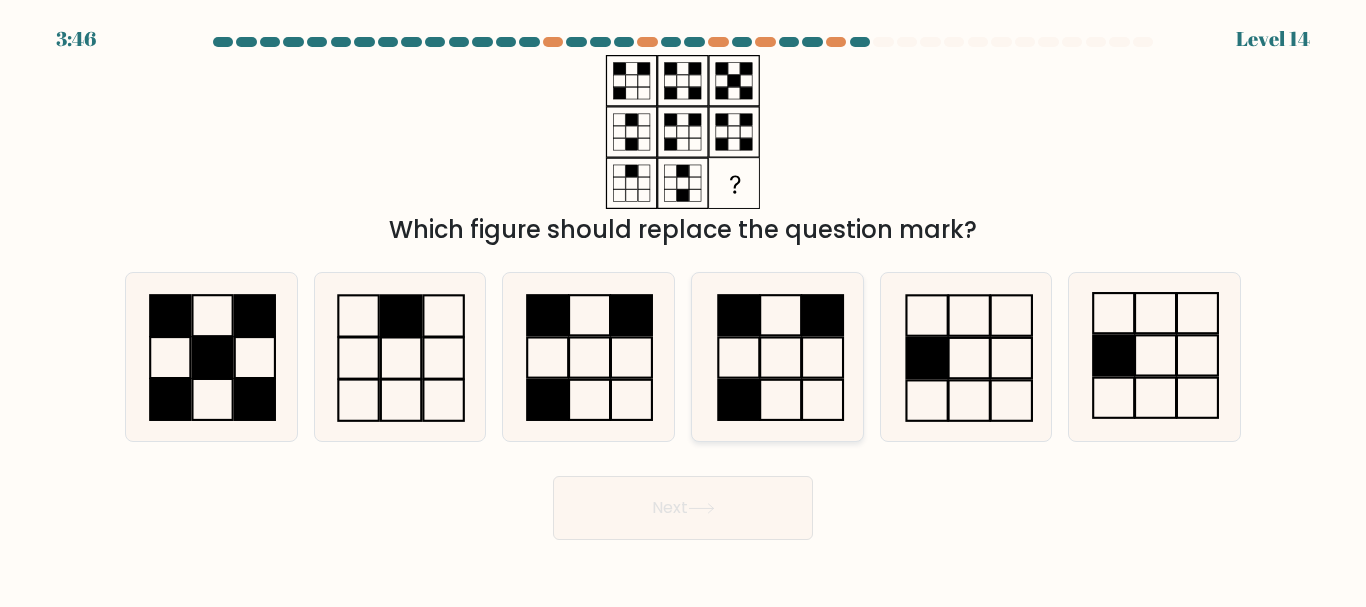 click 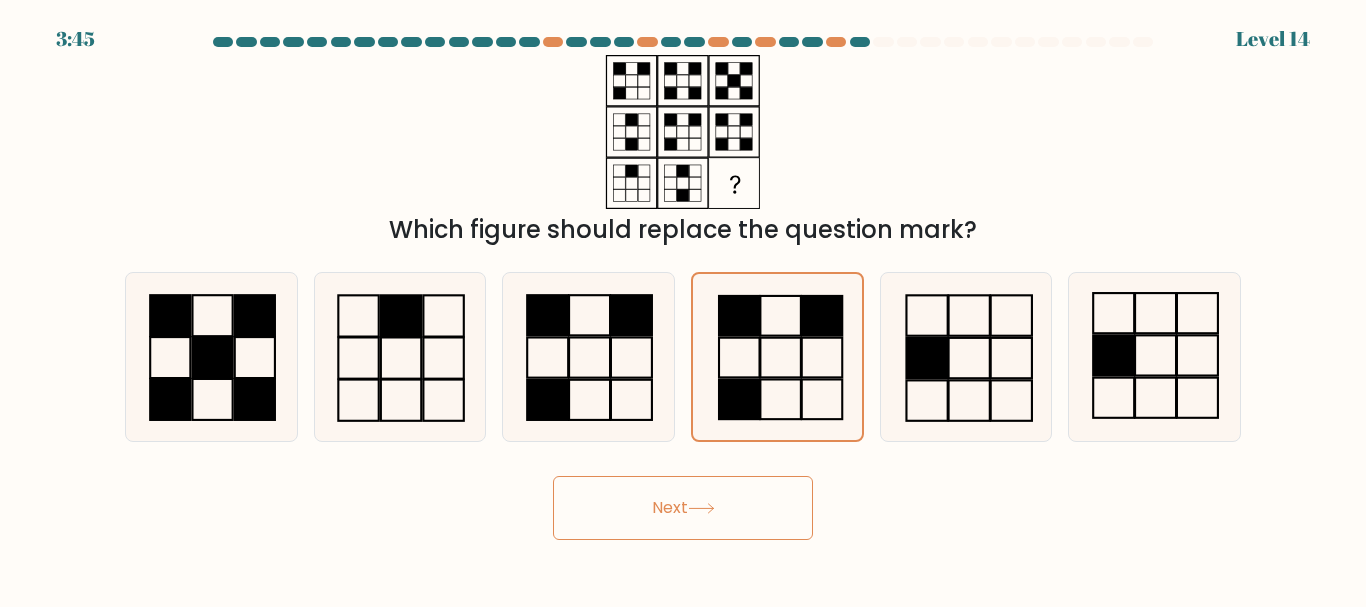 click on "Next" at bounding box center [683, 508] 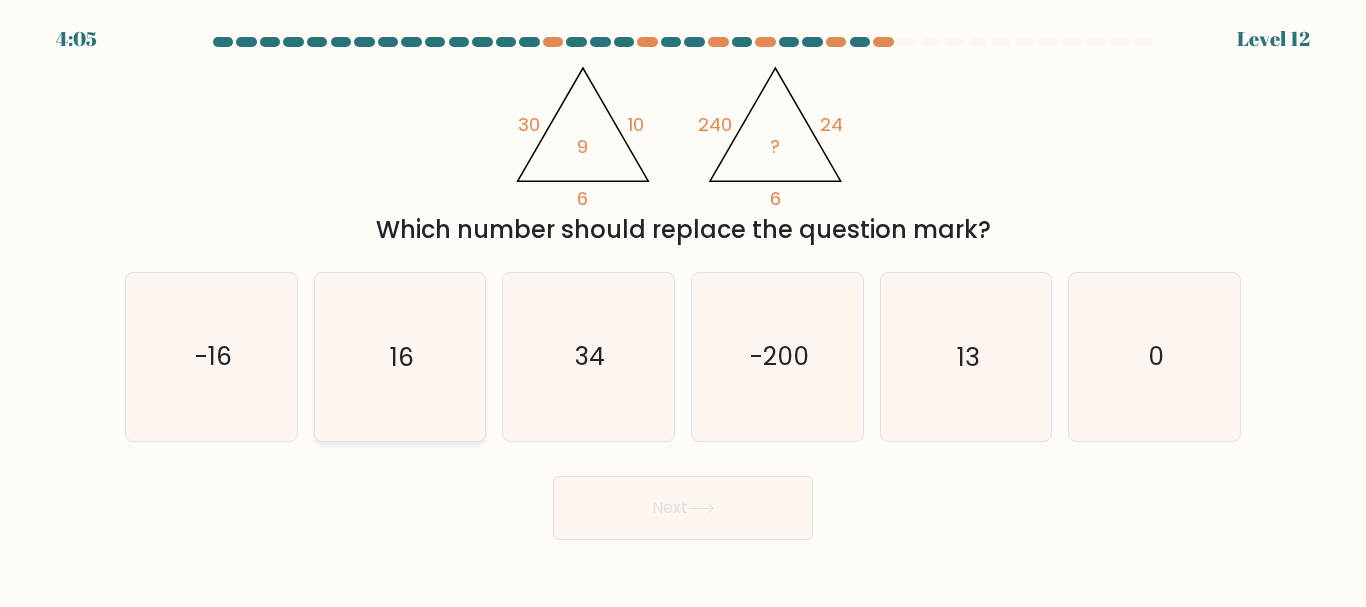 click on "16" 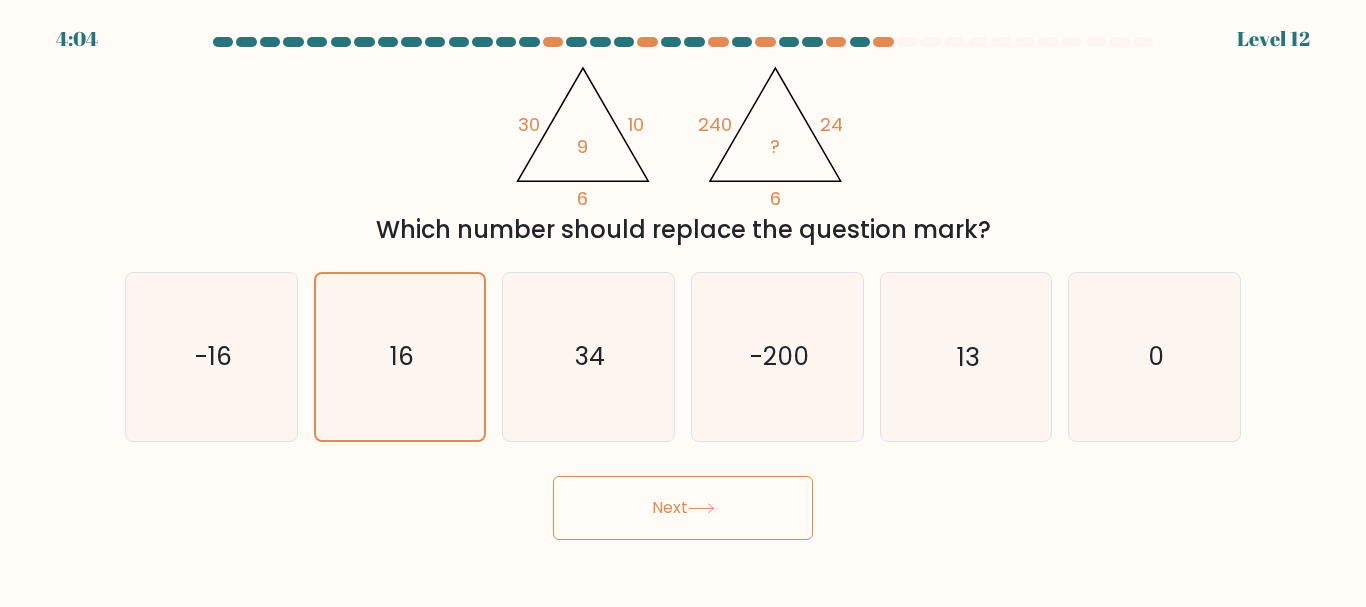 click on "Next" at bounding box center [683, 508] 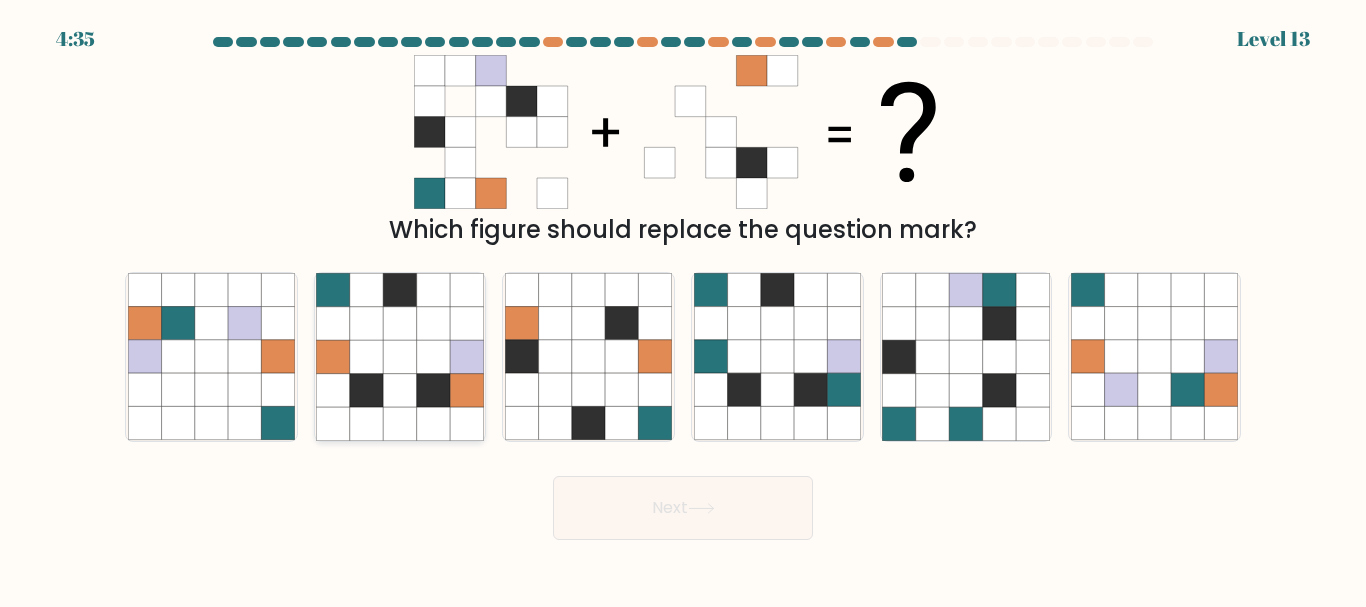 click 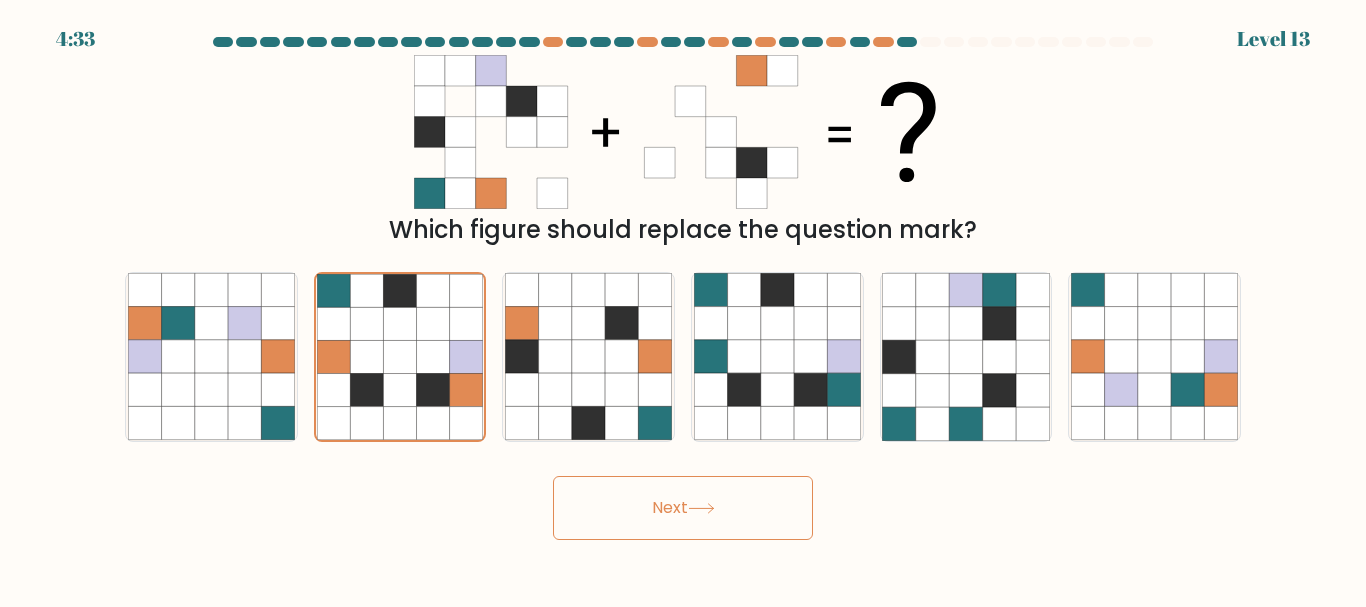click on "Next" at bounding box center (683, 508) 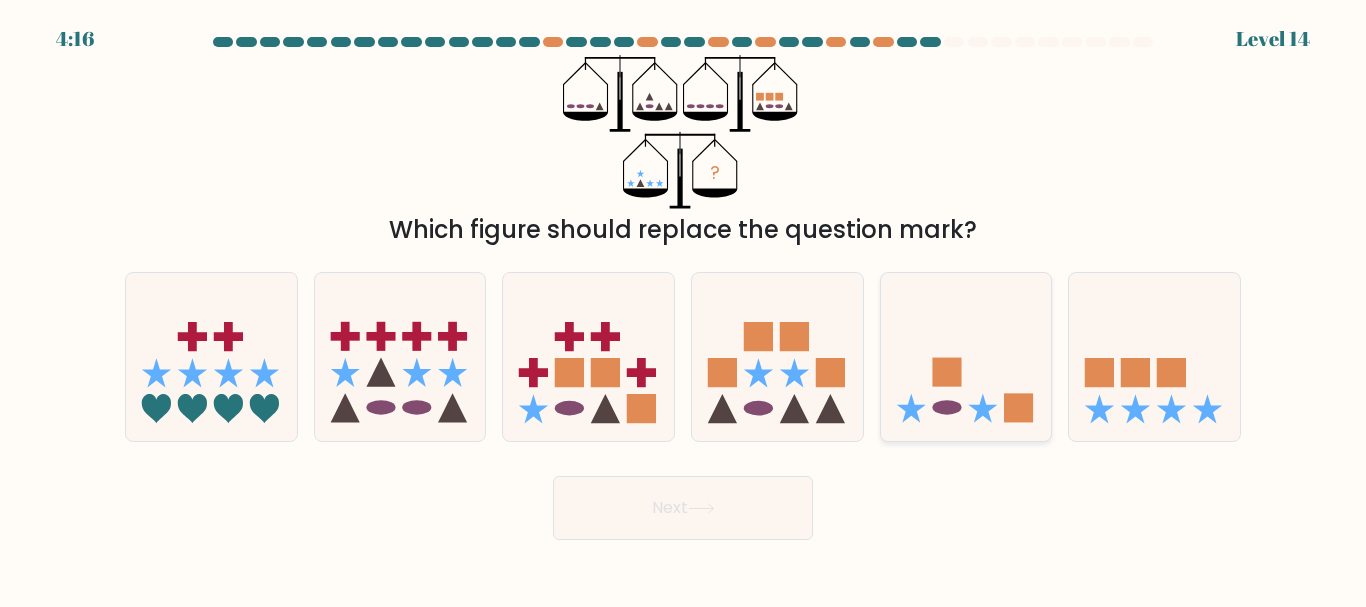 click 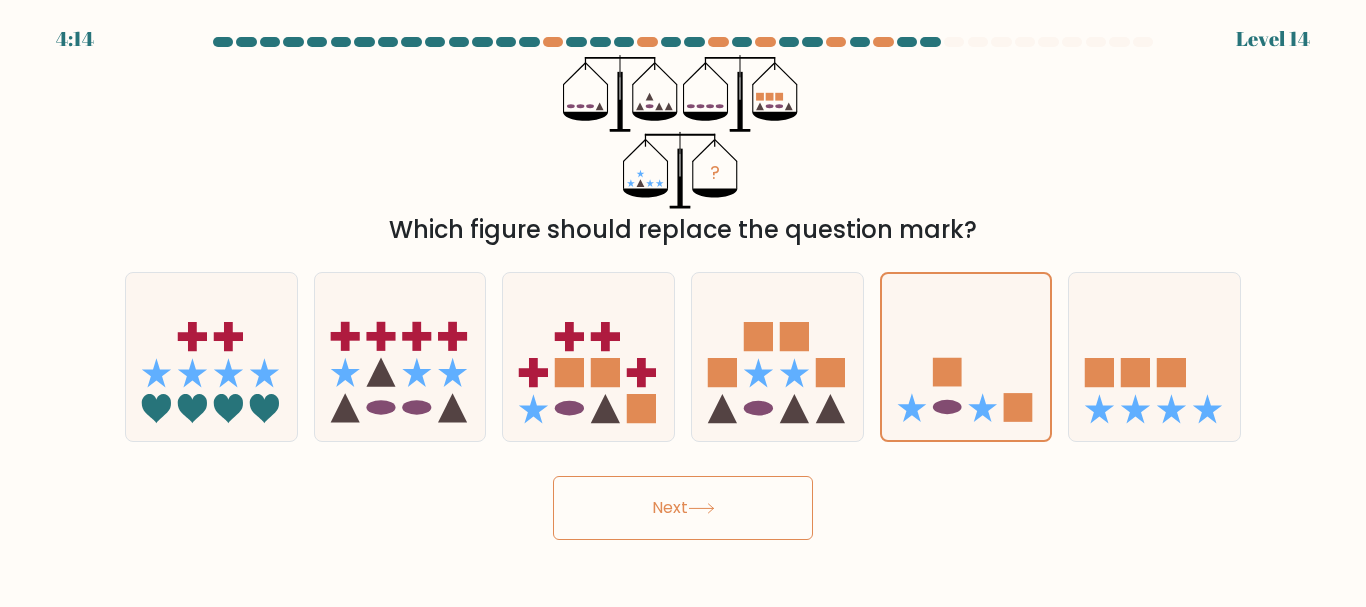 click on "Next" at bounding box center (683, 508) 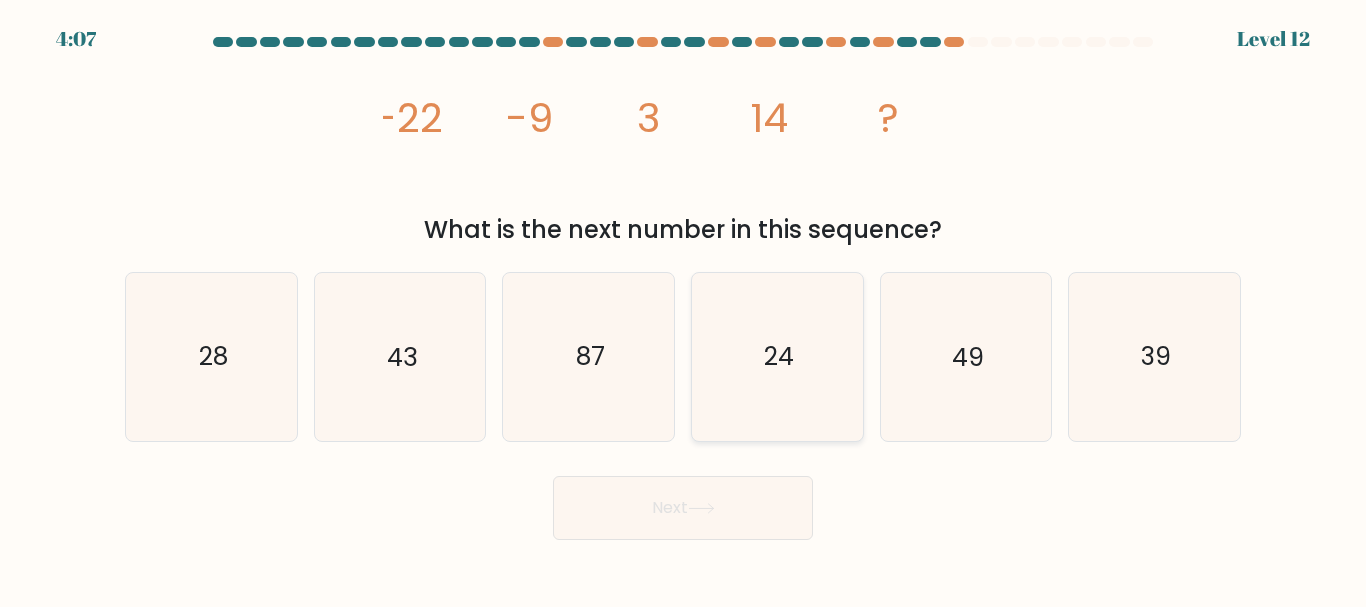 click on "24" 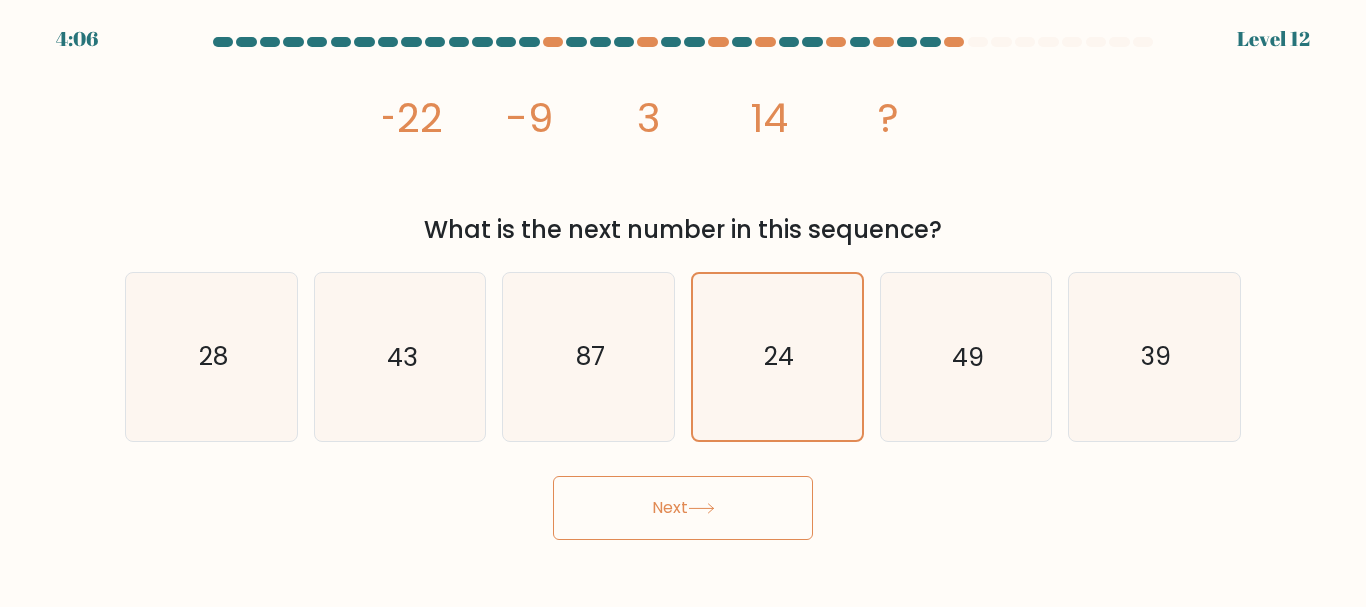 click on "Next" at bounding box center [683, 508] 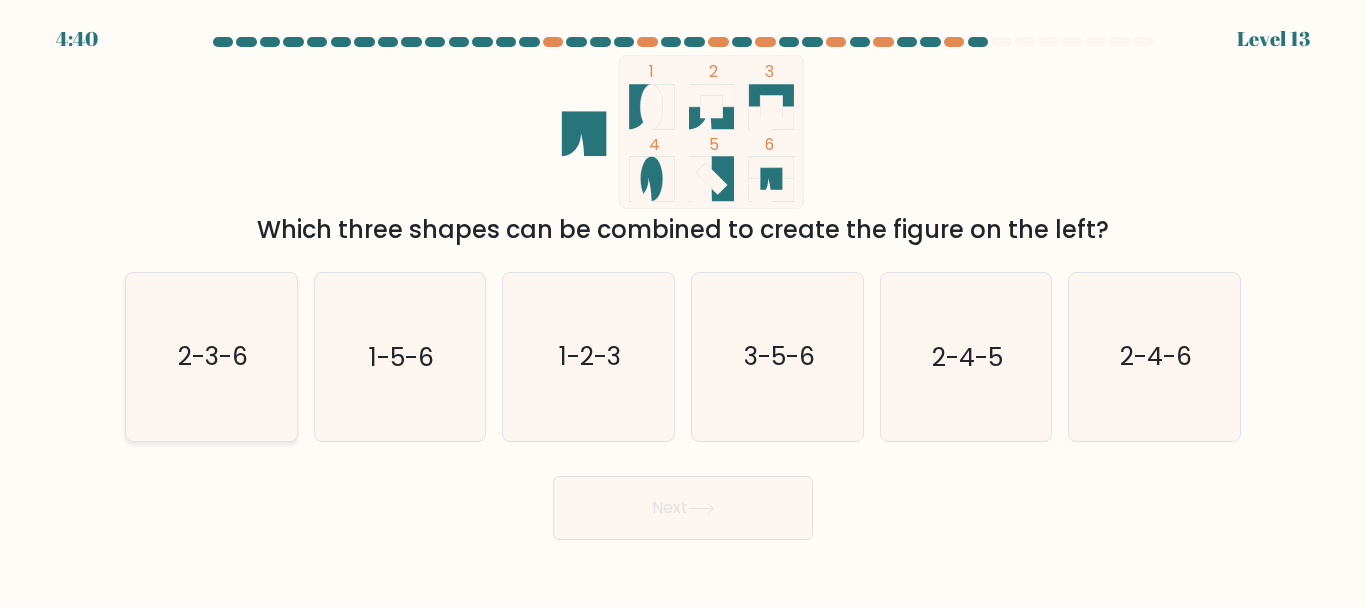click on "2-3-6" 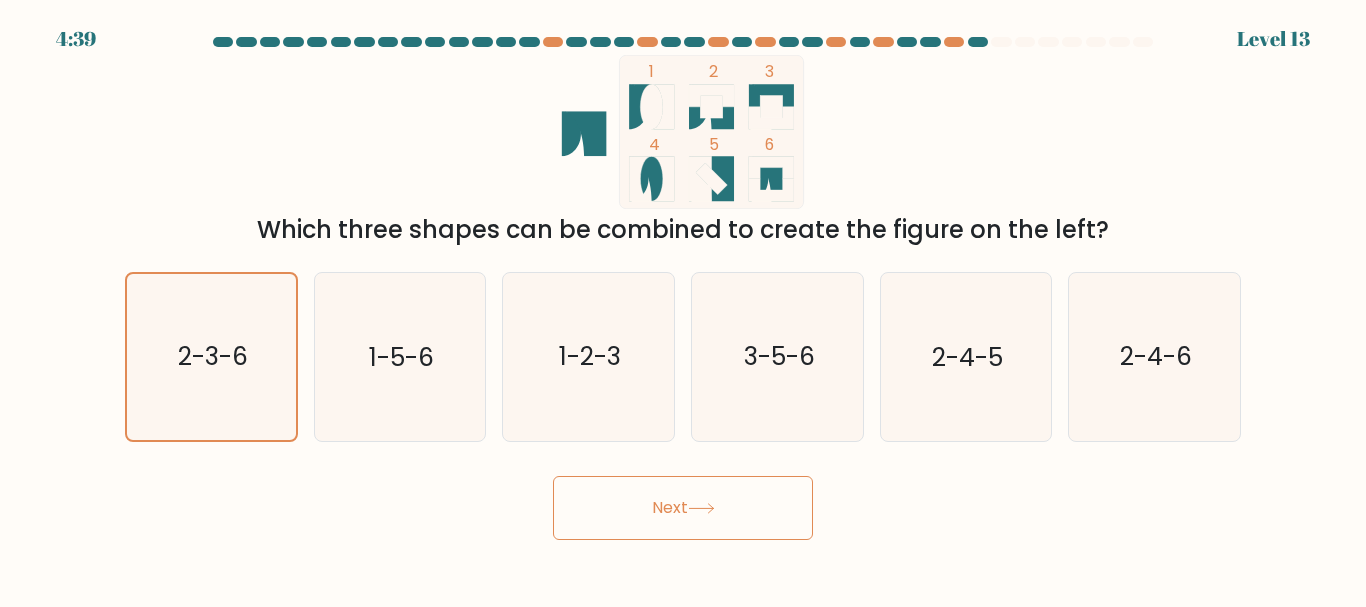 click on "Next" at bounding box center [683, 508] 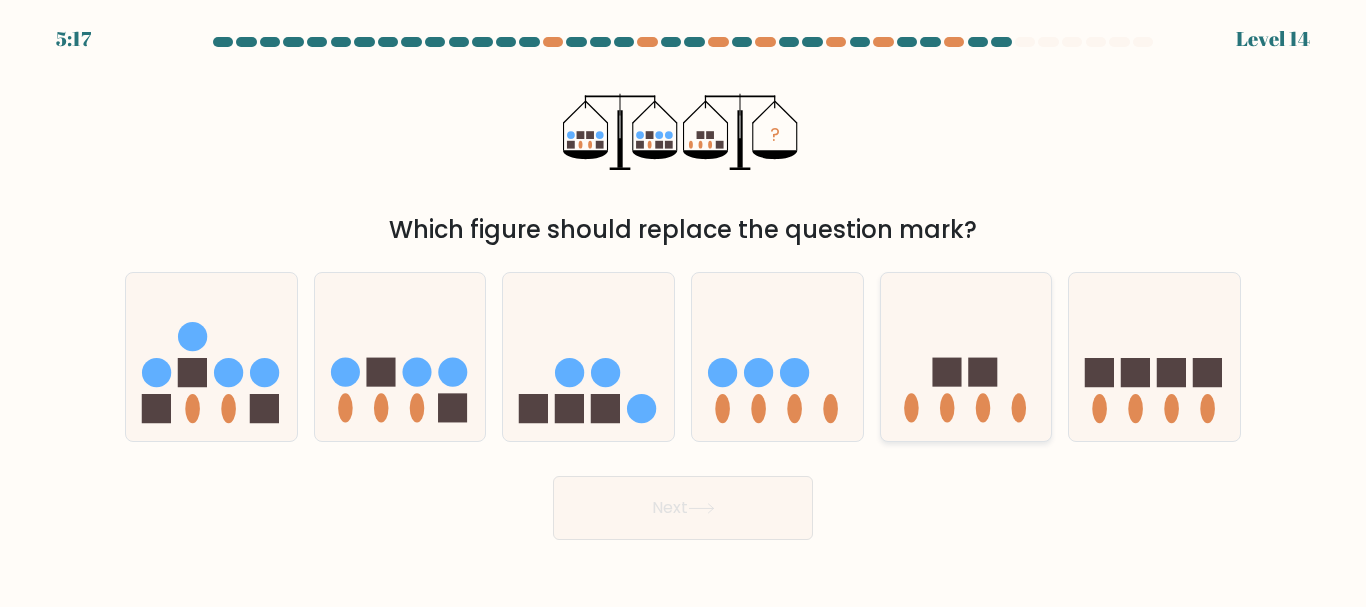 click 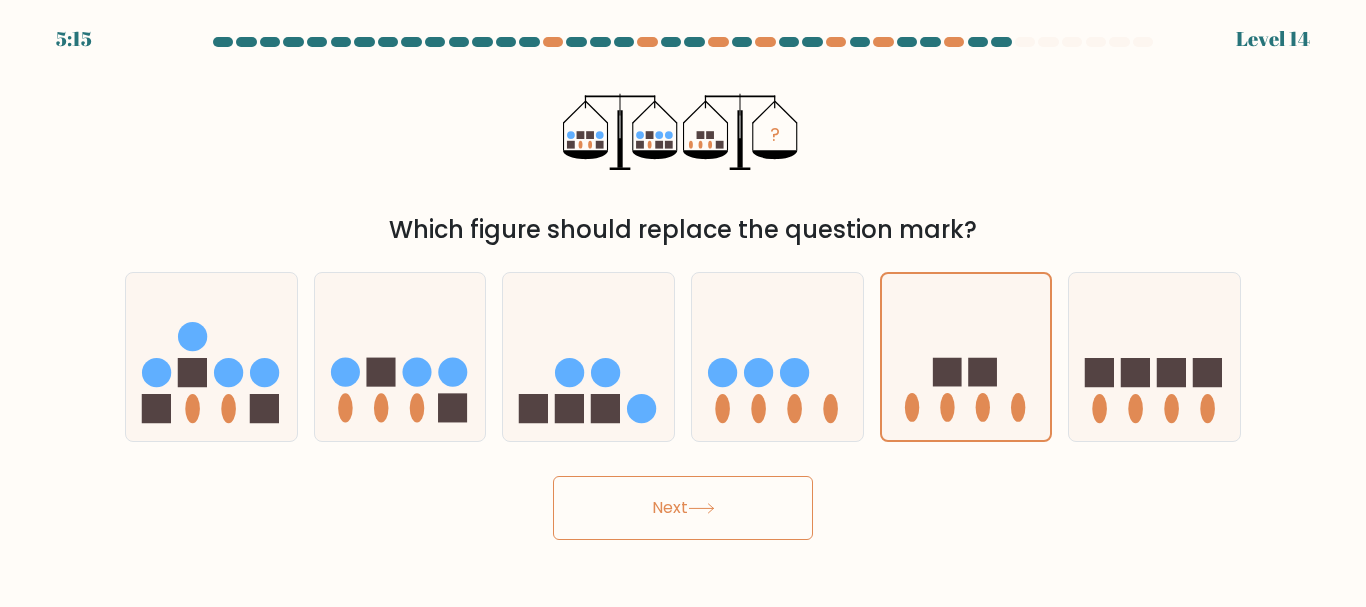 click on "Next" at bounding box center [683, 508] 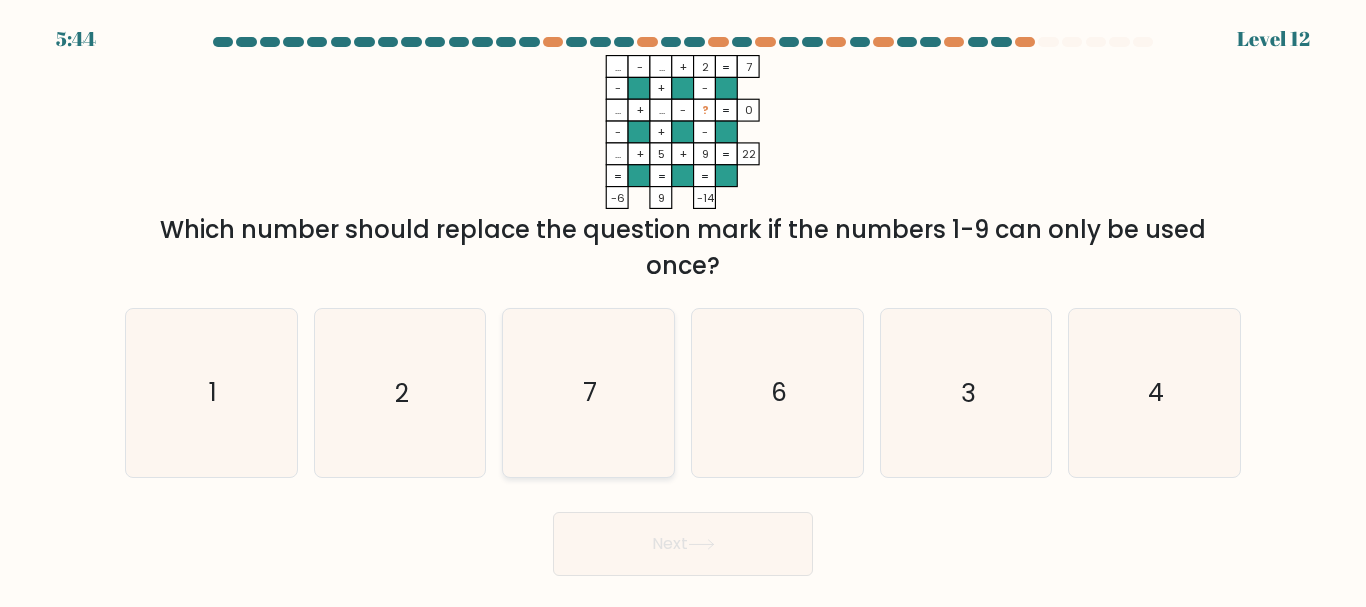 click on "7" 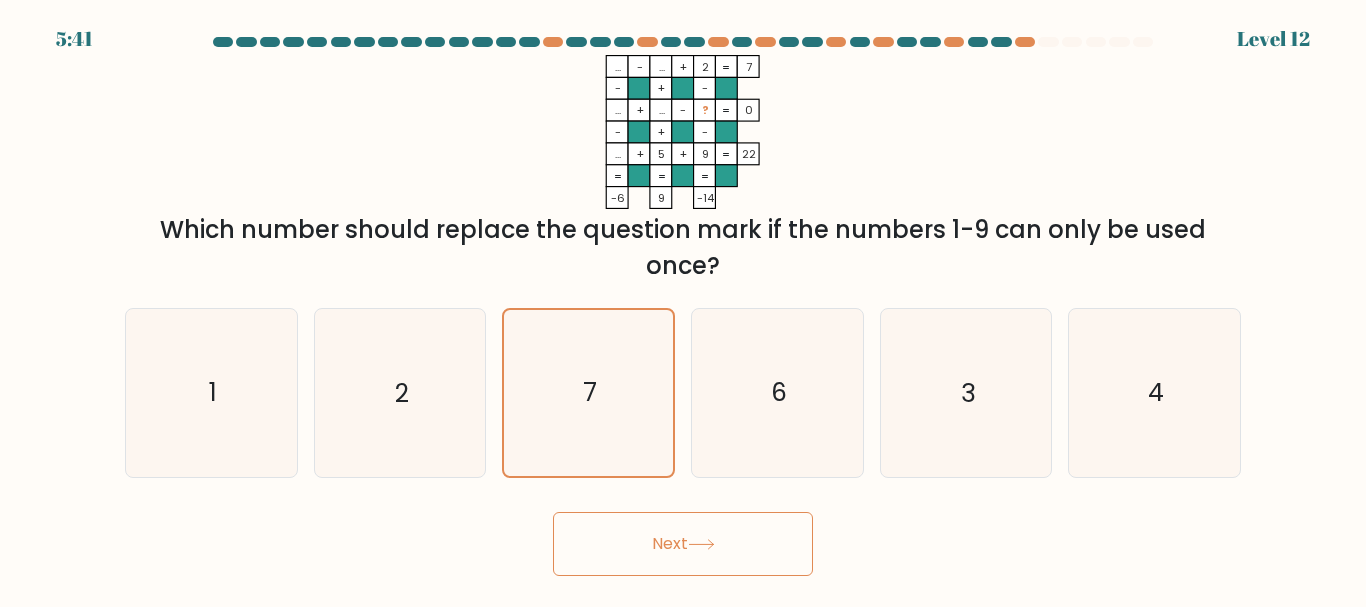 click on "Next" at bounding box center [683, 544] 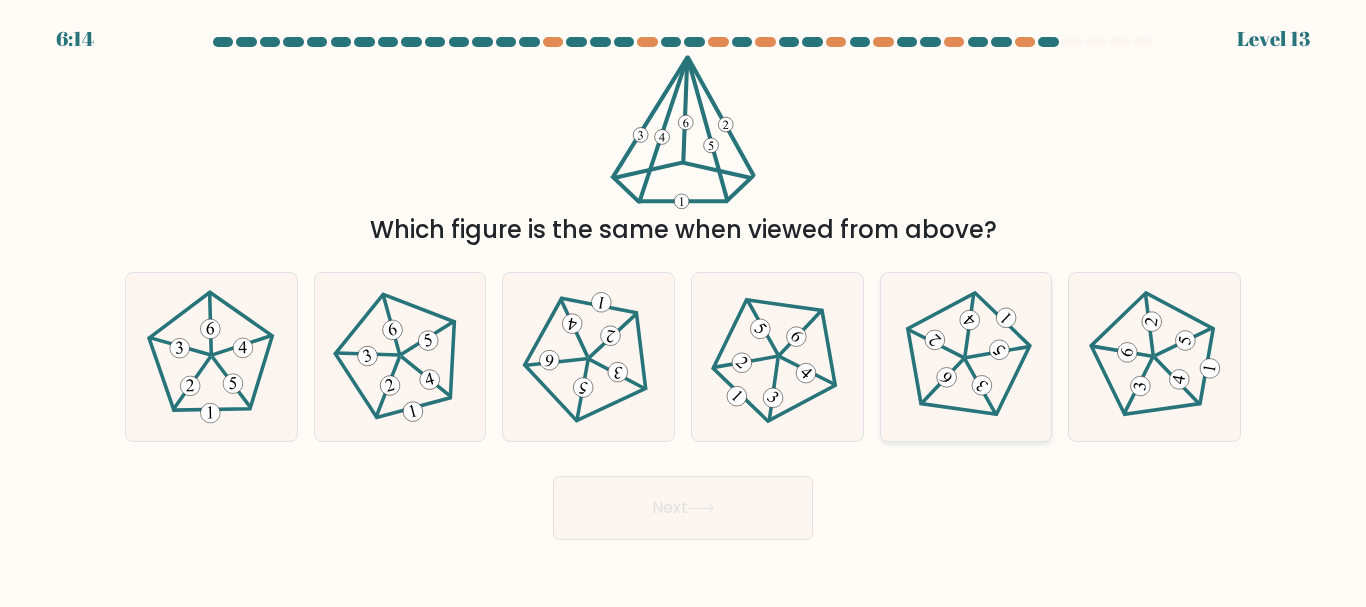 click 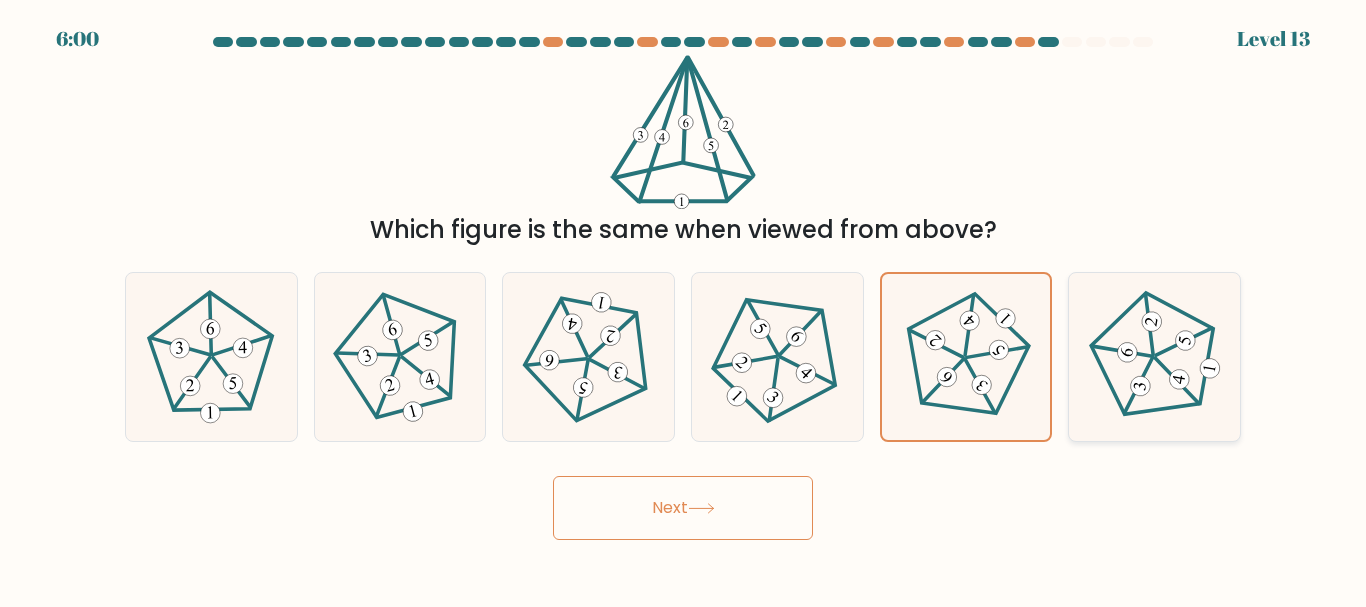 click 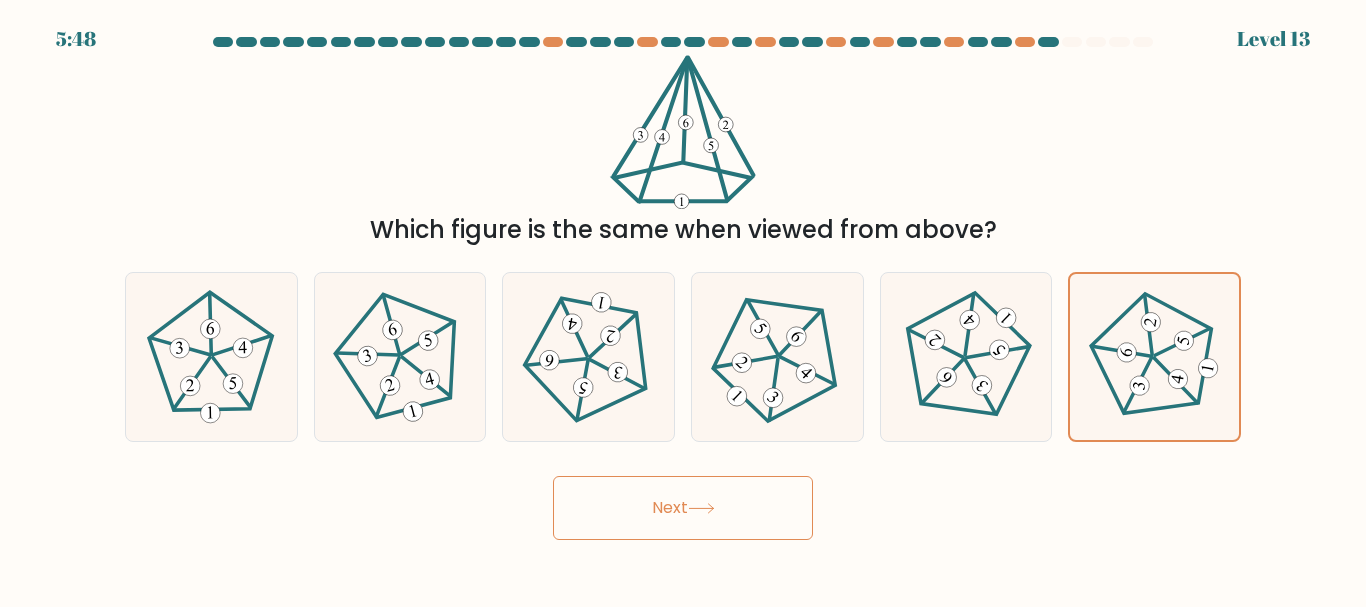 click on "Next" at bounding box center [683, 508] 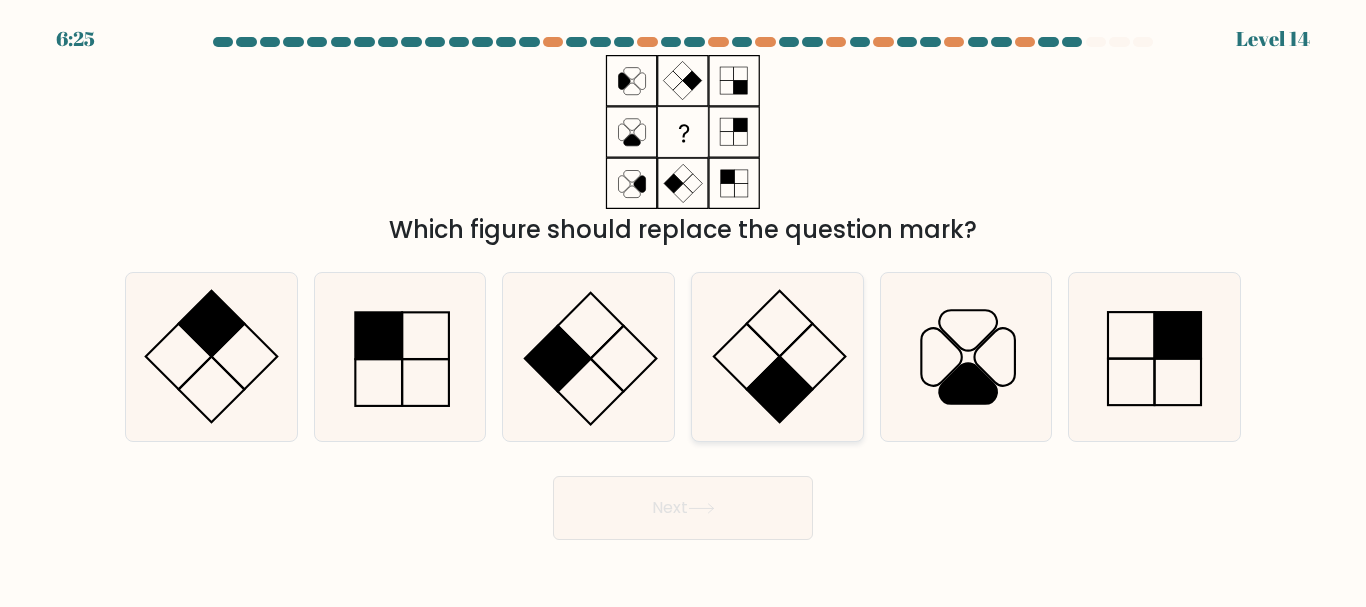 click 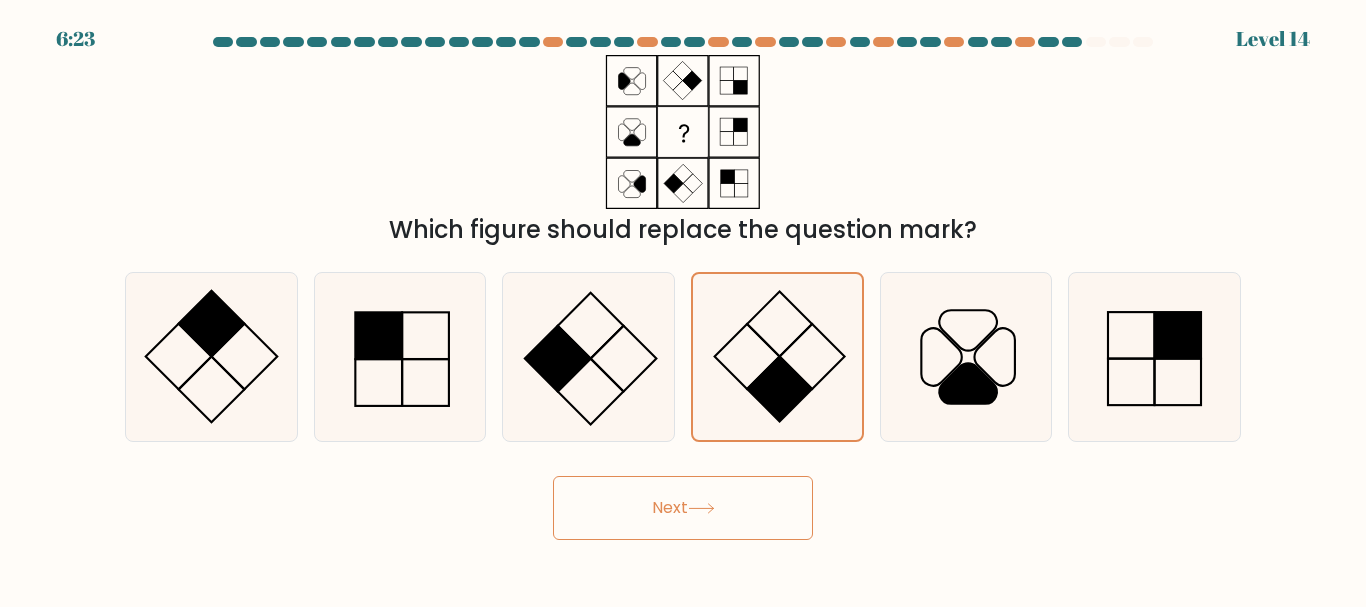 click 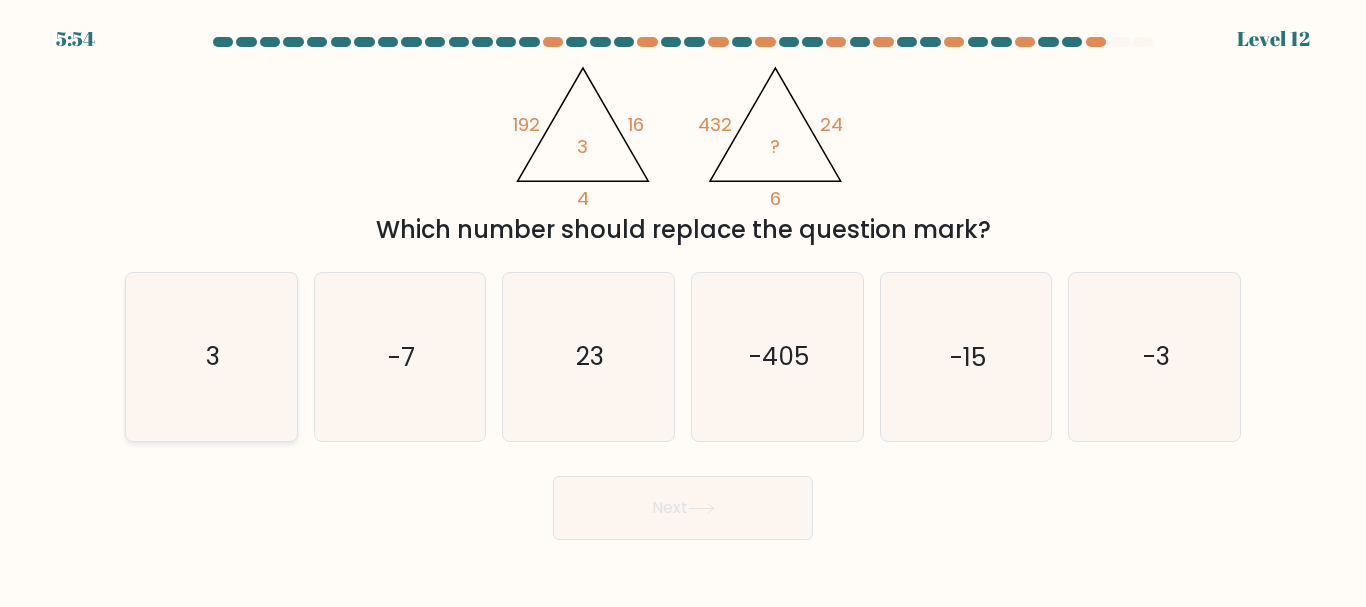 click on "3" 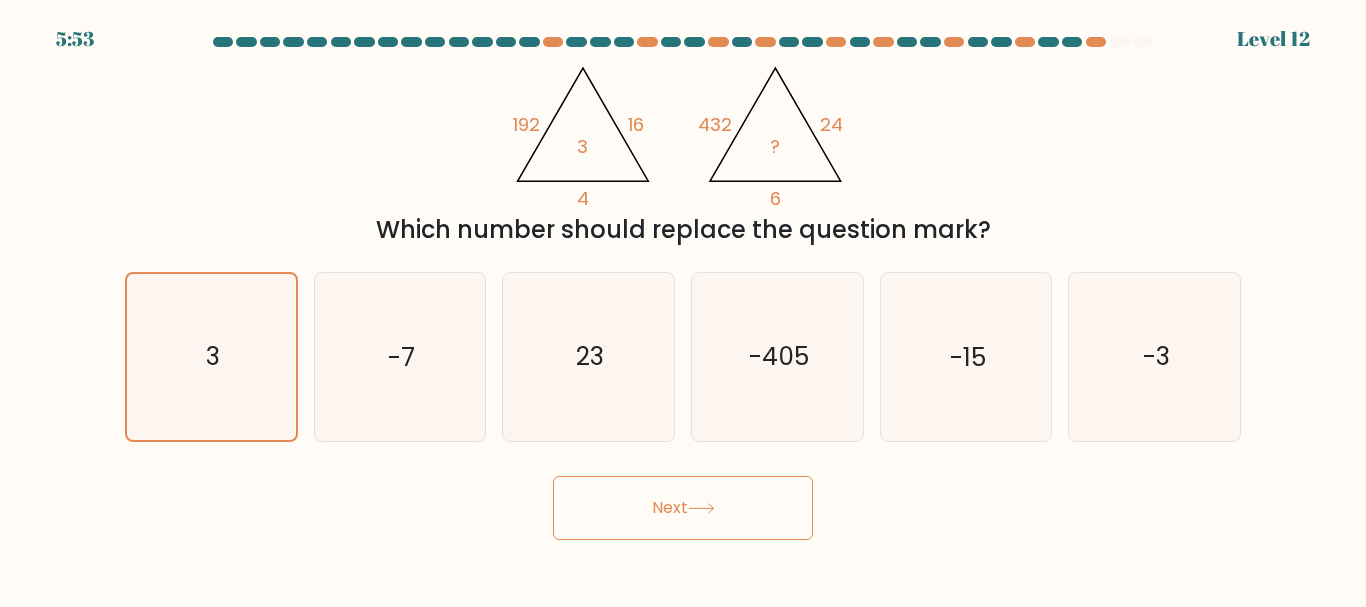 click on "Next" at bounding box center [683, 508] 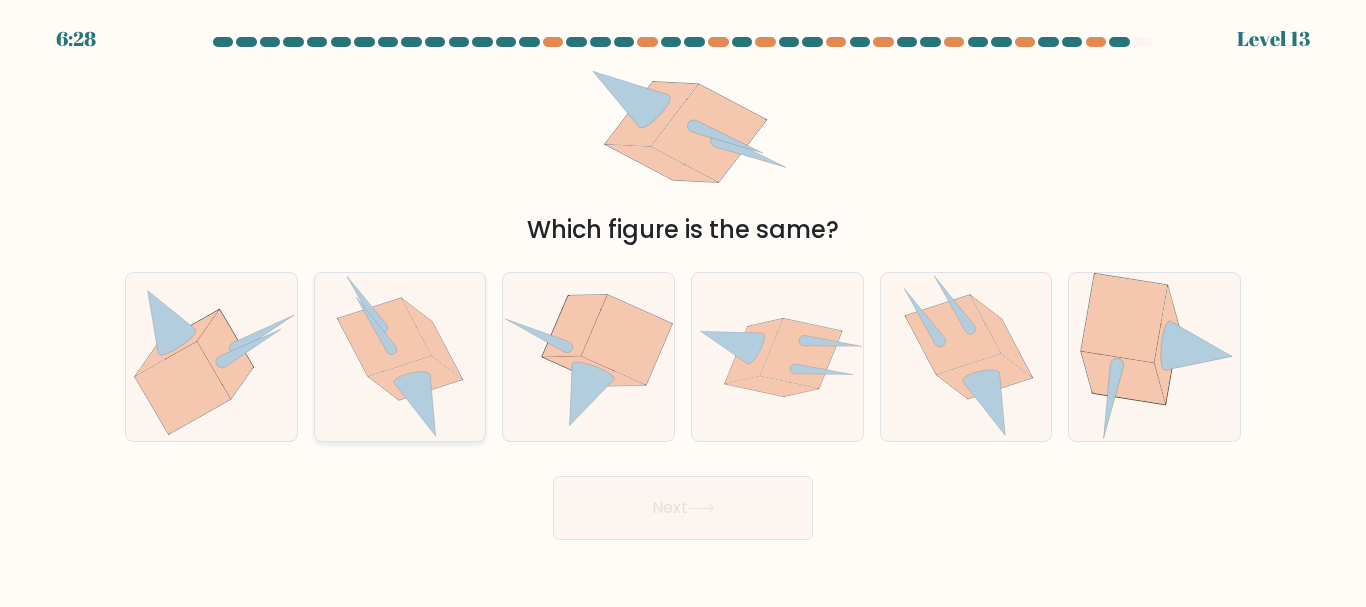 click 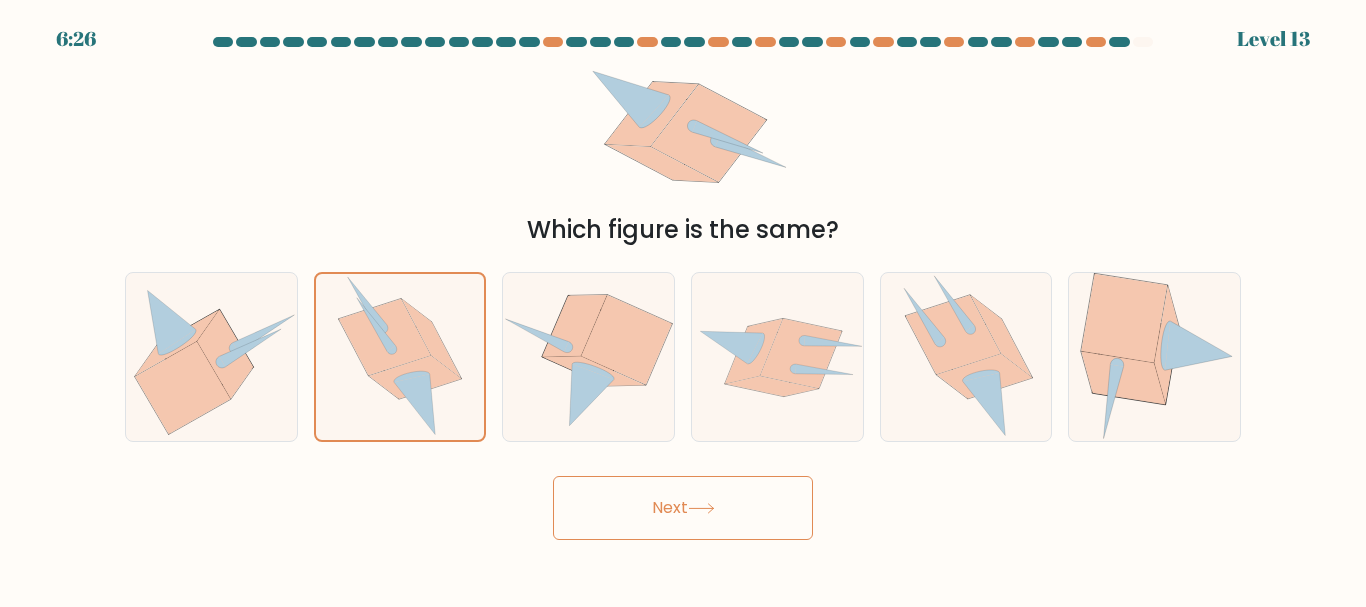 click on "Next" at bounding box center [683, 508] 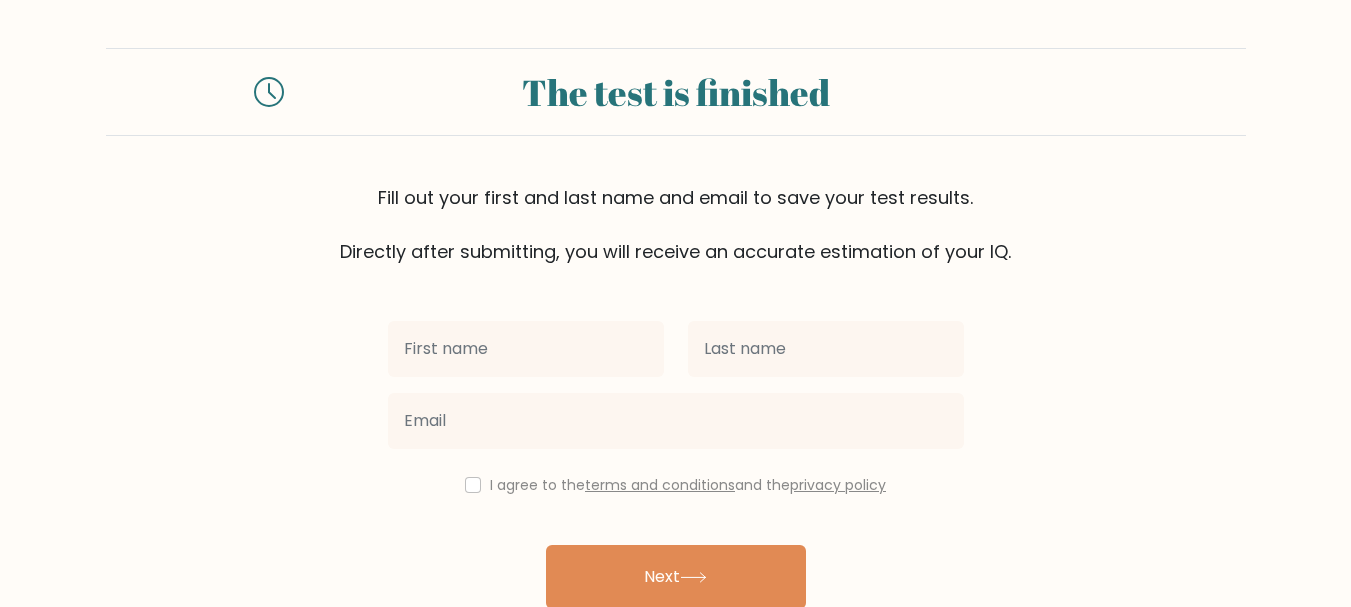 scroll, scrollTop: 0, scrollLeft: 0, axis: both 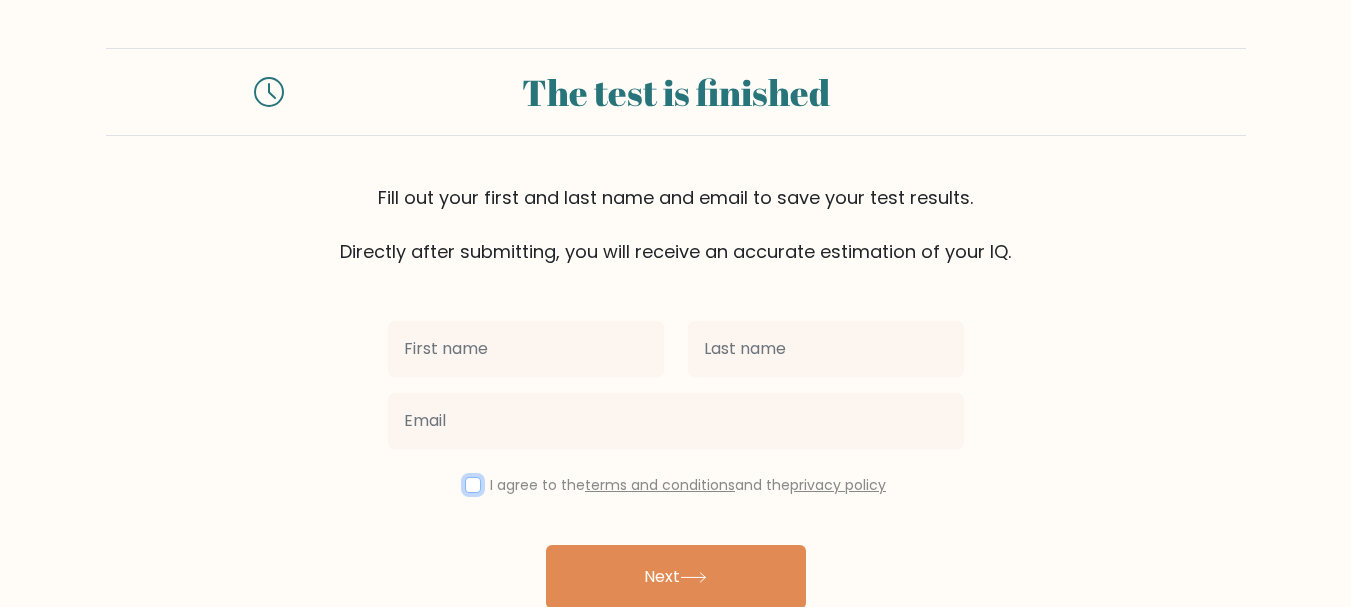 click at bounding box center [473, 485] 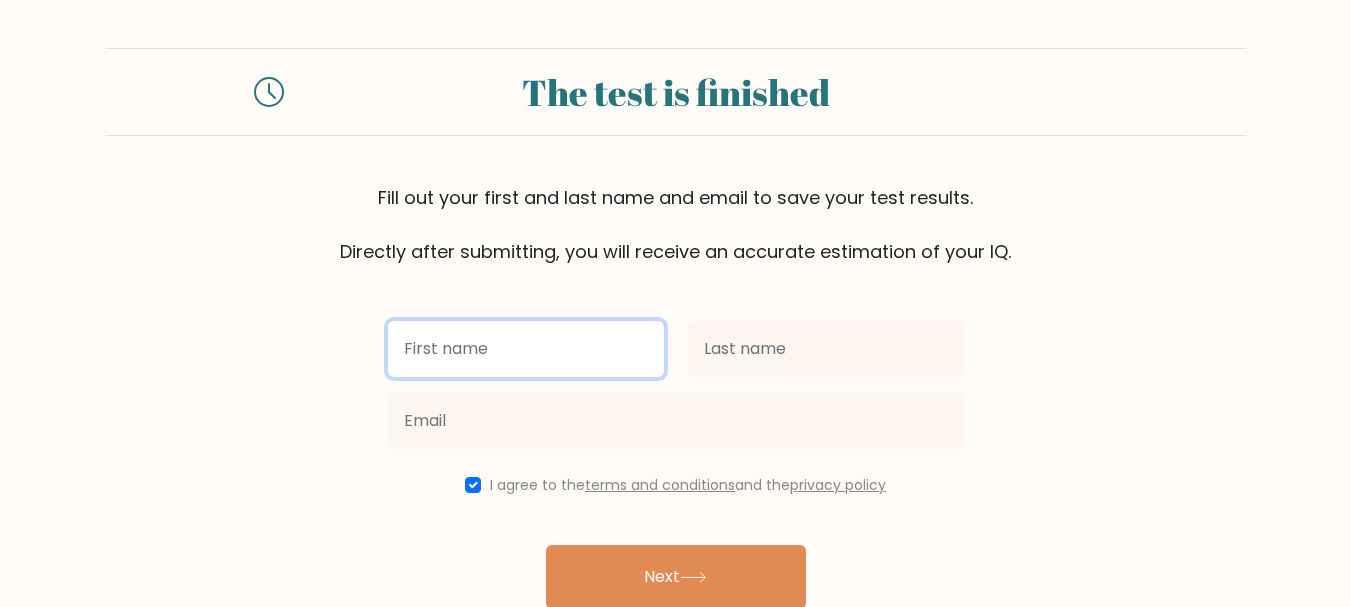 click at bounding box center [526, 349] 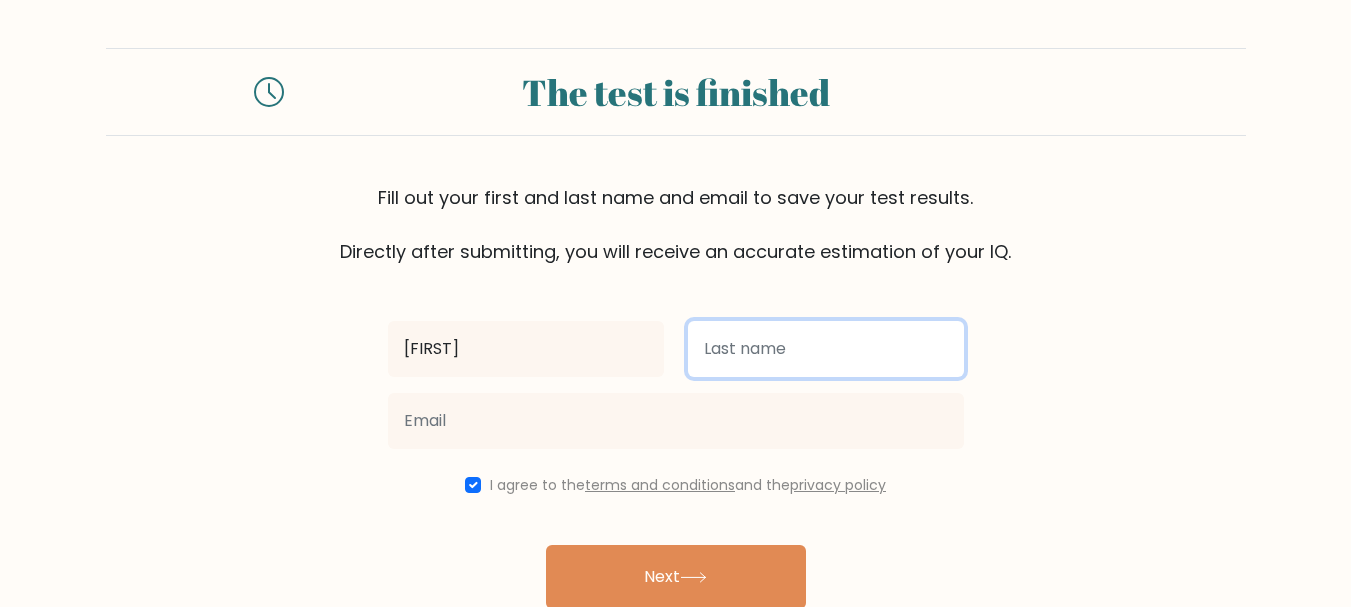 click at bounding box center (826, 349) 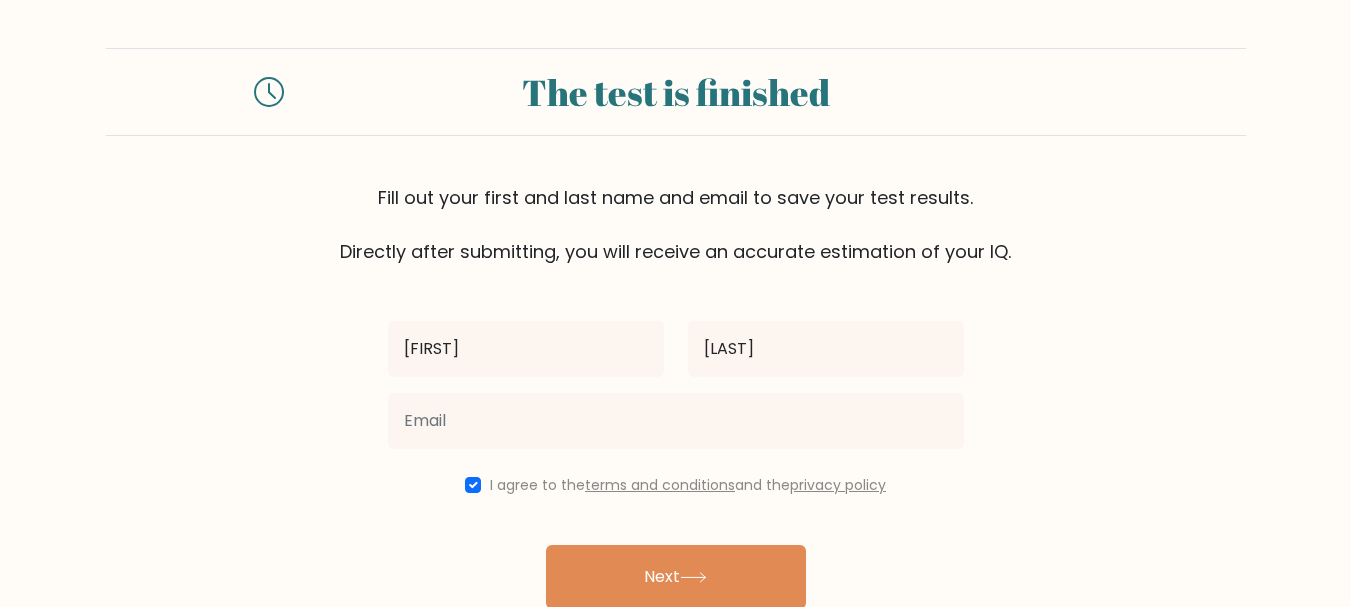 click at bounding box center (676, 421) 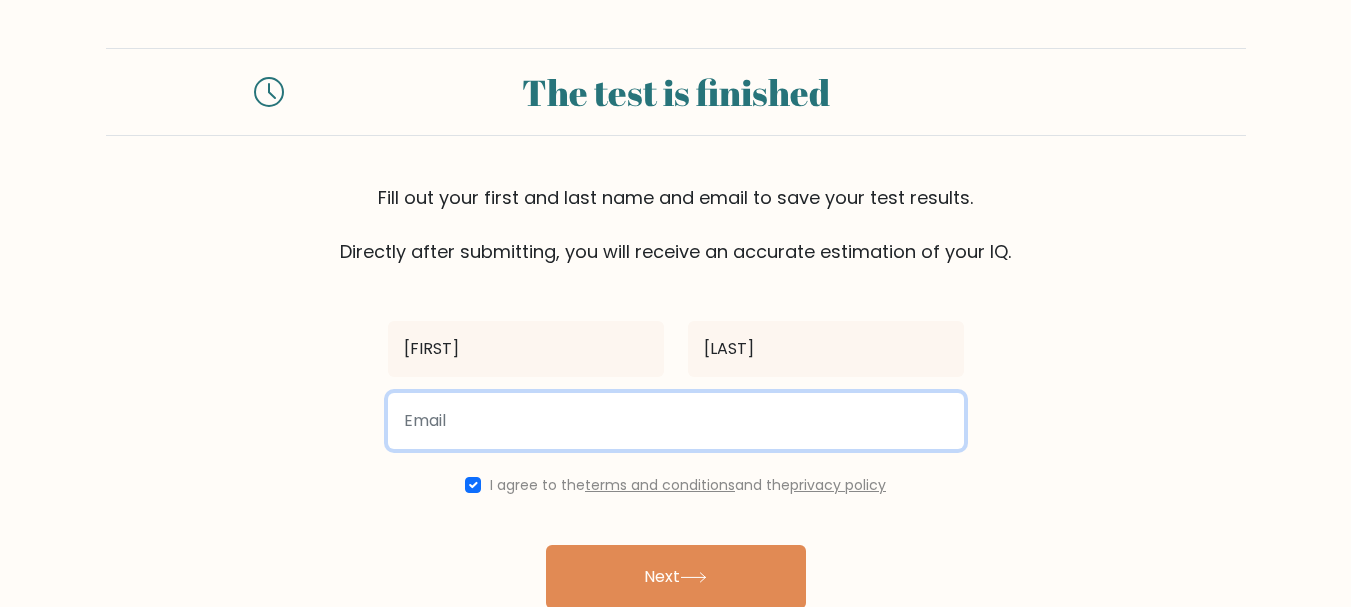 click at bounding box center [676, 421] 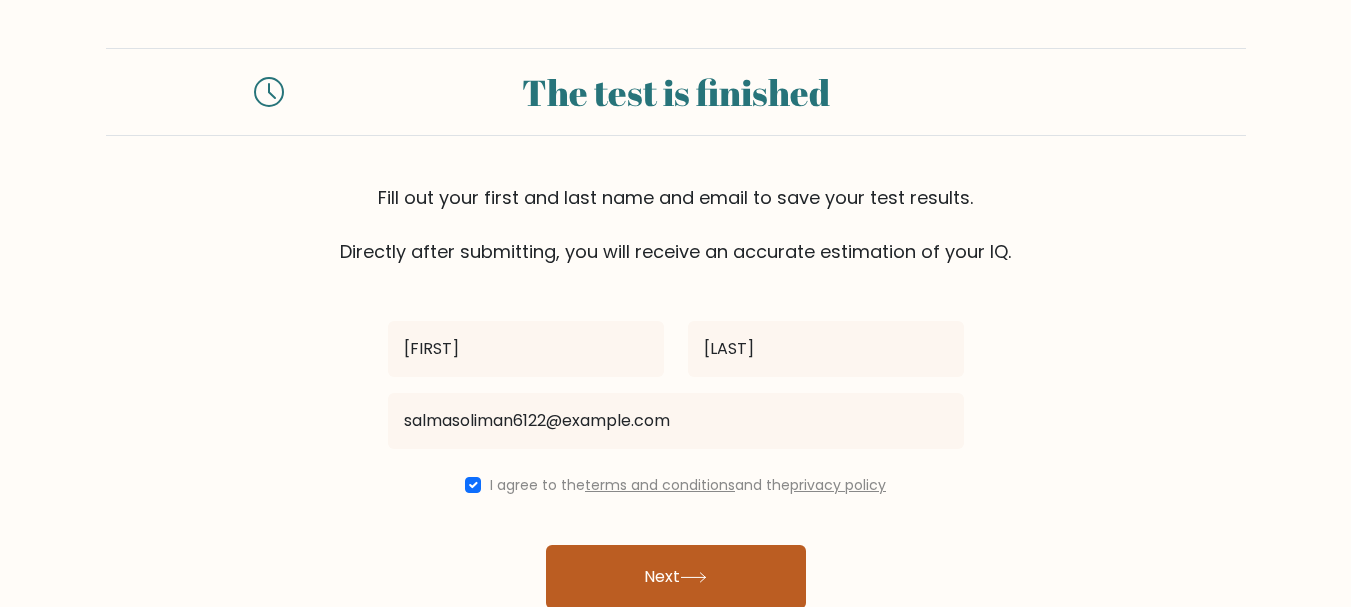 click on "Next" at bounding box center (676, 577) 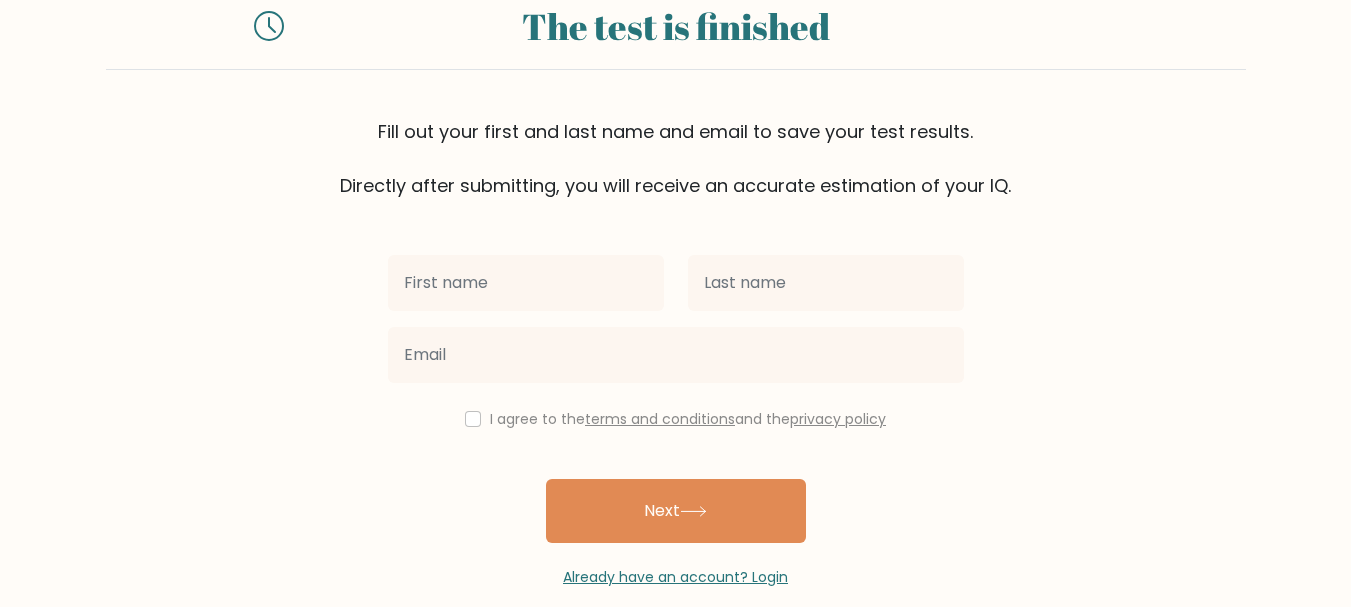 scroll, scrollTop: 153, scrollLeft: 0, axis: vertical 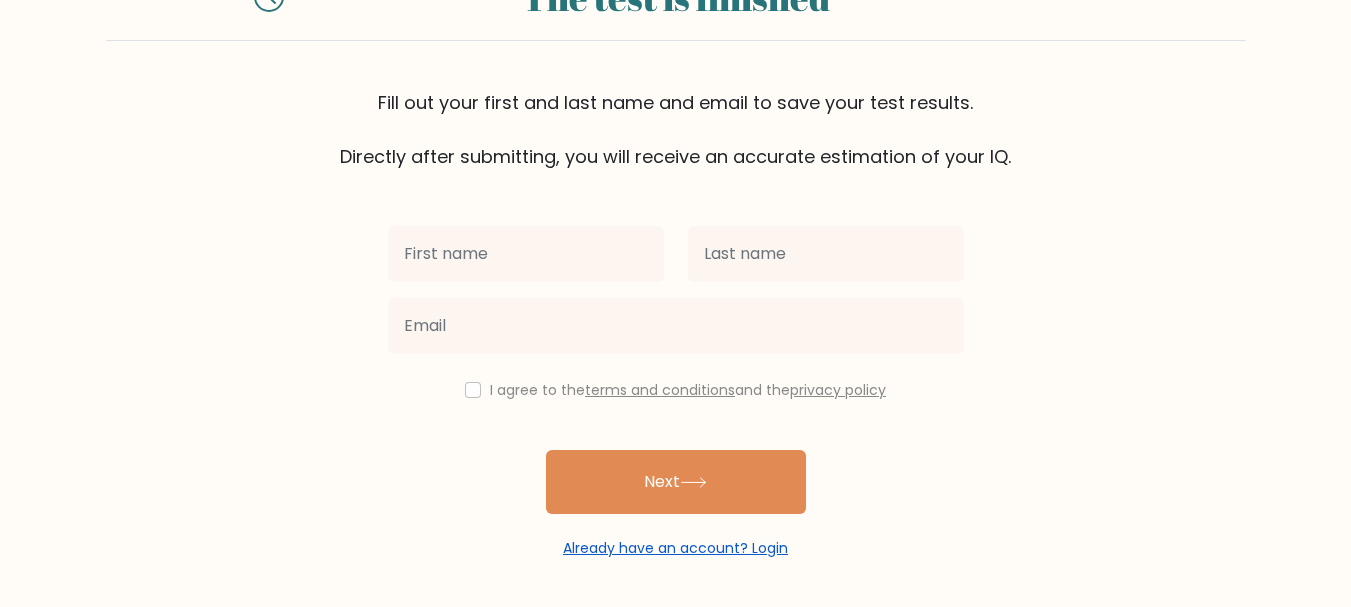 click on "Already have an account? Login" at bounding box center [675, 548] 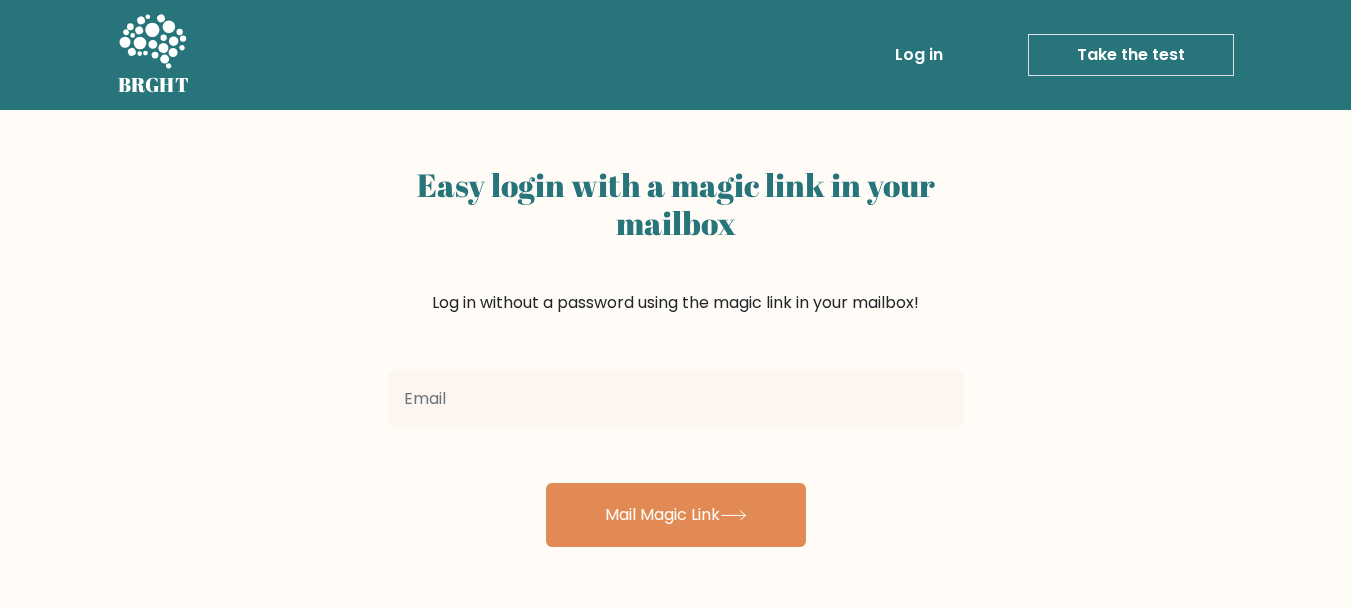 scroll, scrollTop: 0, scrollLeft: 0, axis: both 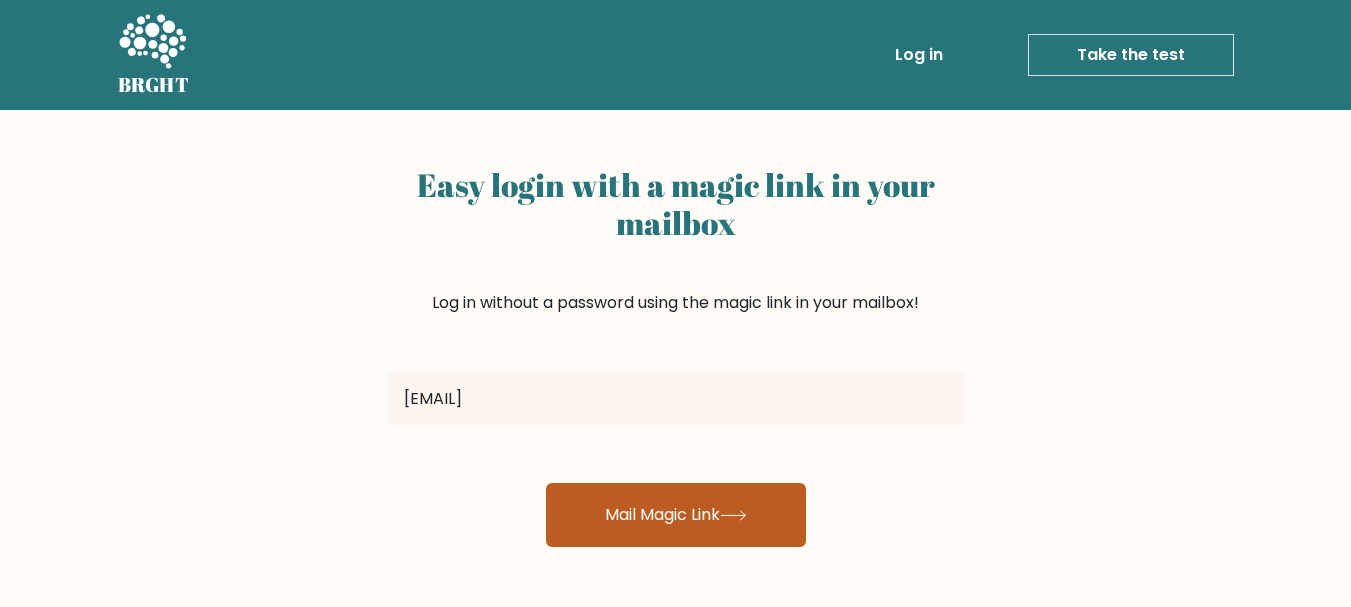 click on "Mail Magic Link" at bounding box center (676, 515) 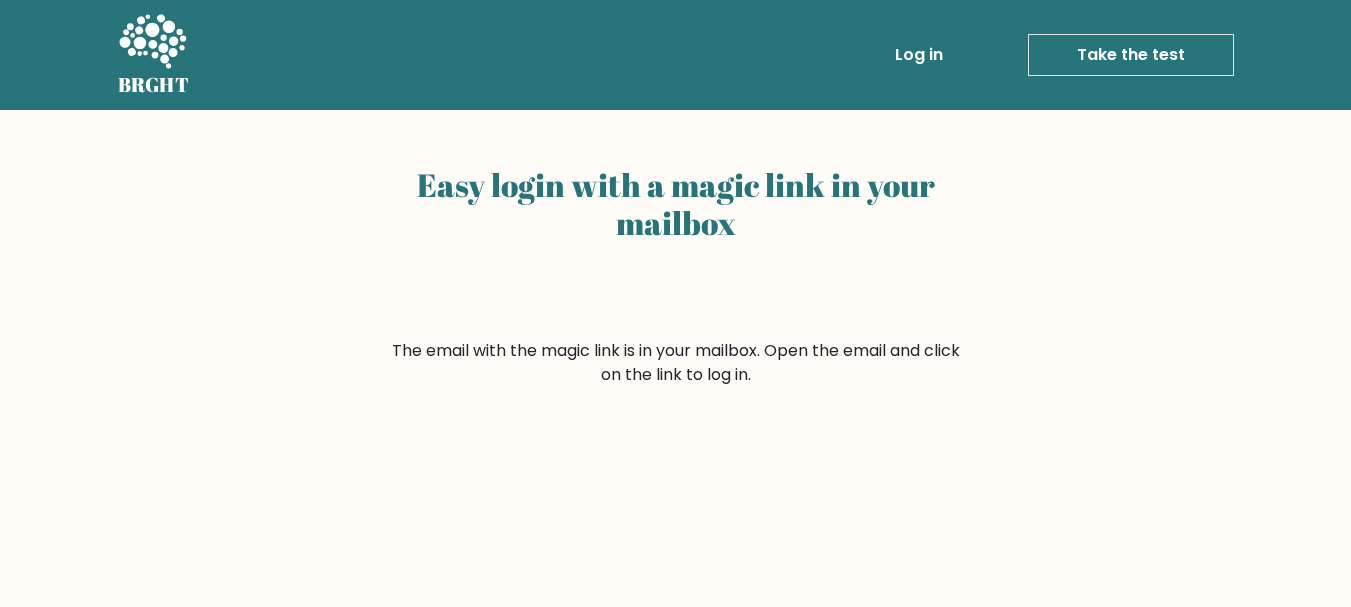 scroll, scrollTop: 0, scrollLeft: 0, axis: both 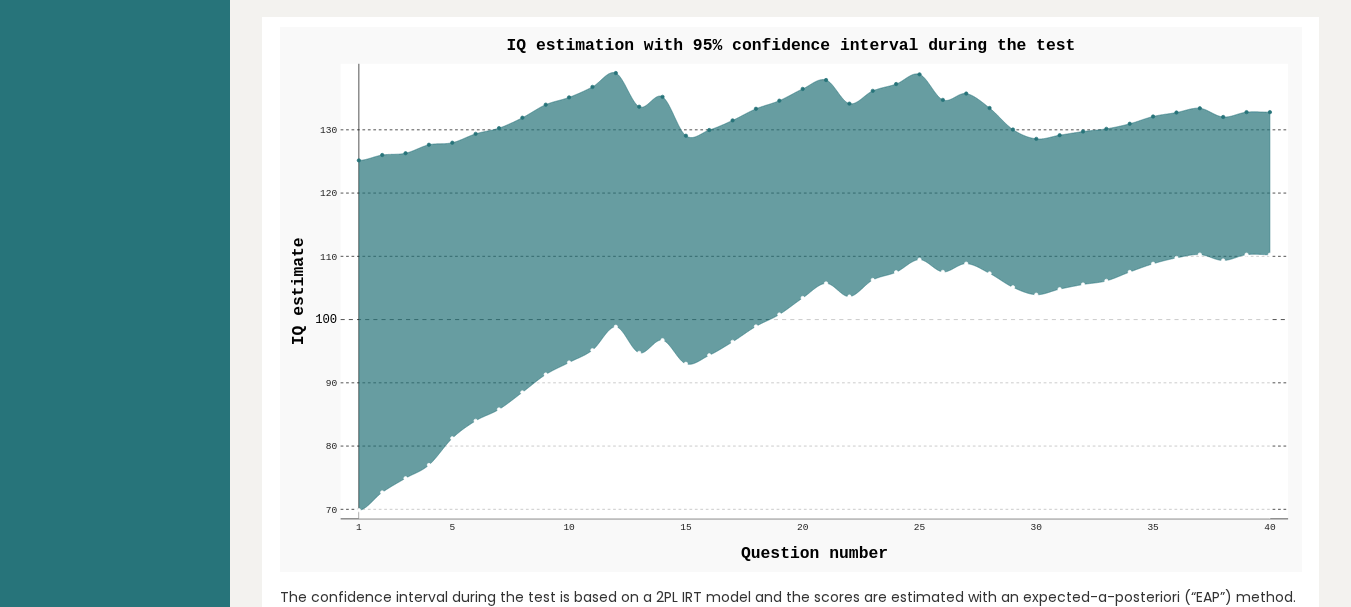 click 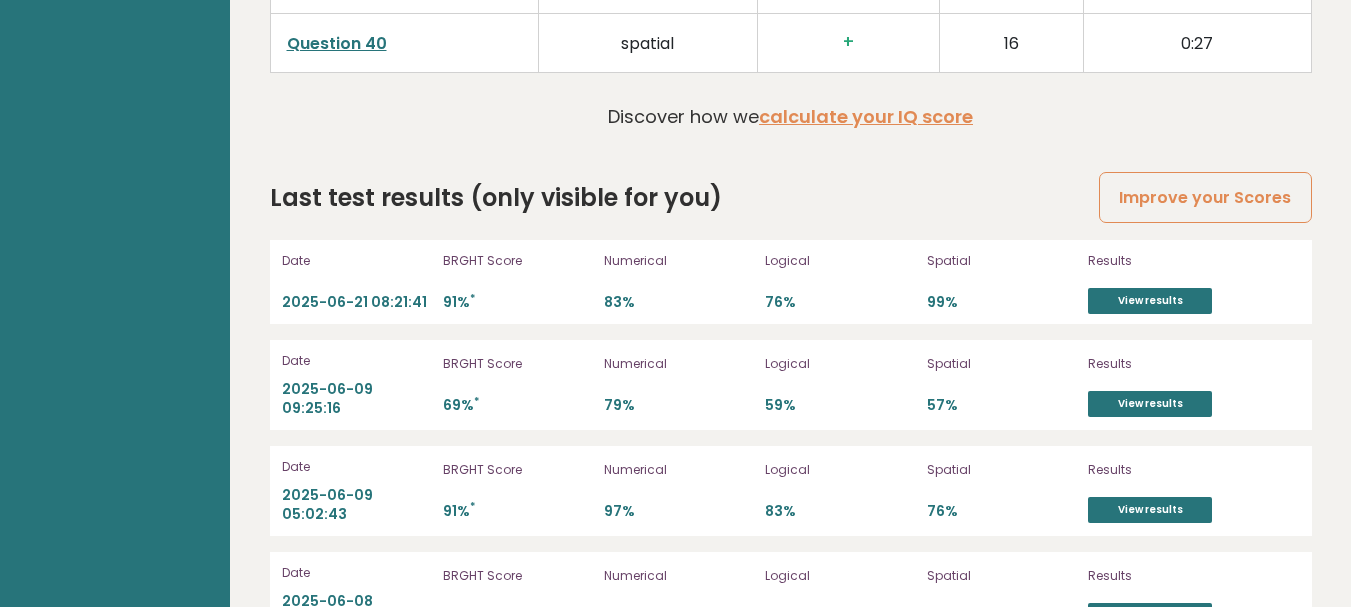 scroll, scrollTop: 5376, scrollLeft: 0, axis: vertical 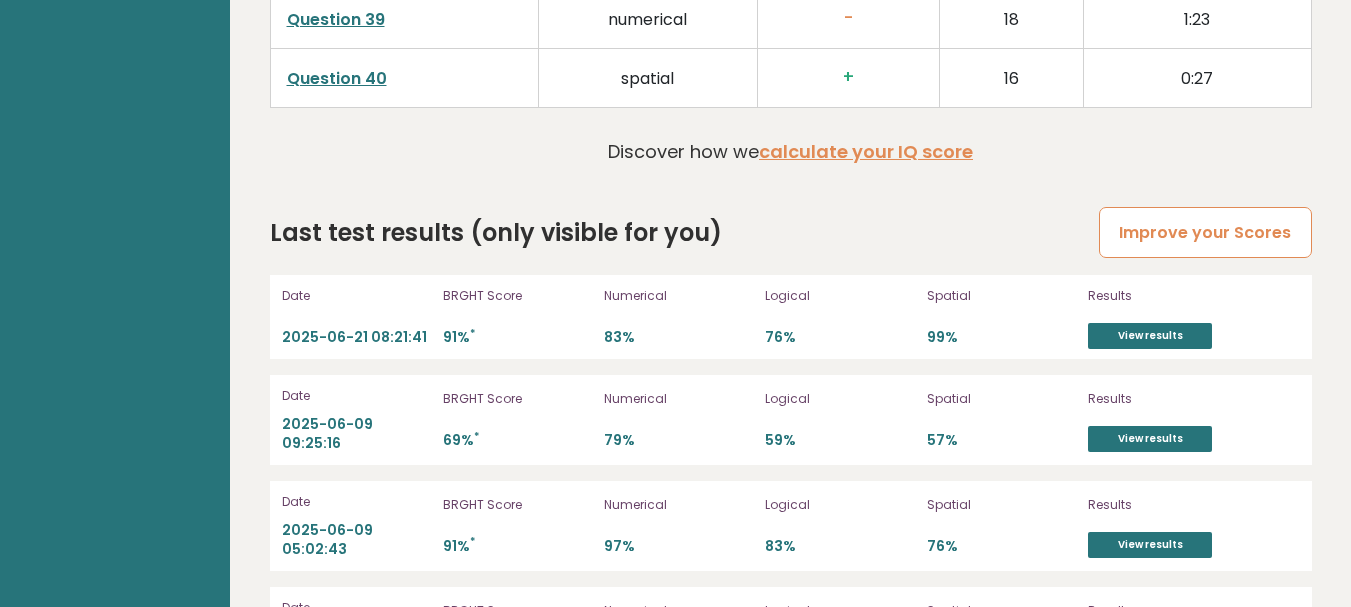 click on "Improve your Scores" at bounding box center [1205, 232] 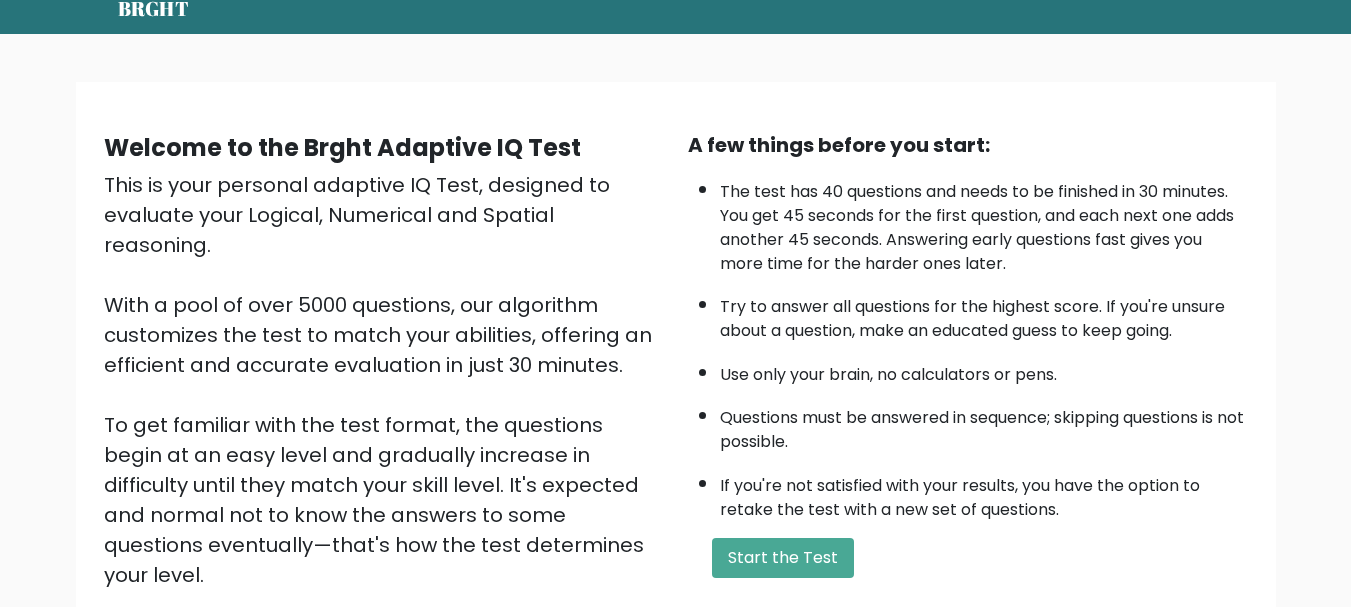 scroll, scrollTop: 81, scrollLeft: 0, axis: vertical 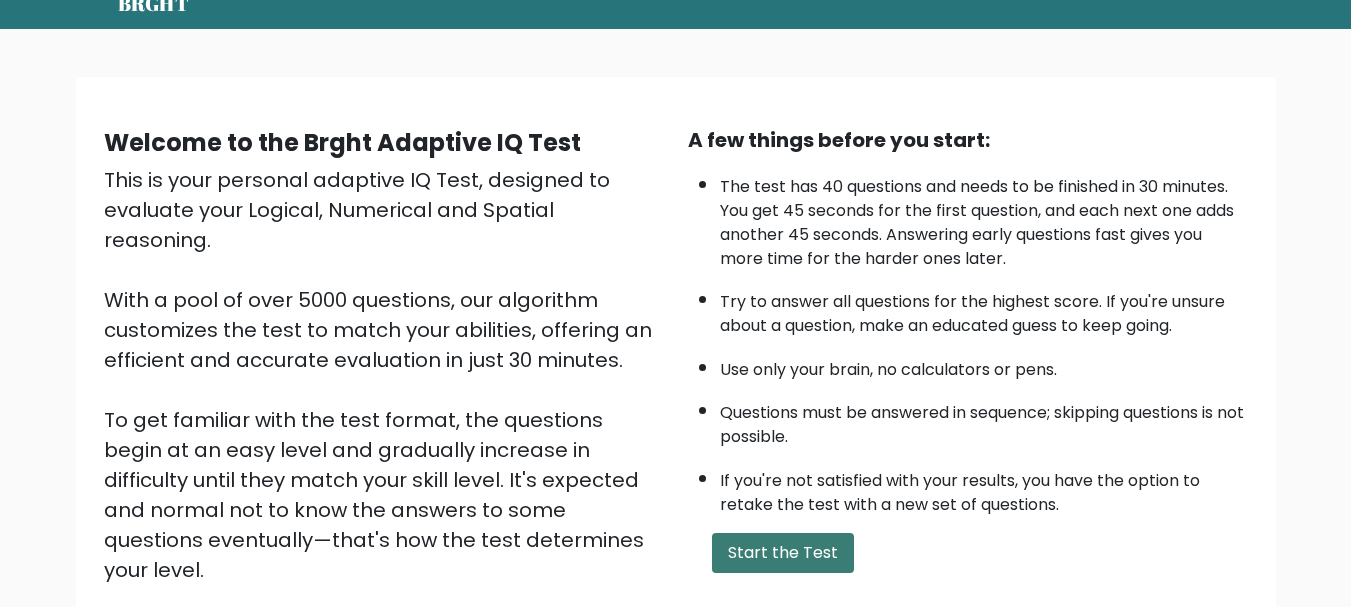 click on "Start the Test" at bounding box center [783, 553] 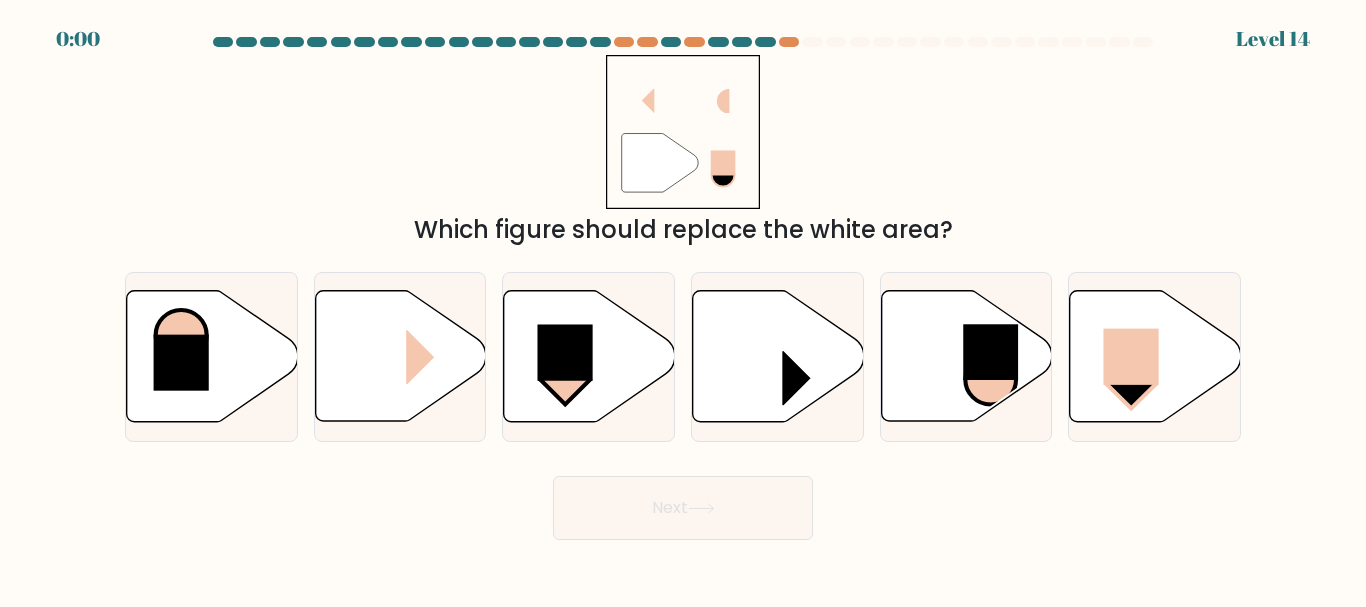 scroll, scrollTop: 0, scrollLeft: 0, axis: both 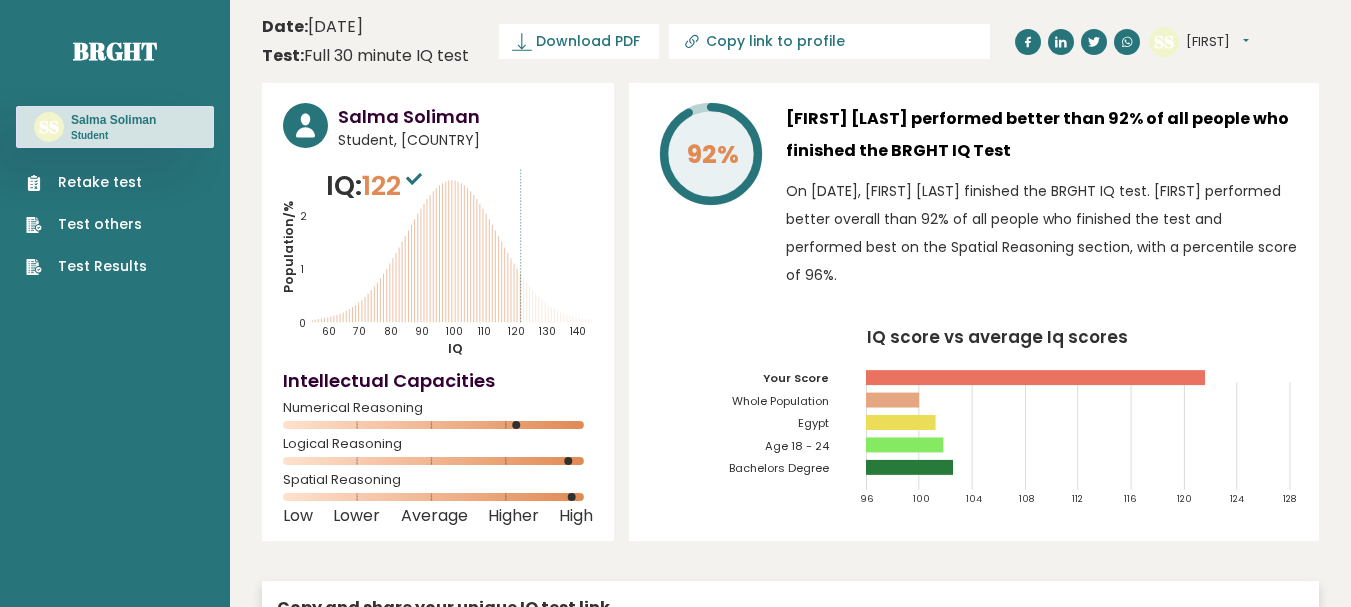 click on "[FIRST] [LAST] performed better than
92% of all
people who finished the BRGHT IQ Test
On [DATE], [FIRST] Soliman finished the BRGHT IQ test. [FIRST] performed better overall than
92% of all people who finished the test and
performed best on the
Spatial Reasoning section, with
a percentile score of 96%.
IQ score vs average Iq scores
96
100
104
108
112
116
120
124
128
Your Score
Whole Population" at bounding box center (974, 312) 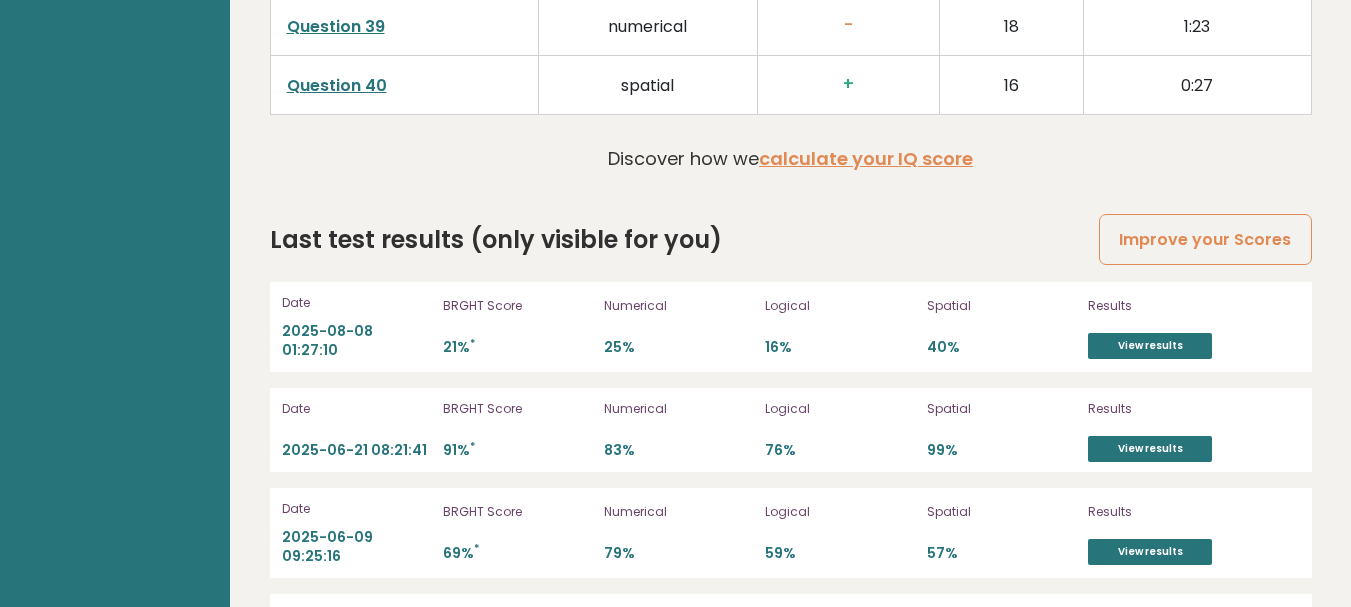 scroll, scrollTop: 5370, scrollLeft: 0, axis: vertical 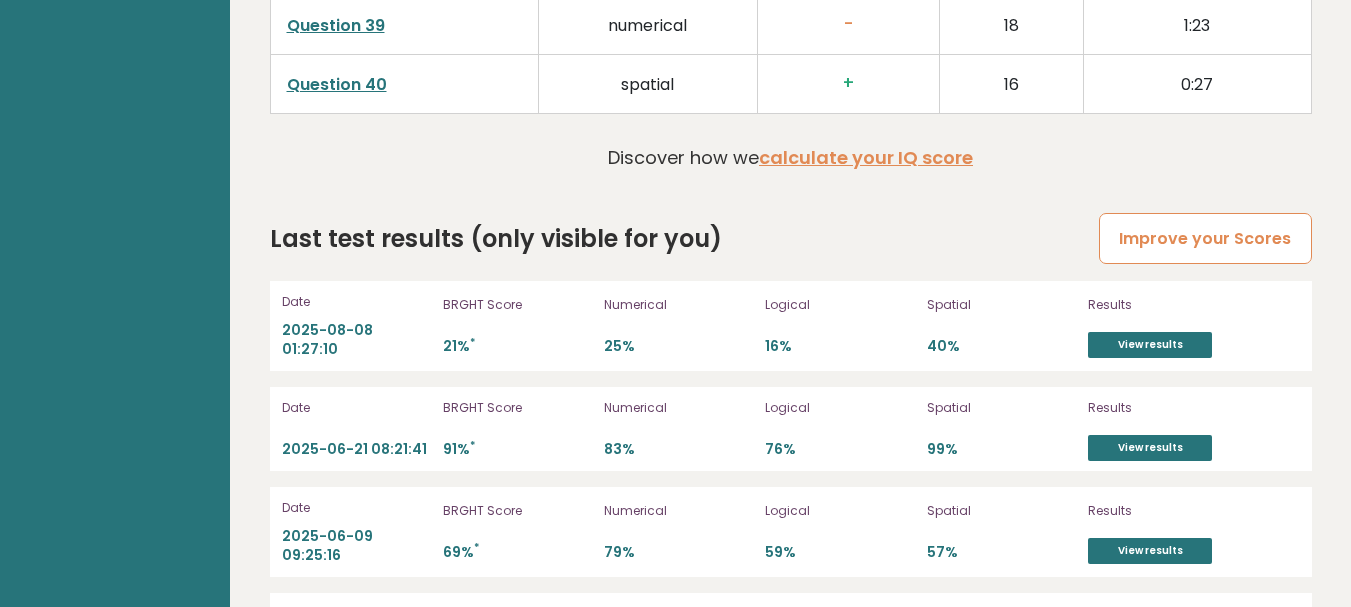 click on "Improve your Scores" at bounding box center (1205, 238) 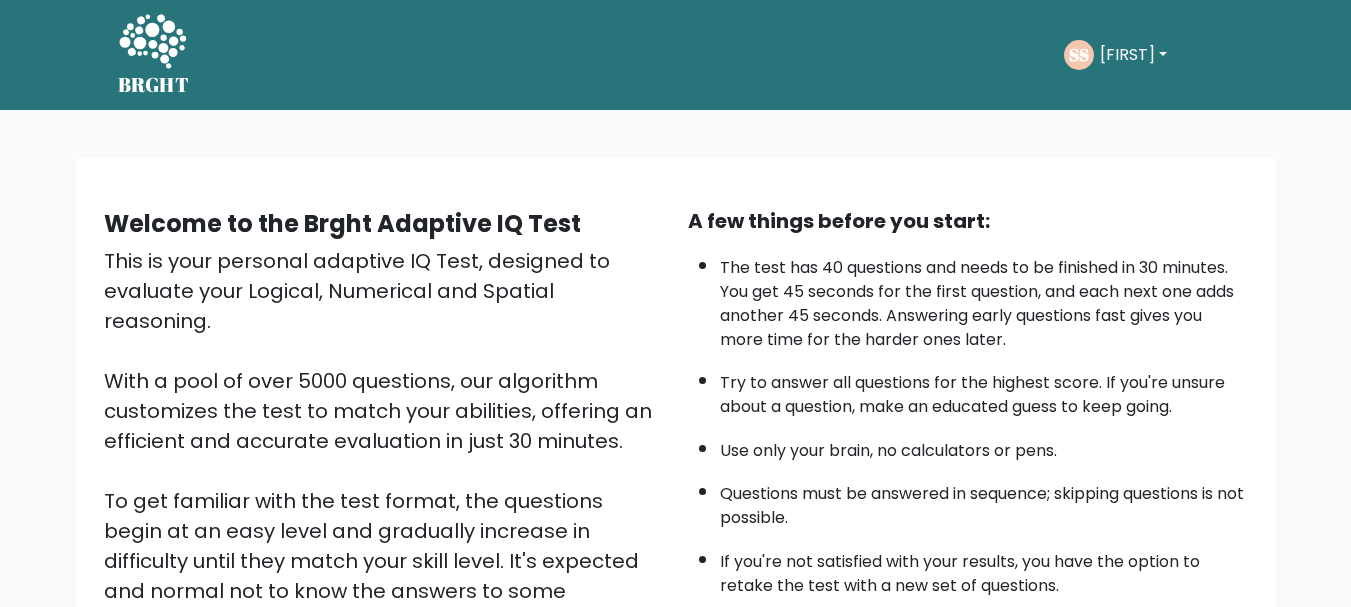 scroll, scrollTop: 0, scrollLeft: 0, axis: both 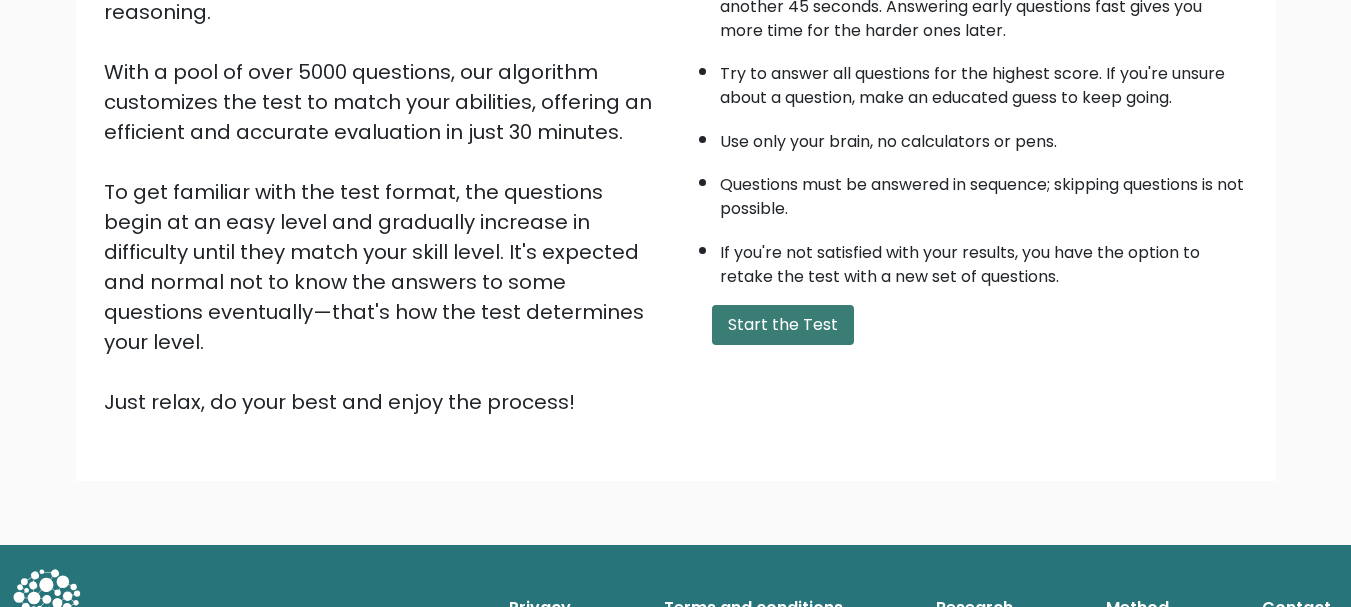 click on "Start the Test" at bounding box center (783, 325) 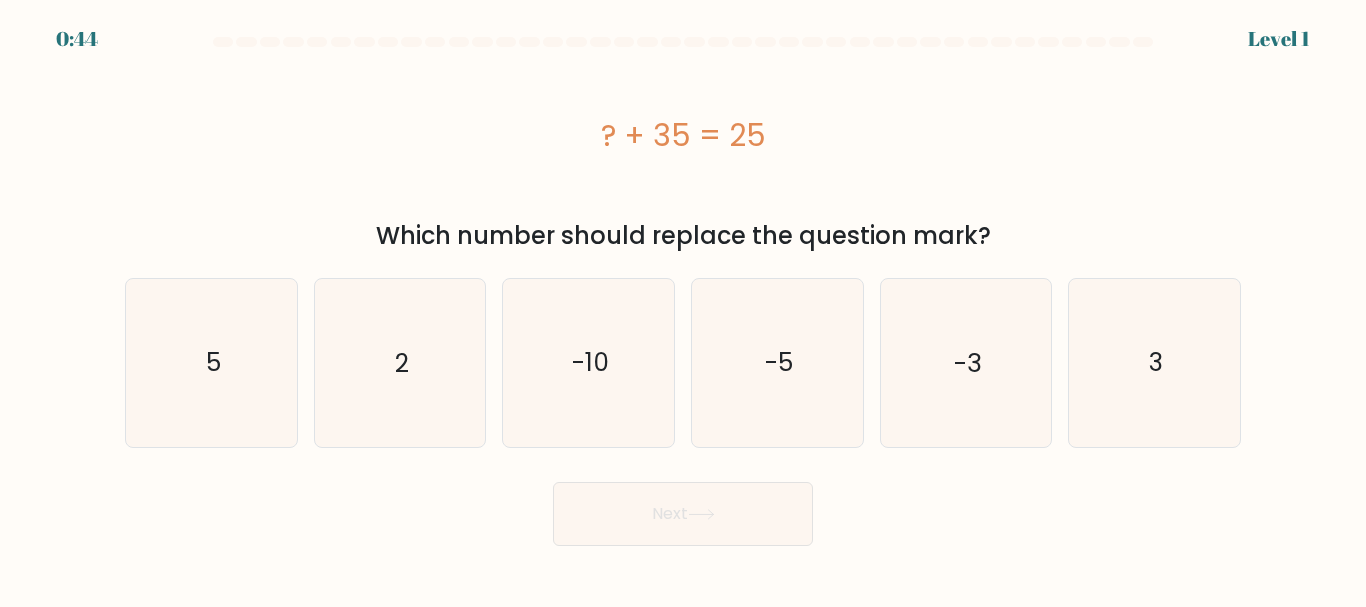 scroll, scrollTop: 0, scrollLeft: 0, axis: both 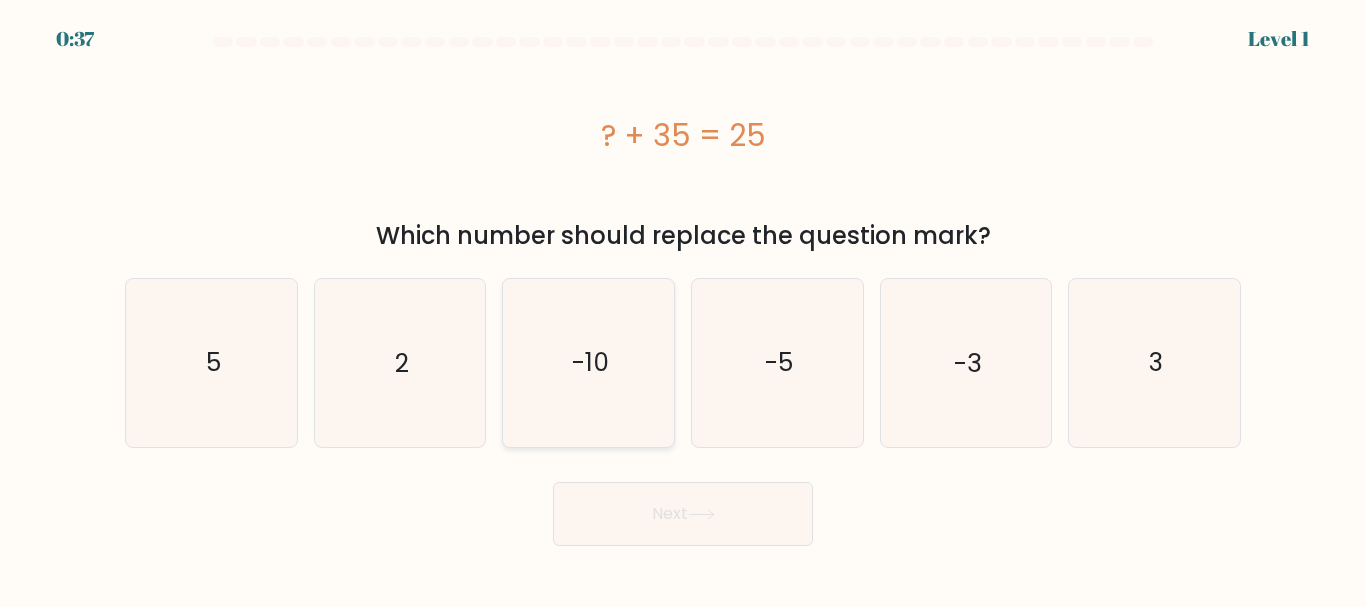 click on "-10" 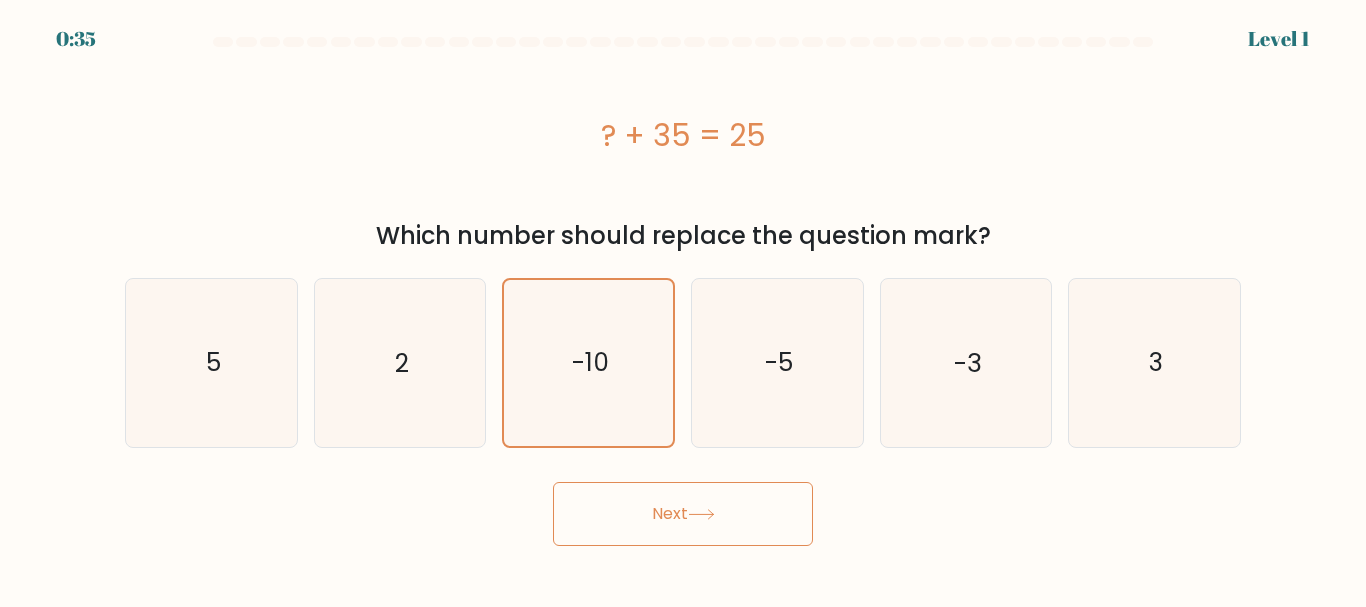 click on "Next" at bounding box center (683, 514) 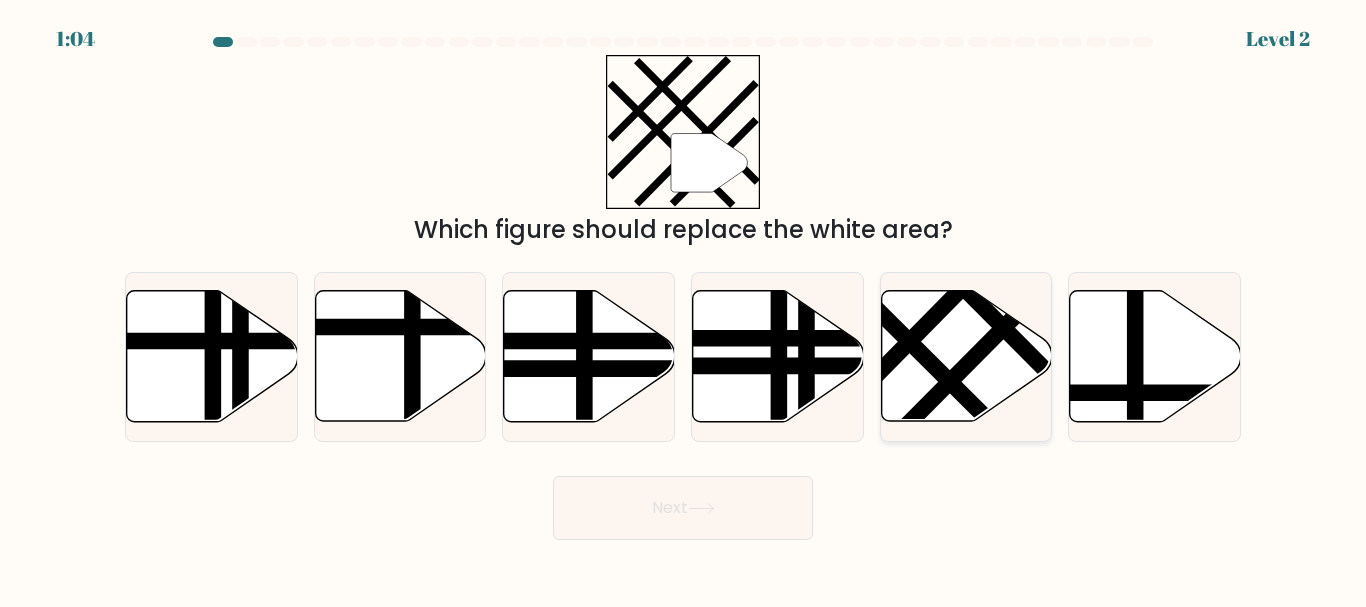 click 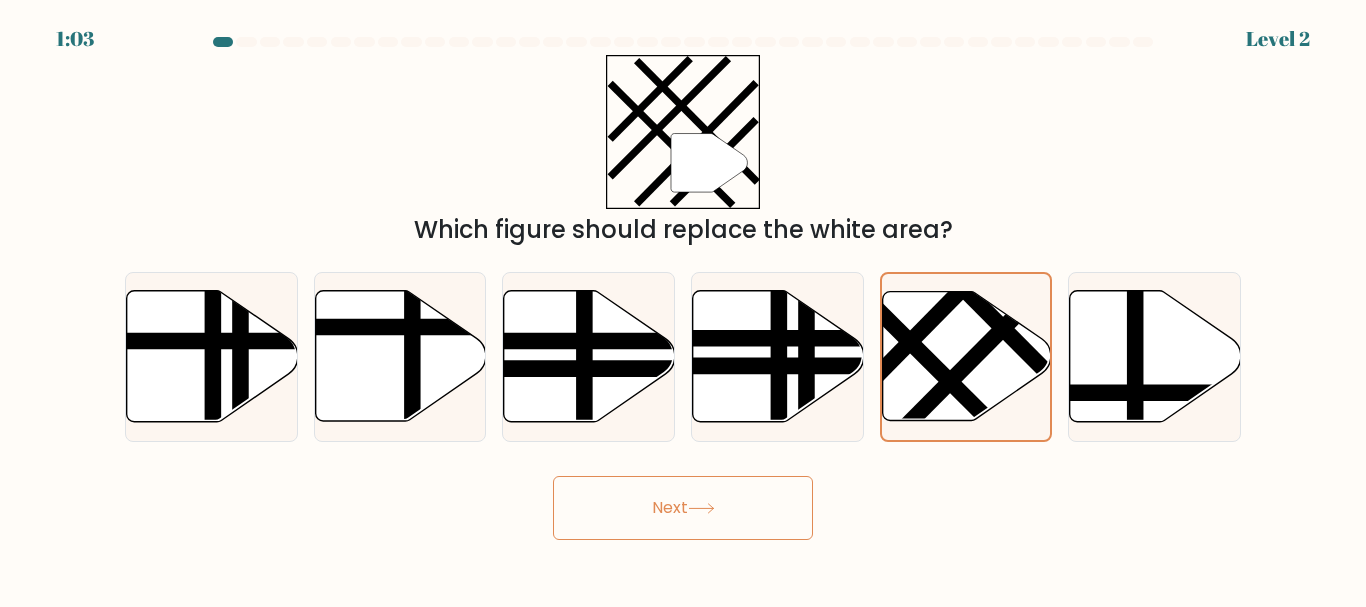 click on "Next" at bounding box center [683, 508] 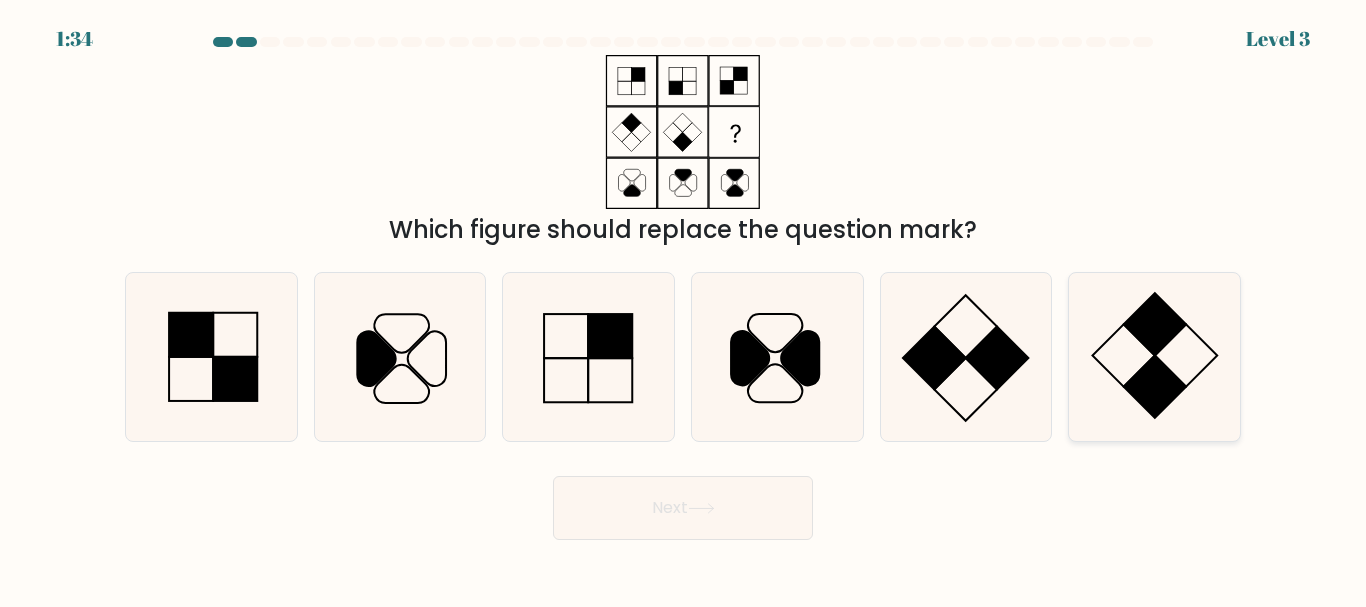 click 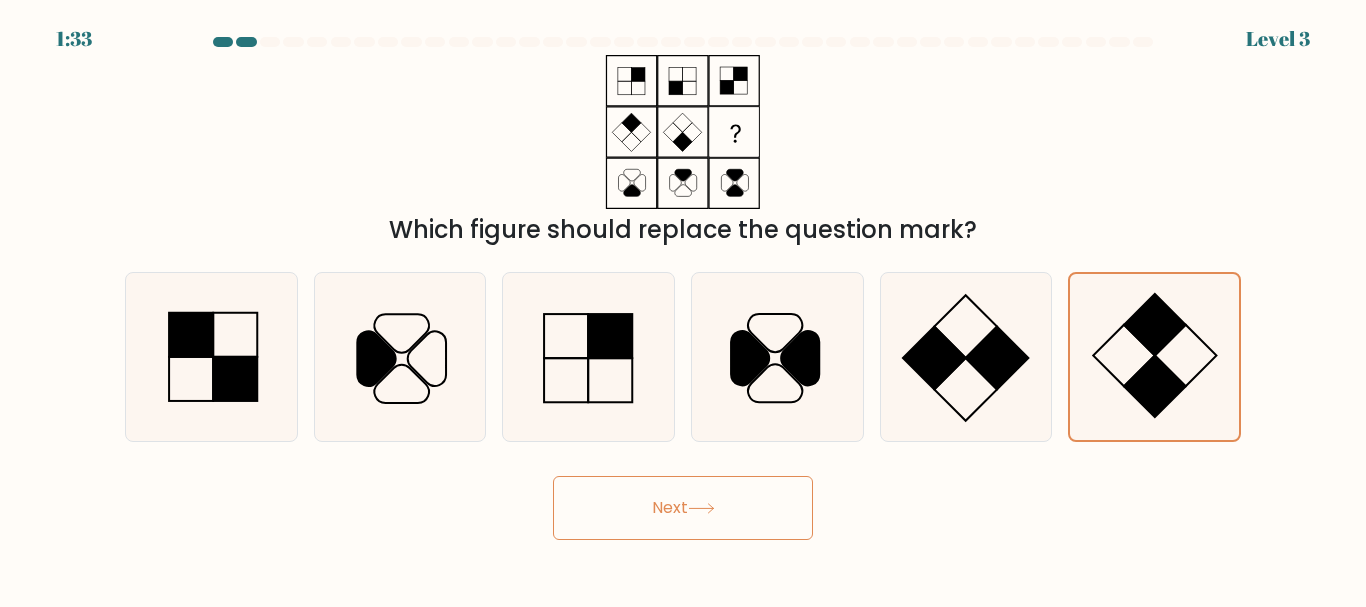click on "Next" at bounding box center [683, 508] 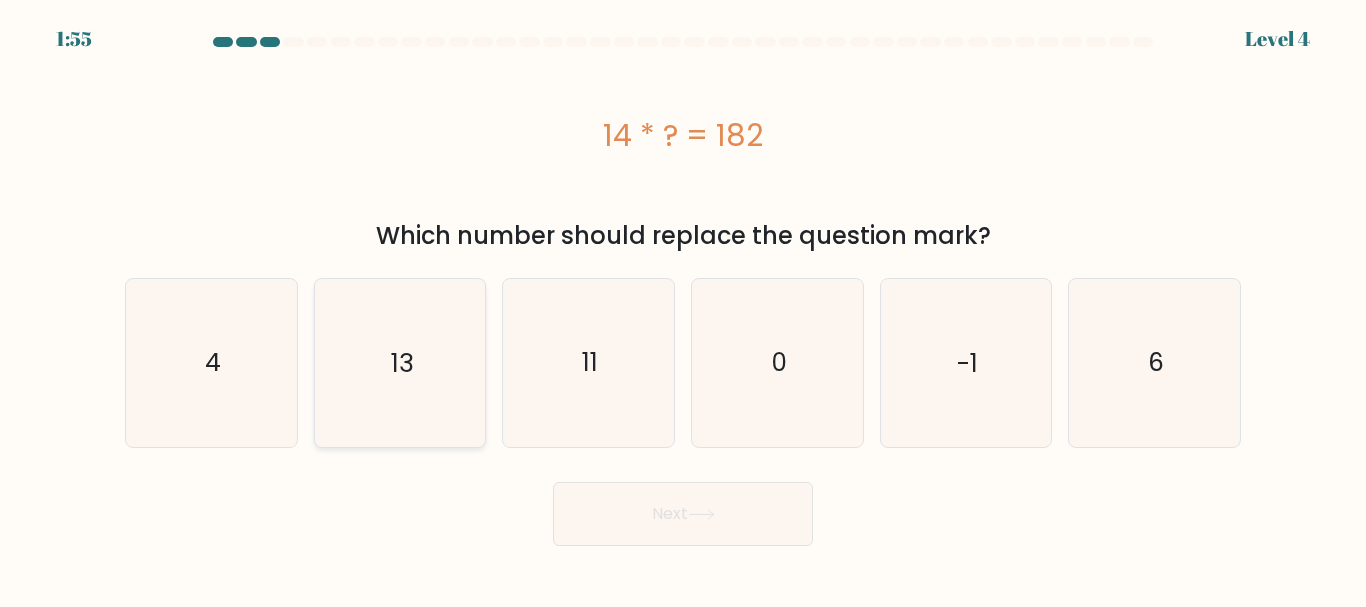 click on "13" 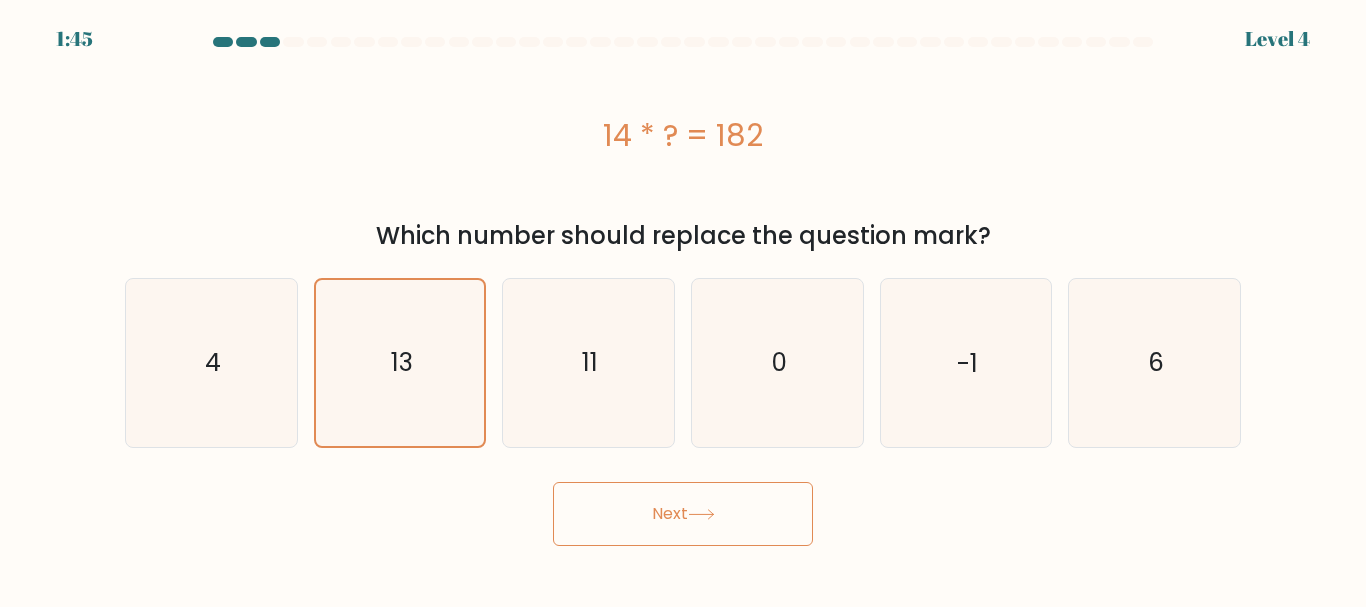 click on "Next" at bounding box center (683, 514) 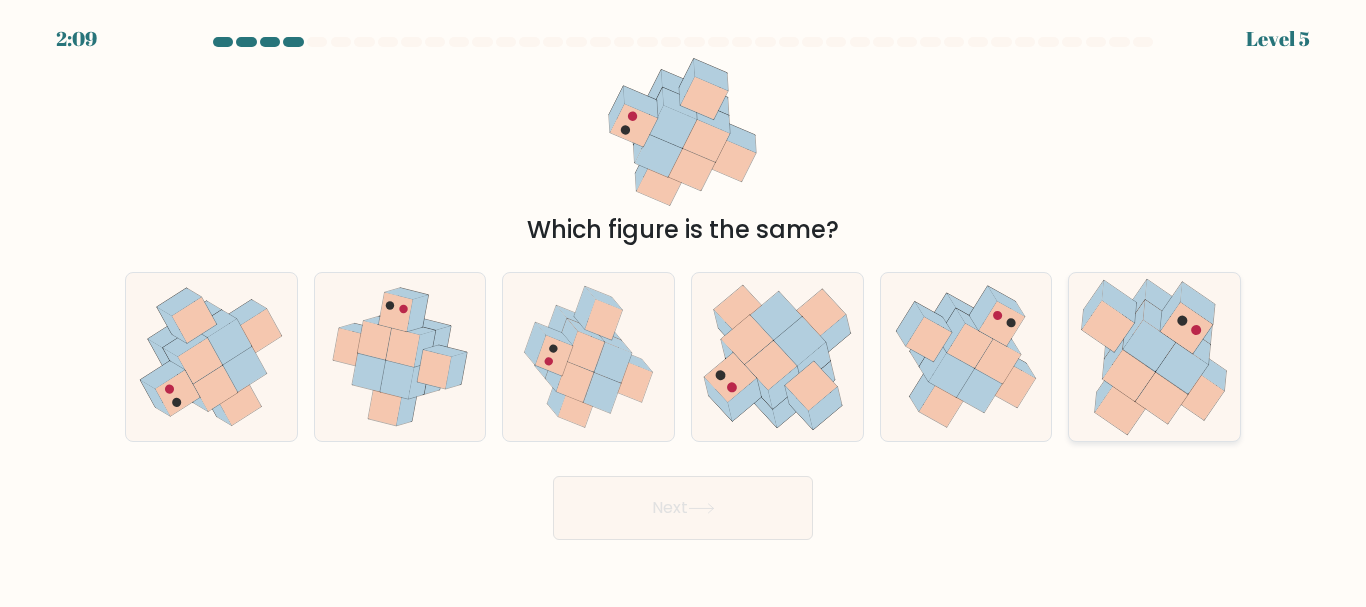 click 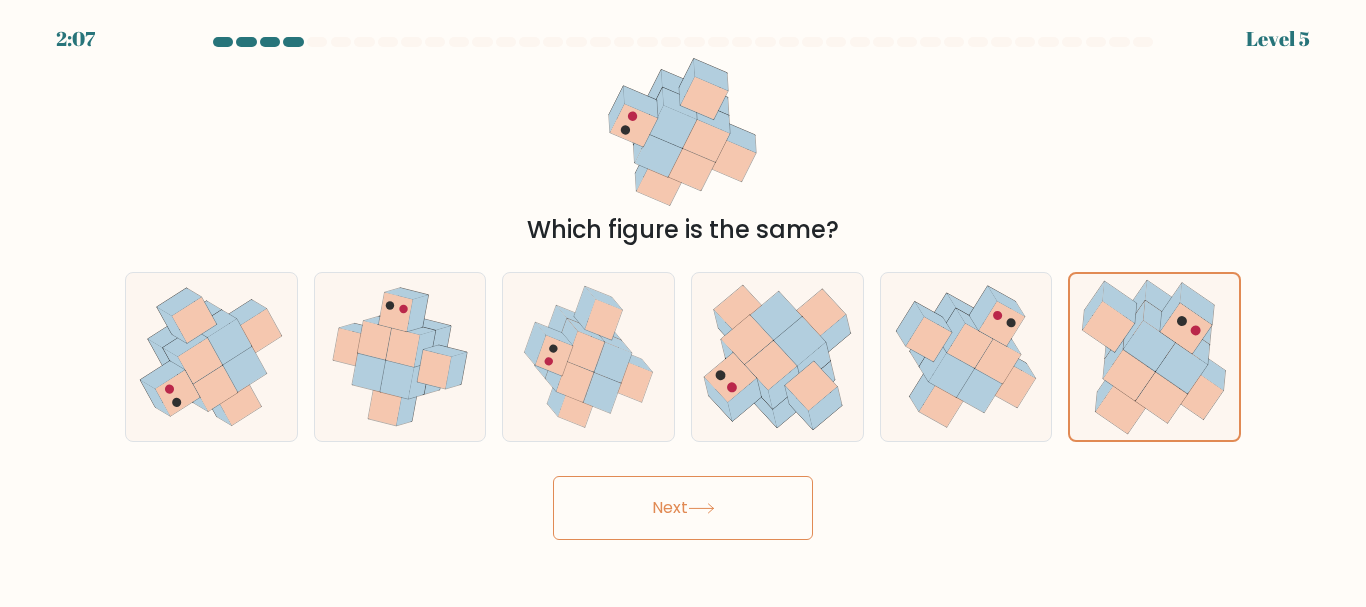 click on "Next" at bounding box center [683, 508] 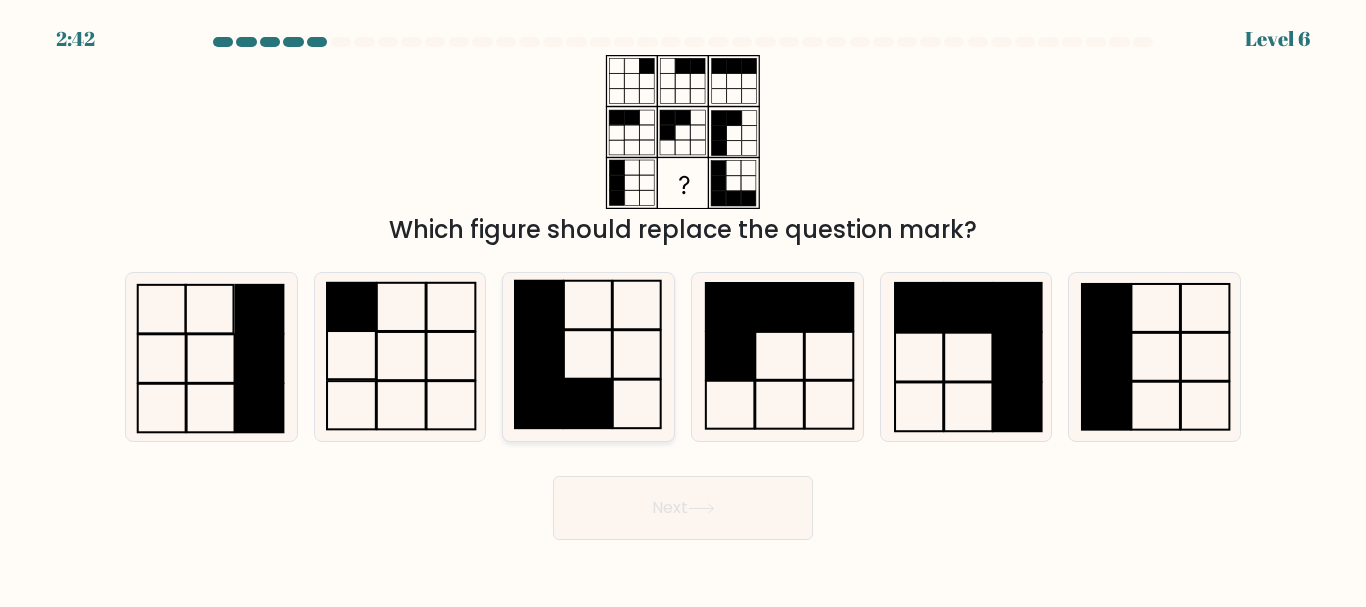 click 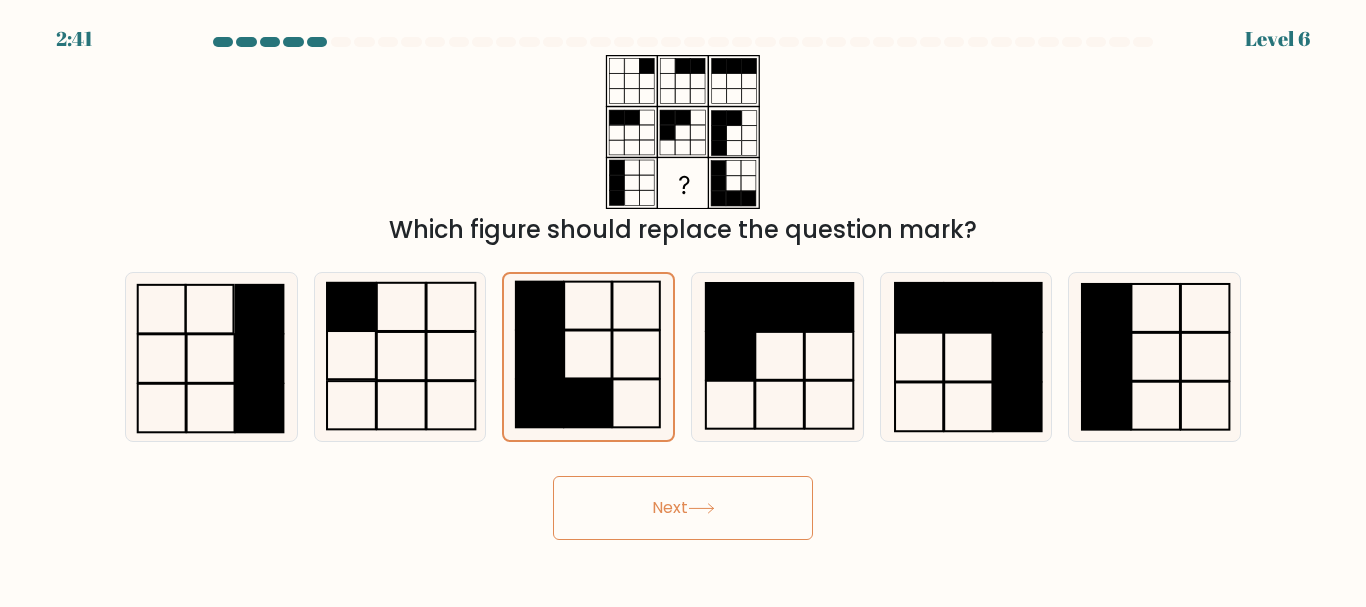 click on "Next" at bounding box center (683, 508) 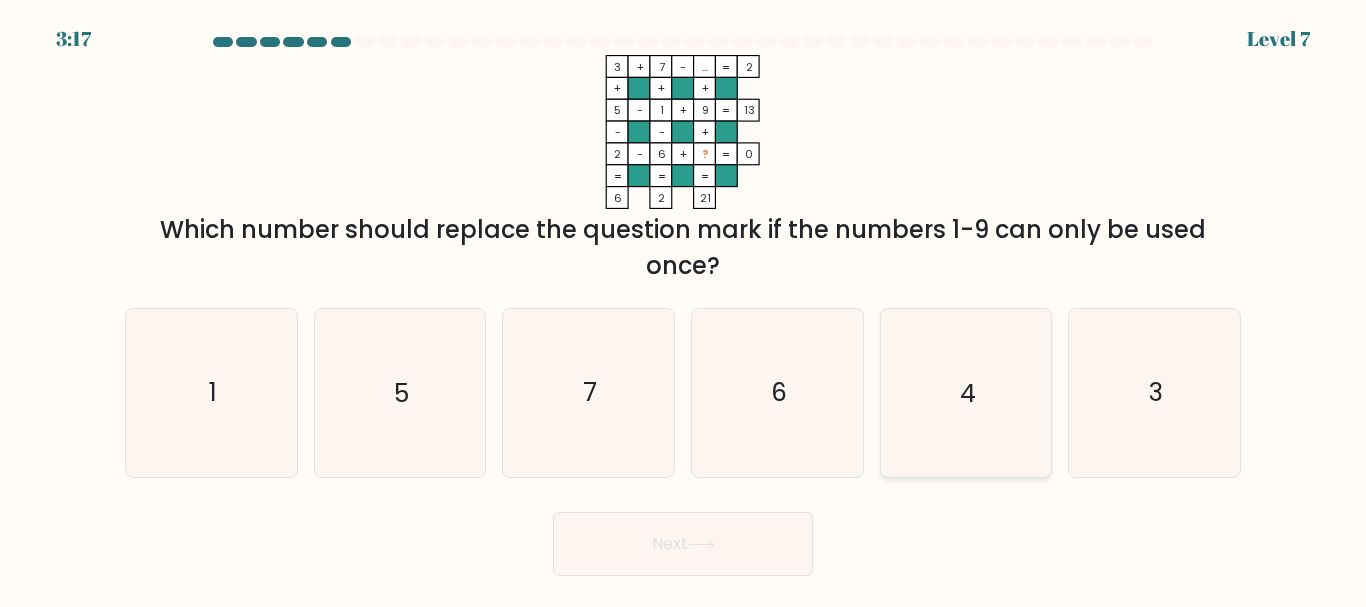 click on "4" 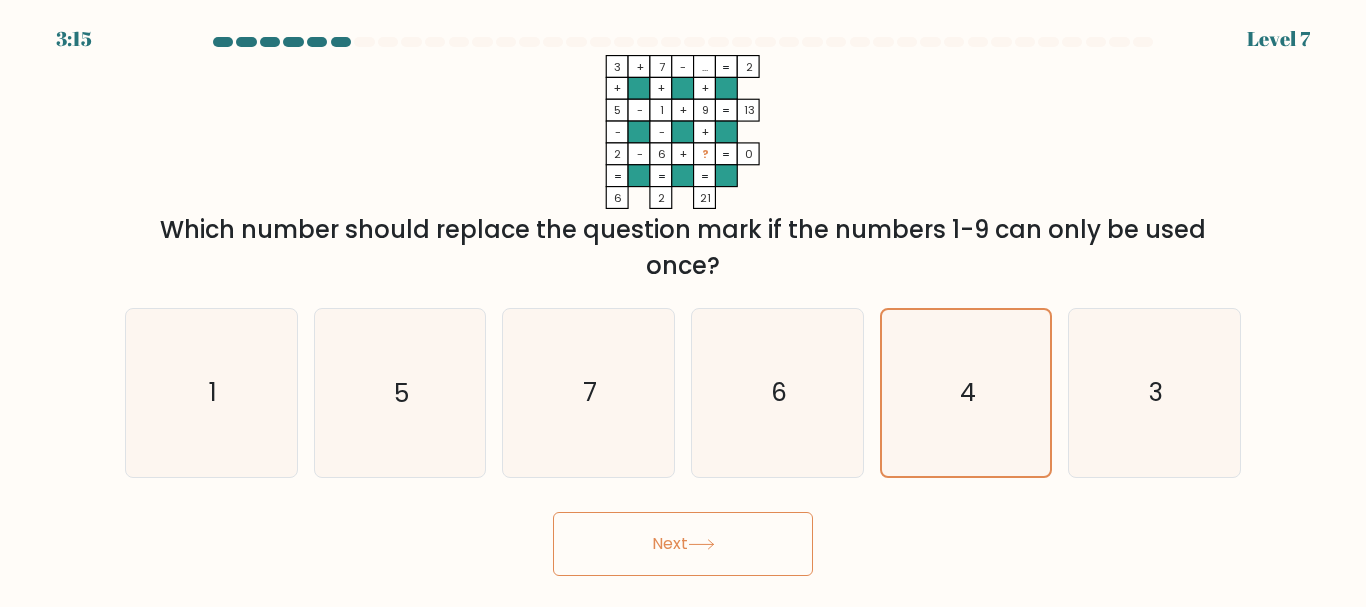 click on "Next" at bounding box center [683, 544] 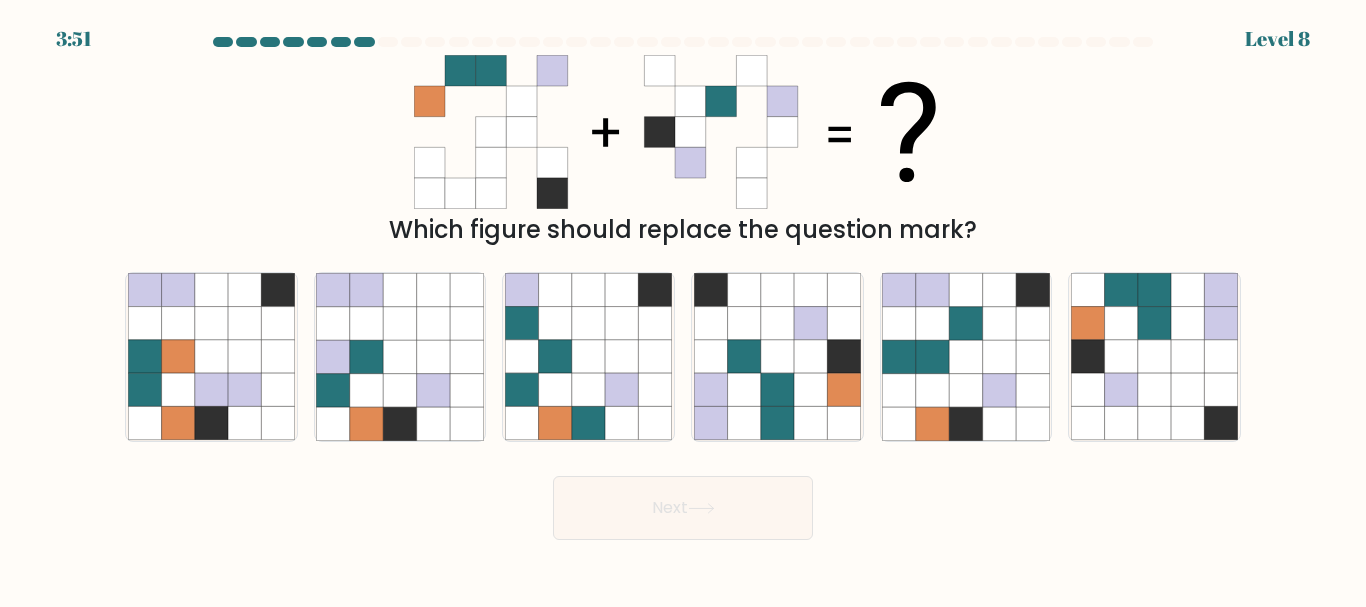 click at bounding box center [683, 288] 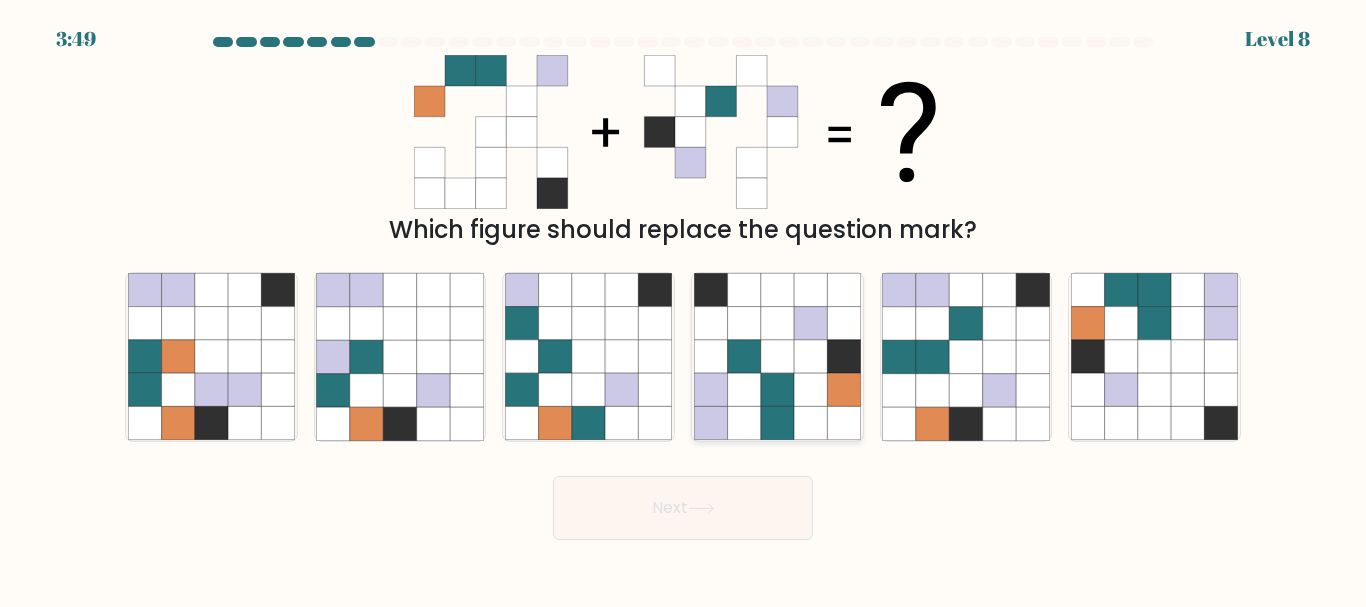 click 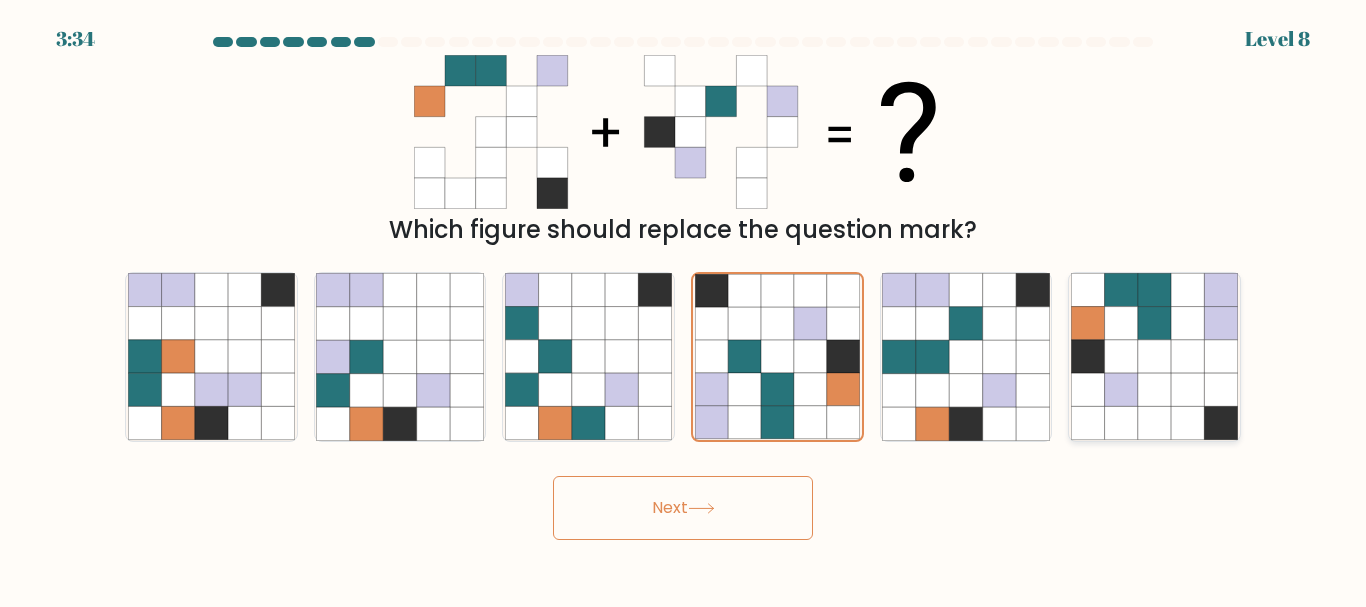 click 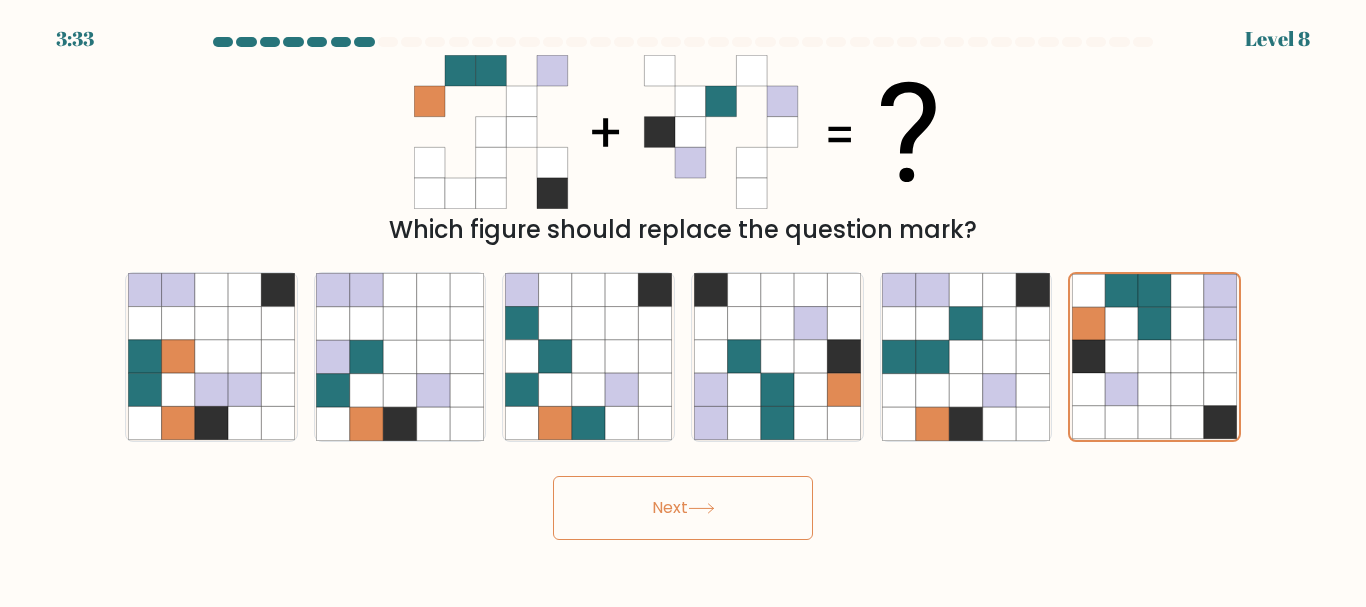 click on "Next" at bounding box center [683, 508] 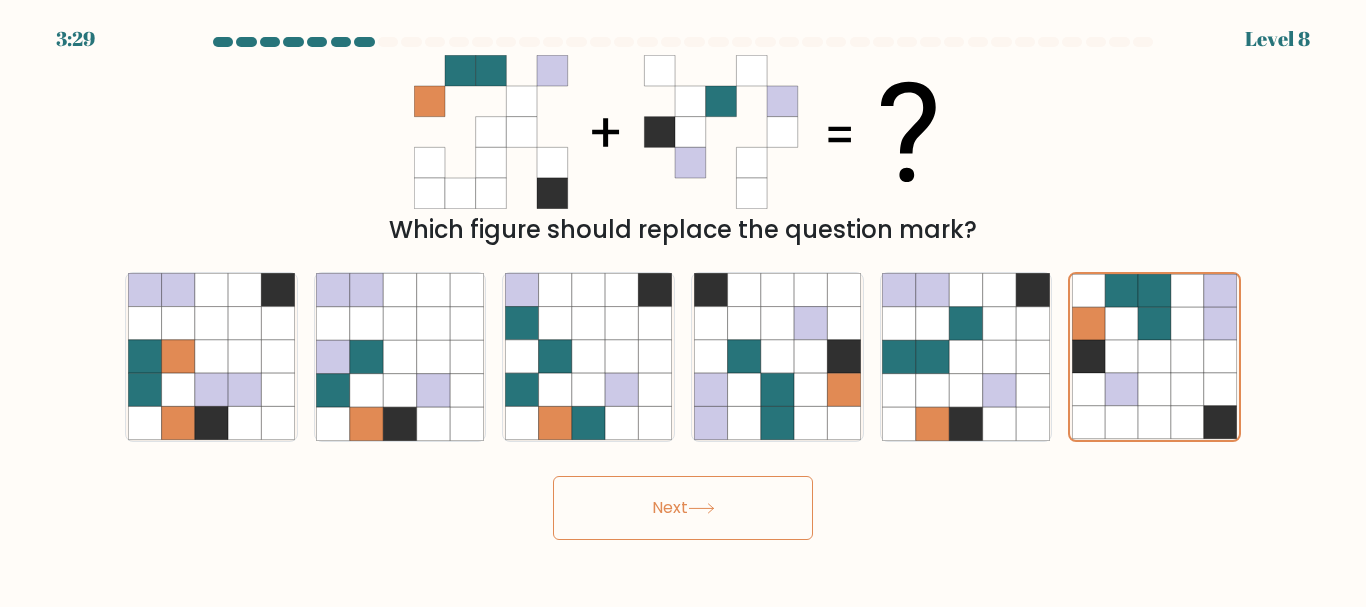 click on "Next" at bounding box center [683, 508] 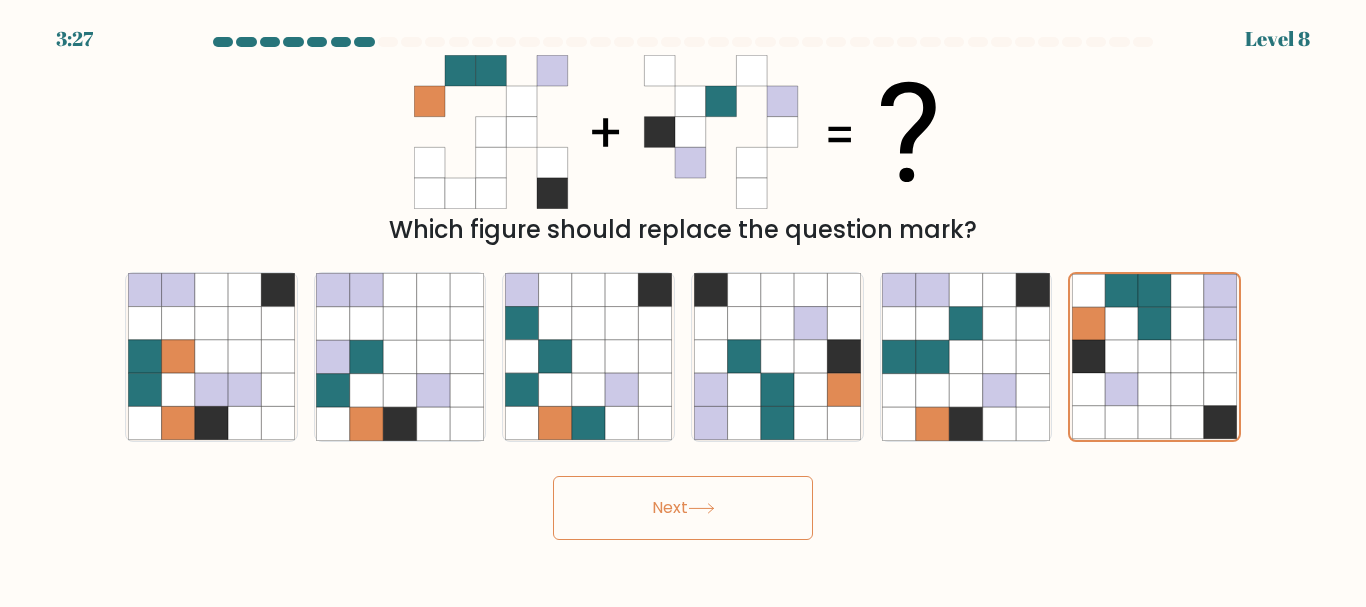 click on "Next" at bounding box center (683, 508) 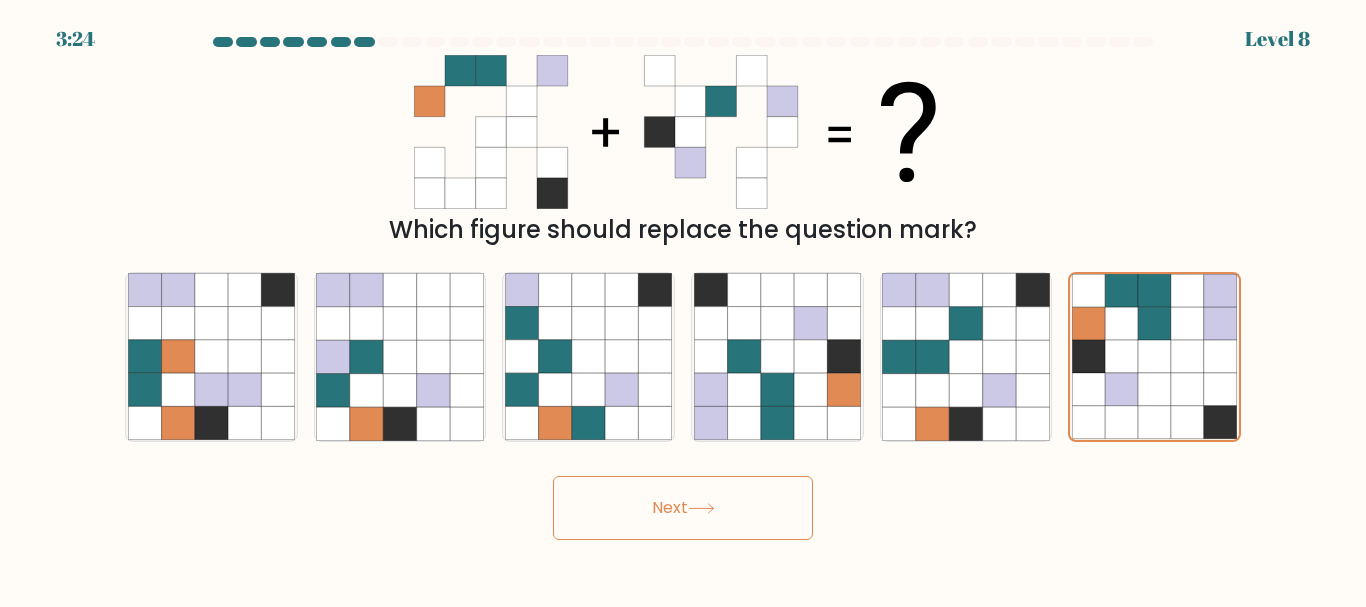 click 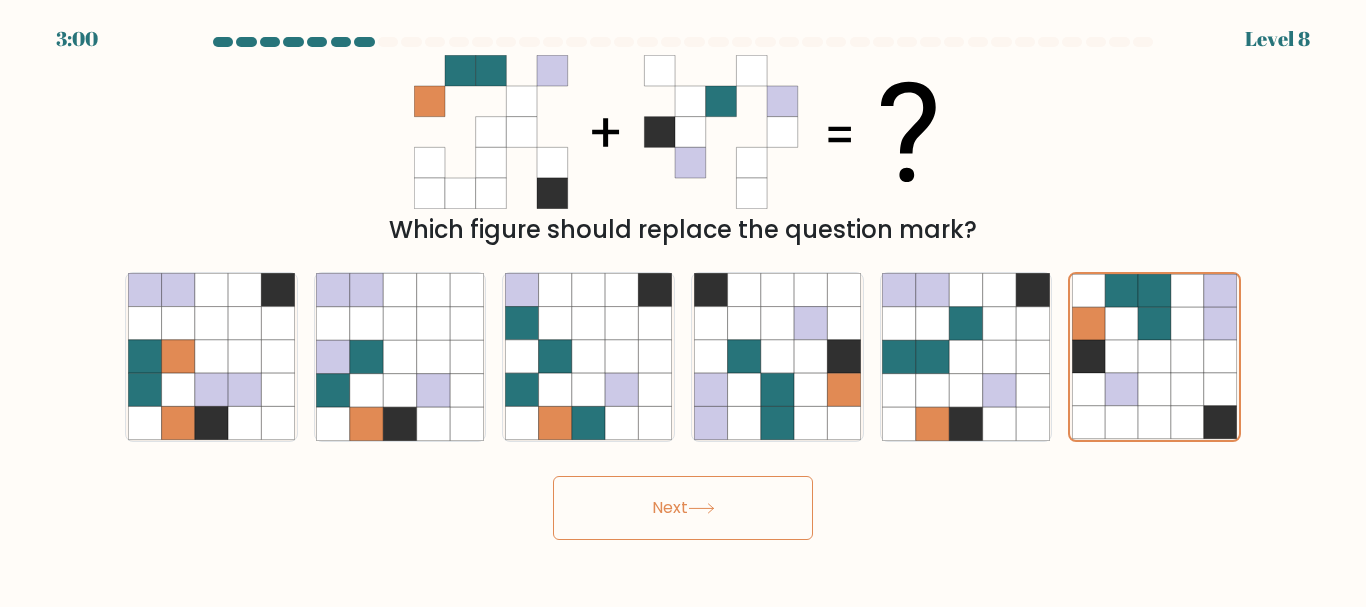 click on "Next" at bounding box center [683, 508] 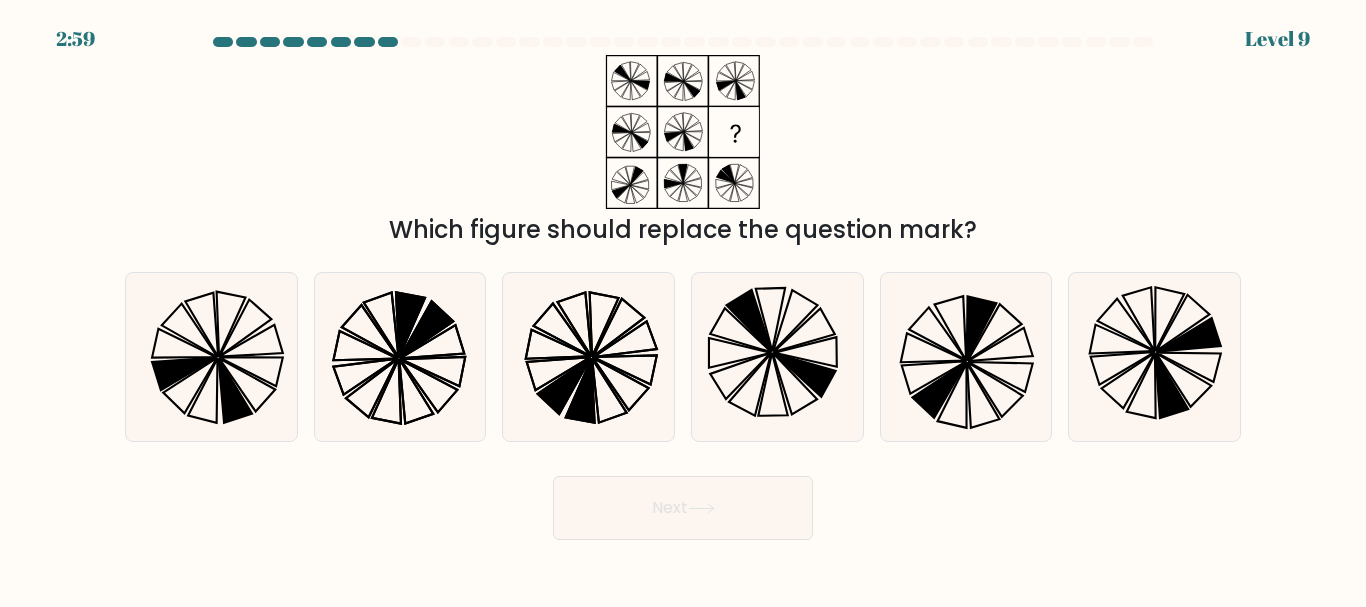 scroll, scrollTop: 0, scrollLeft: 0, axis: both 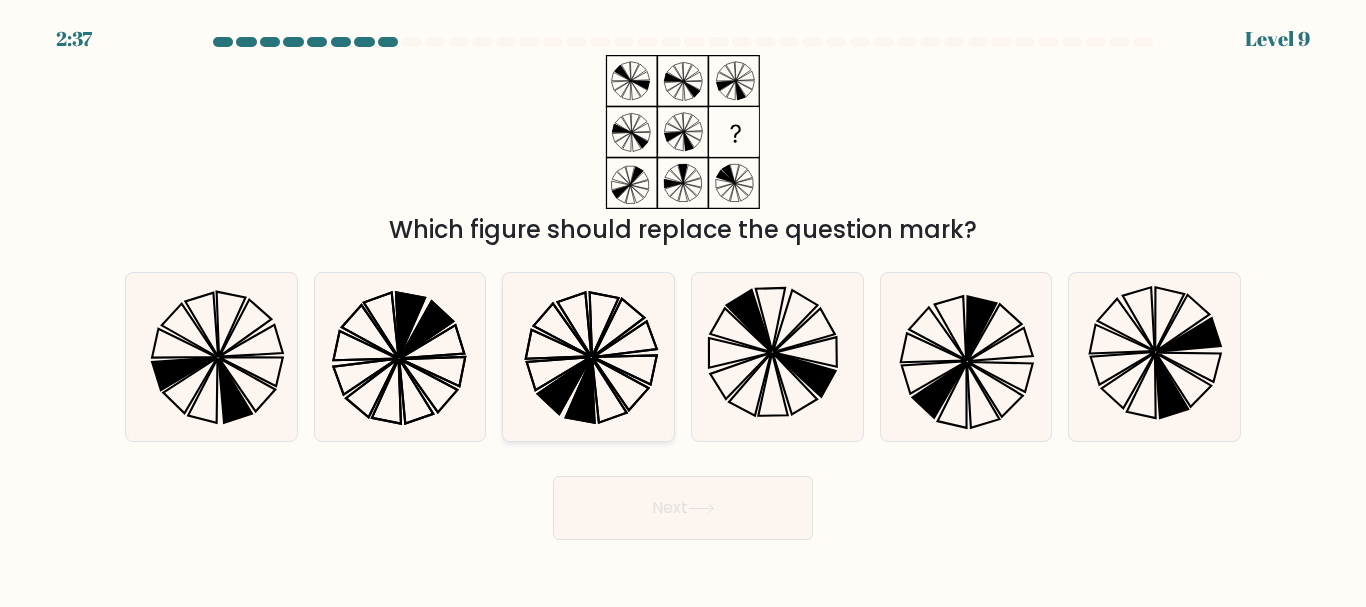 click 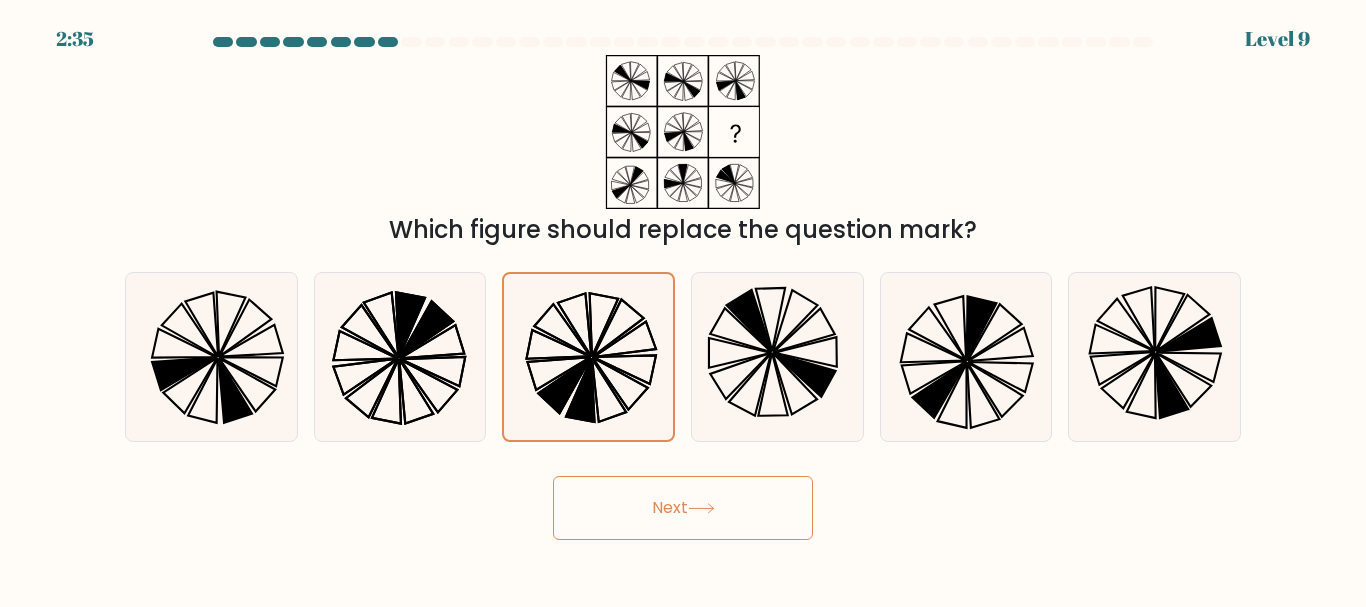 click on "Next" at bounding box center [683, 508] 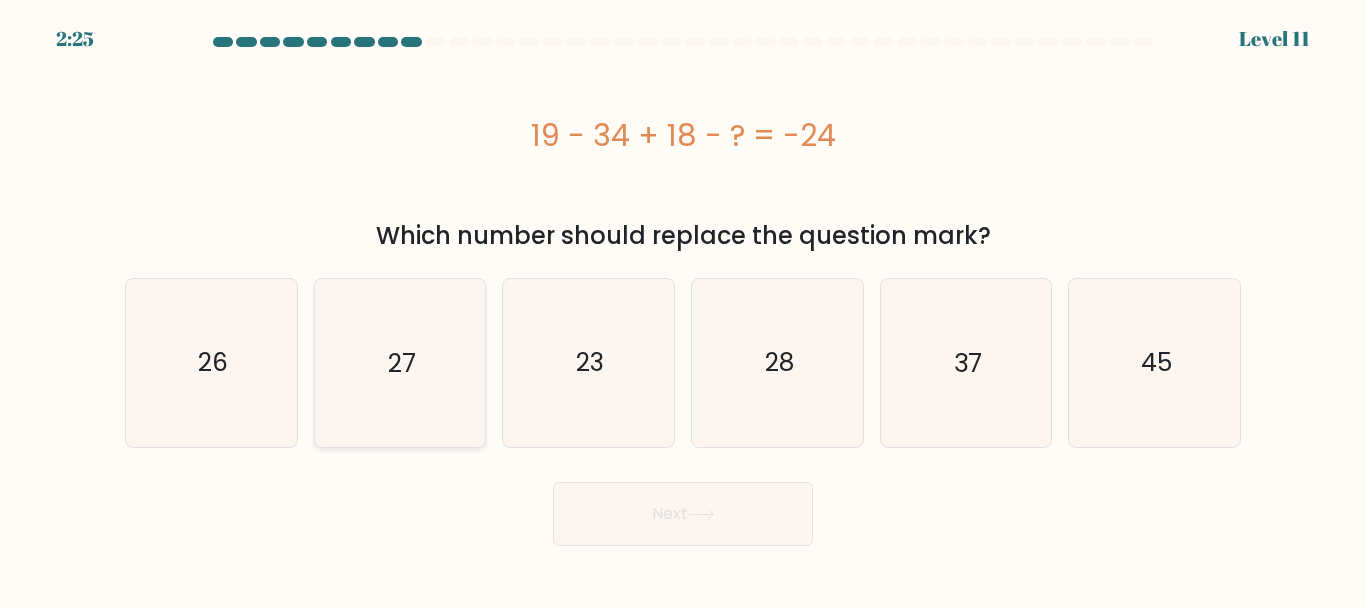 click on "27" 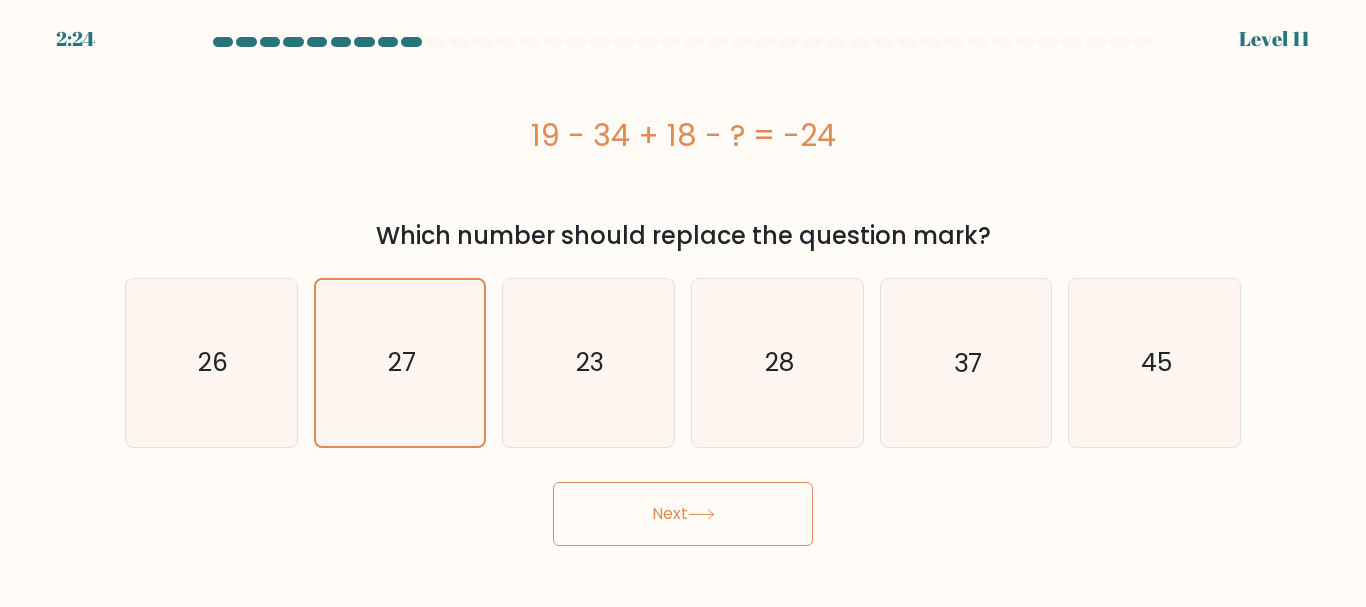 click on "Next" at bounding box center (683, 514) 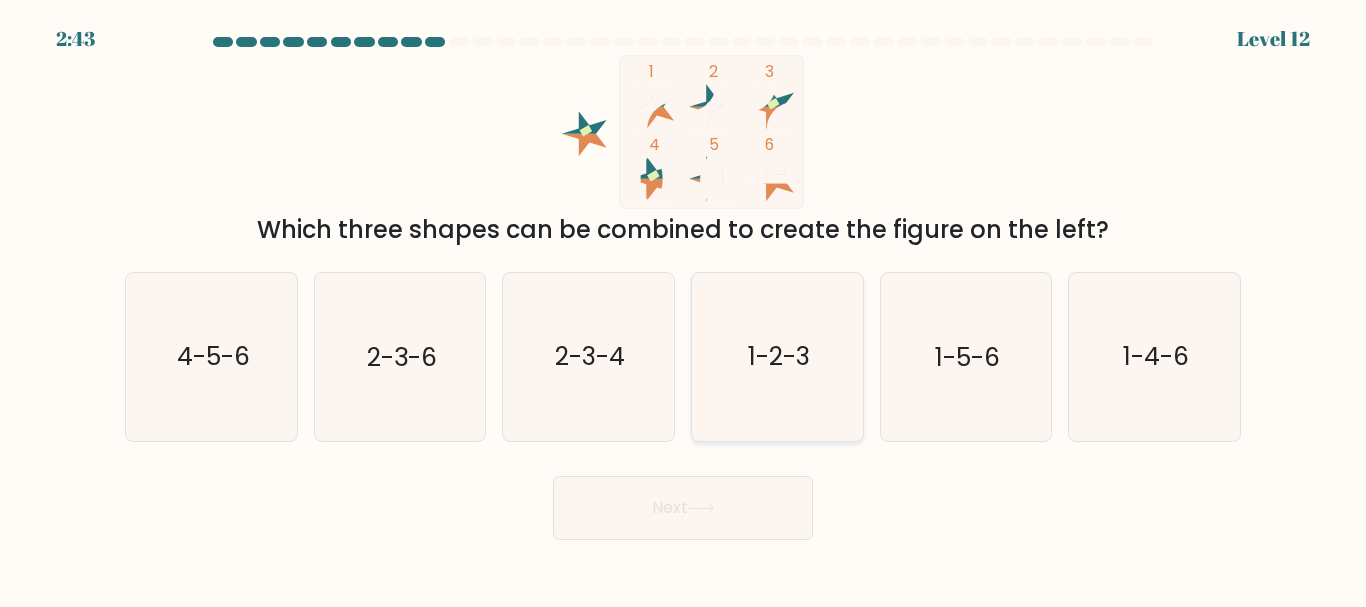 click on "1-2-3" 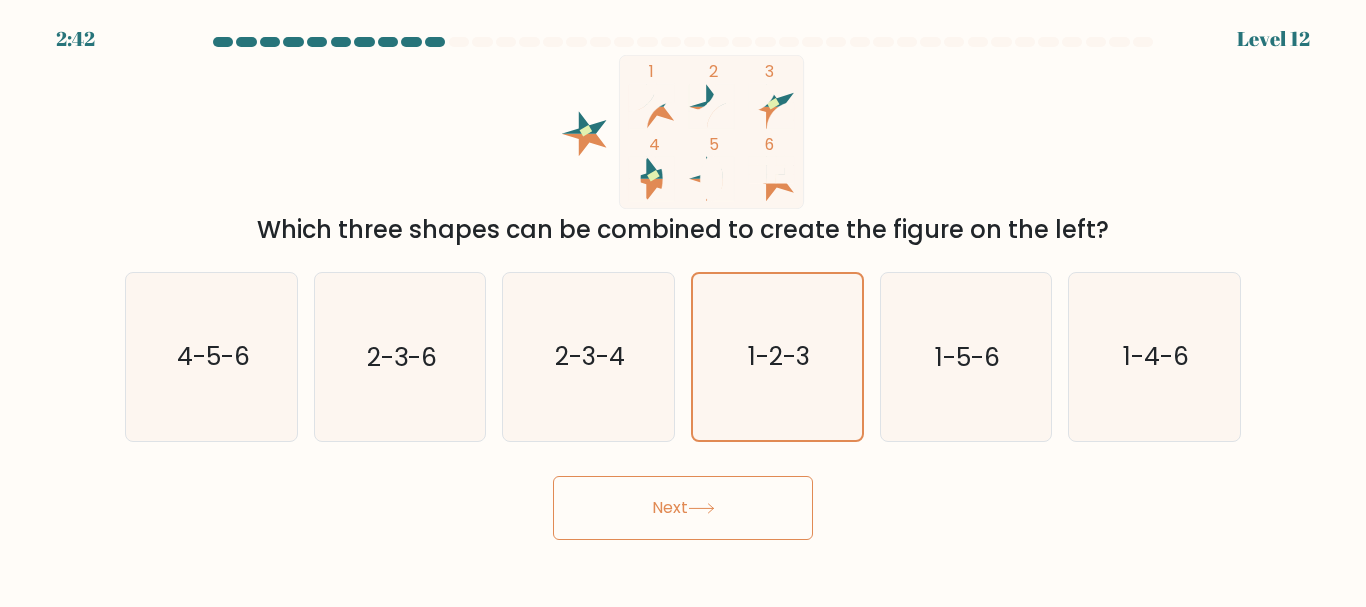 click on "Next" at bounding box center [683, 508] 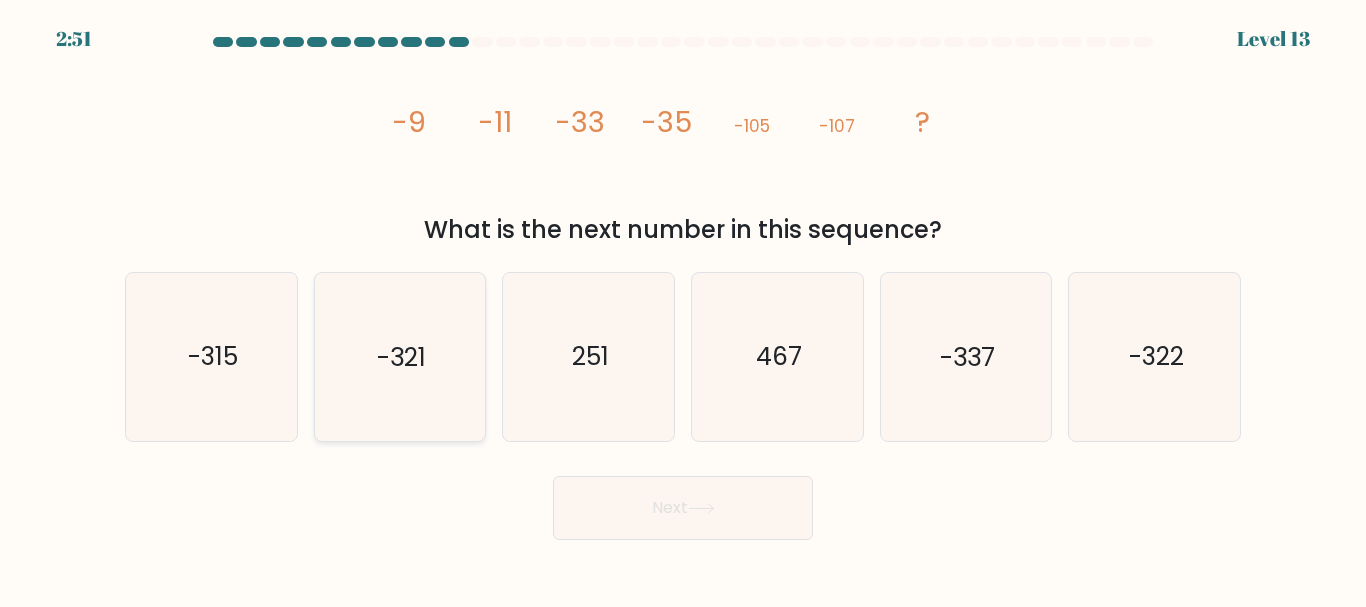 click on "-321" 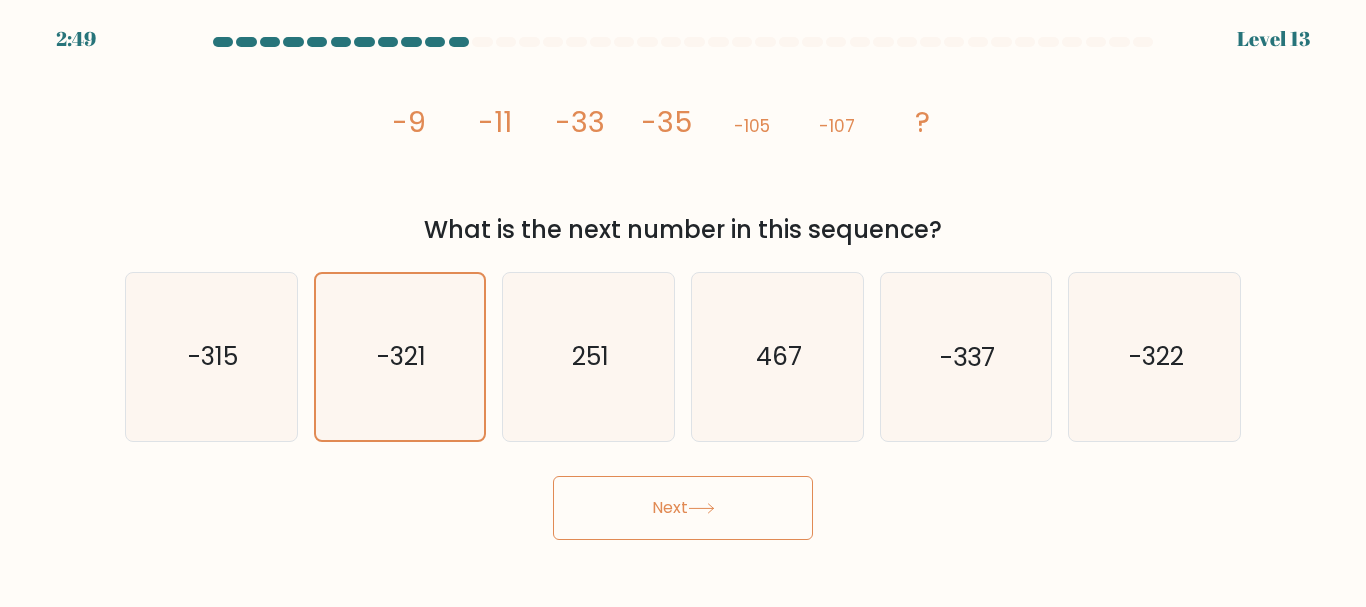 click on "Next" at bounding box center (683, 508) 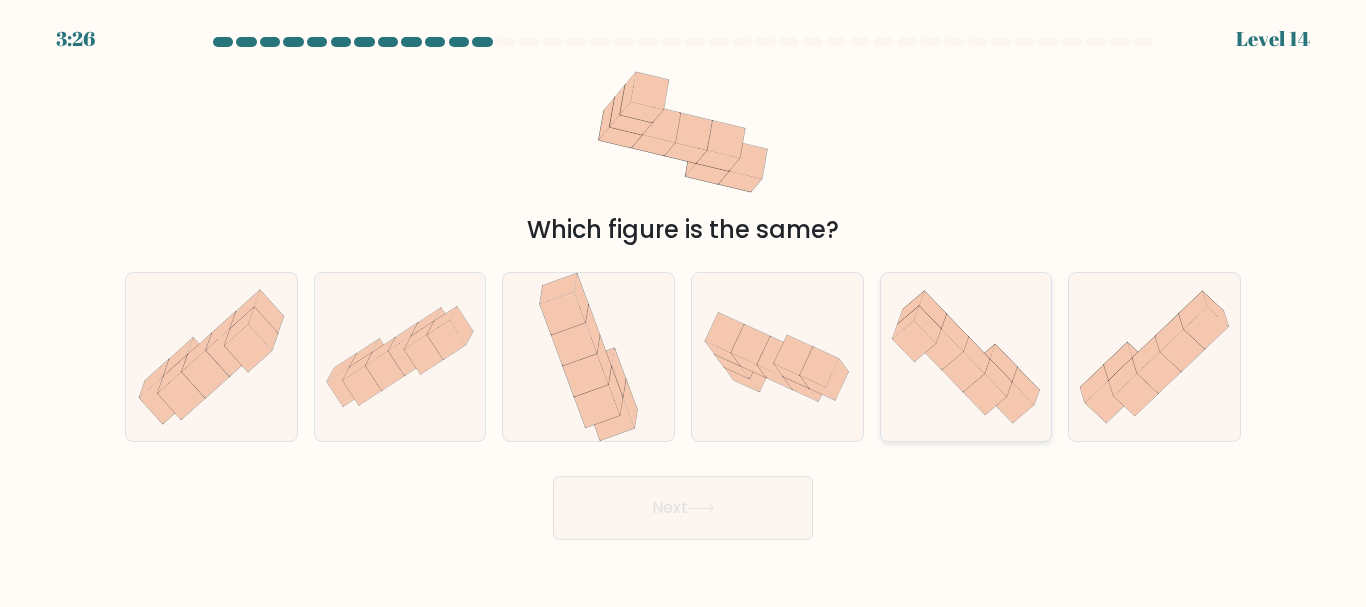 click 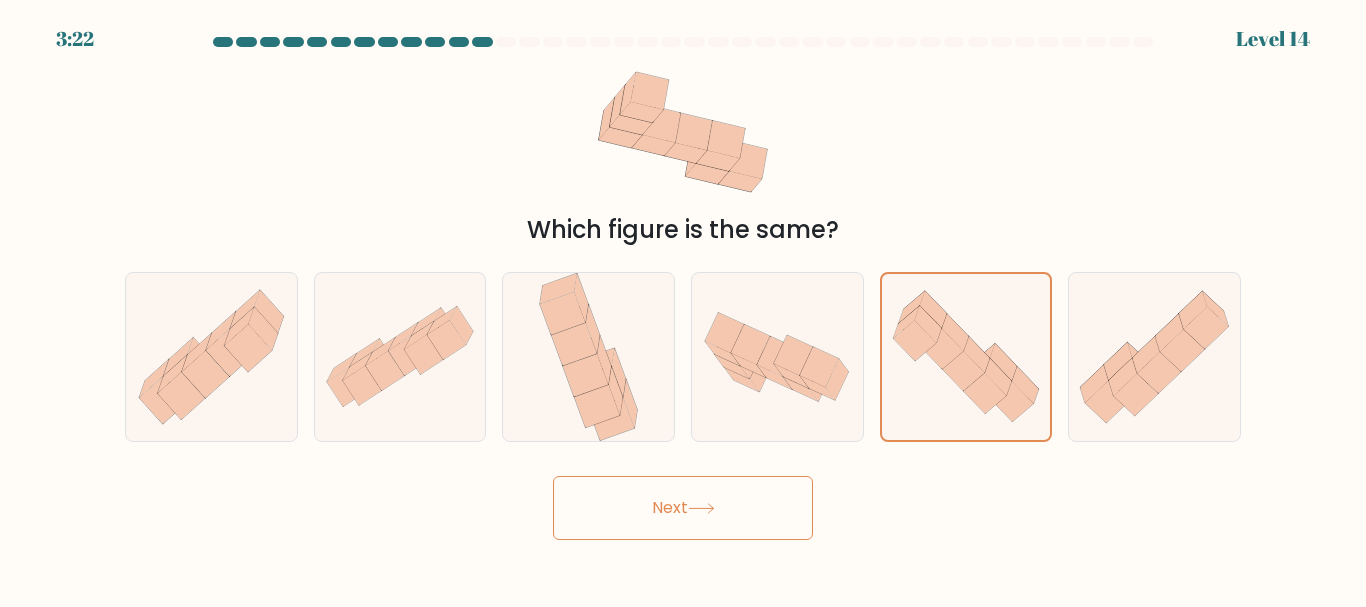 click on "Next" at bounding box center [683, 508] 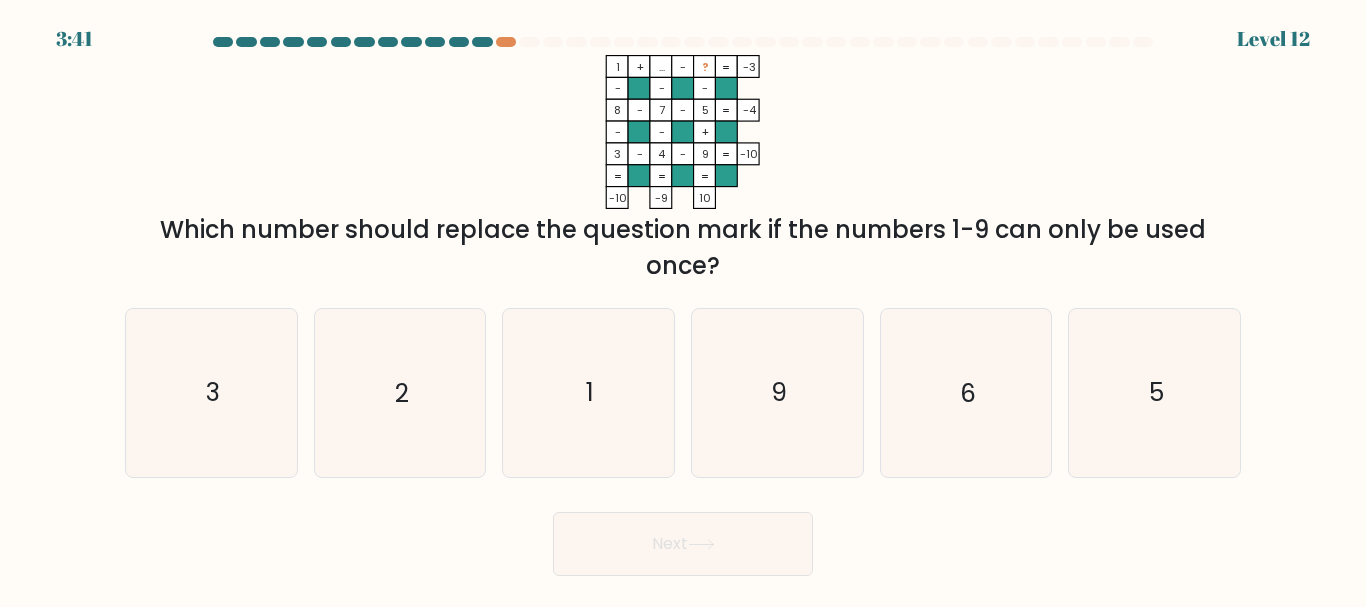 click 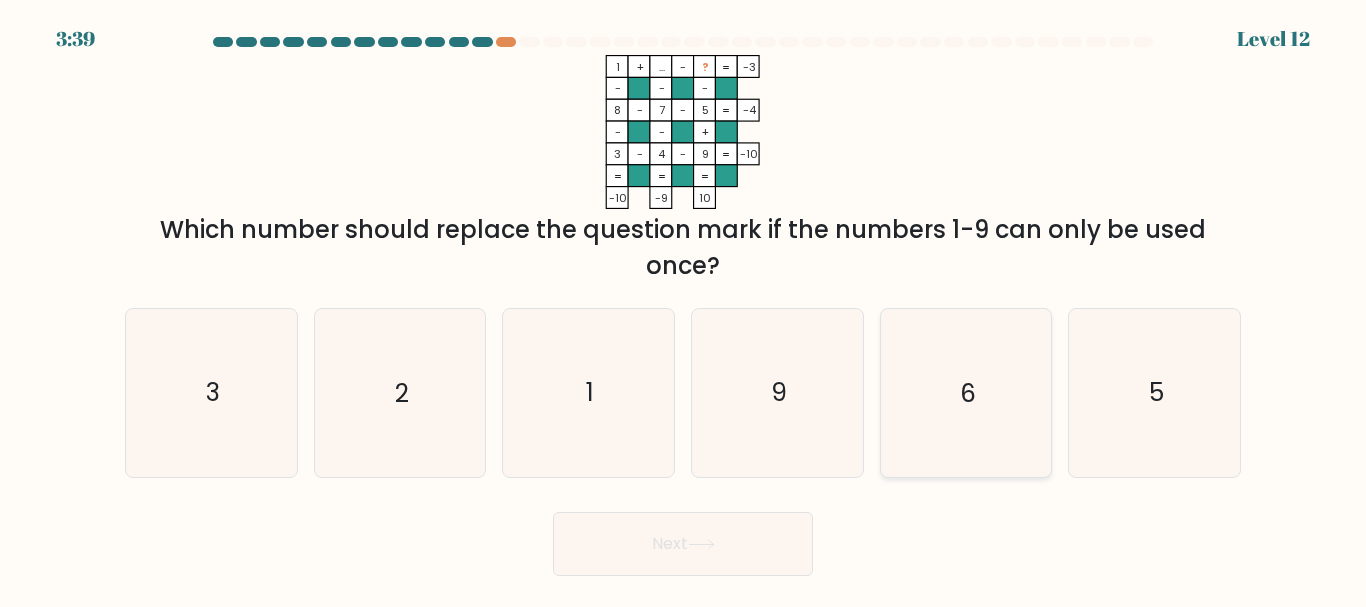 click on "6" 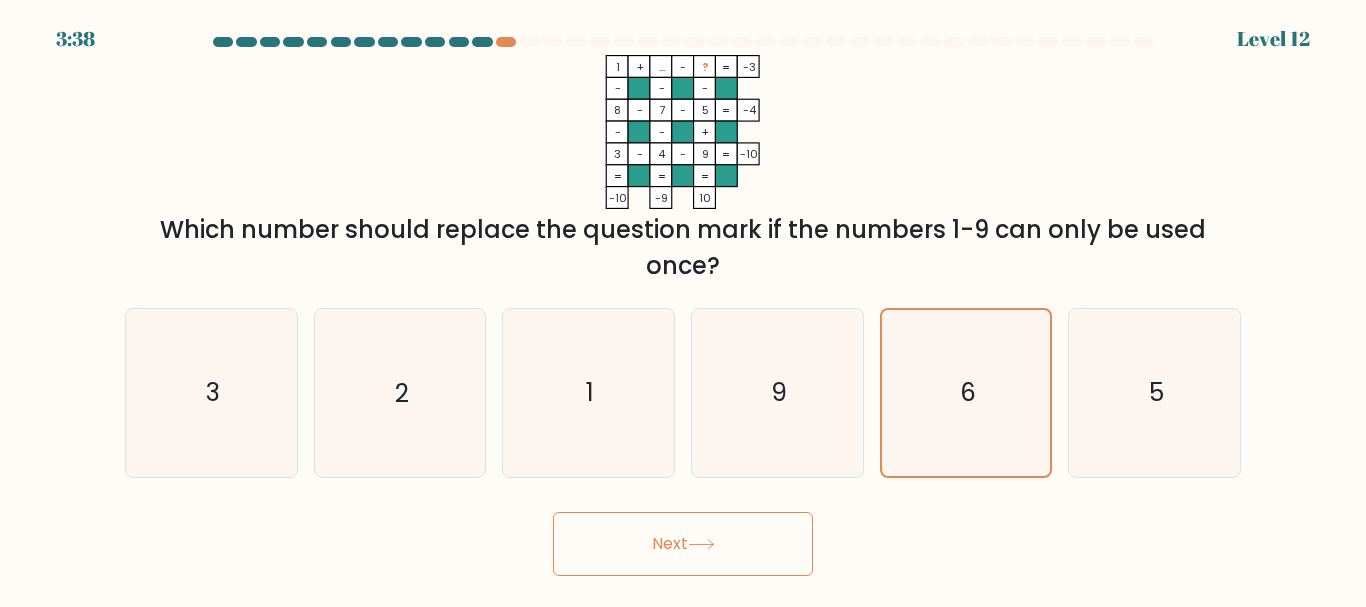 click on "Next" at bounding box center (683, 544) 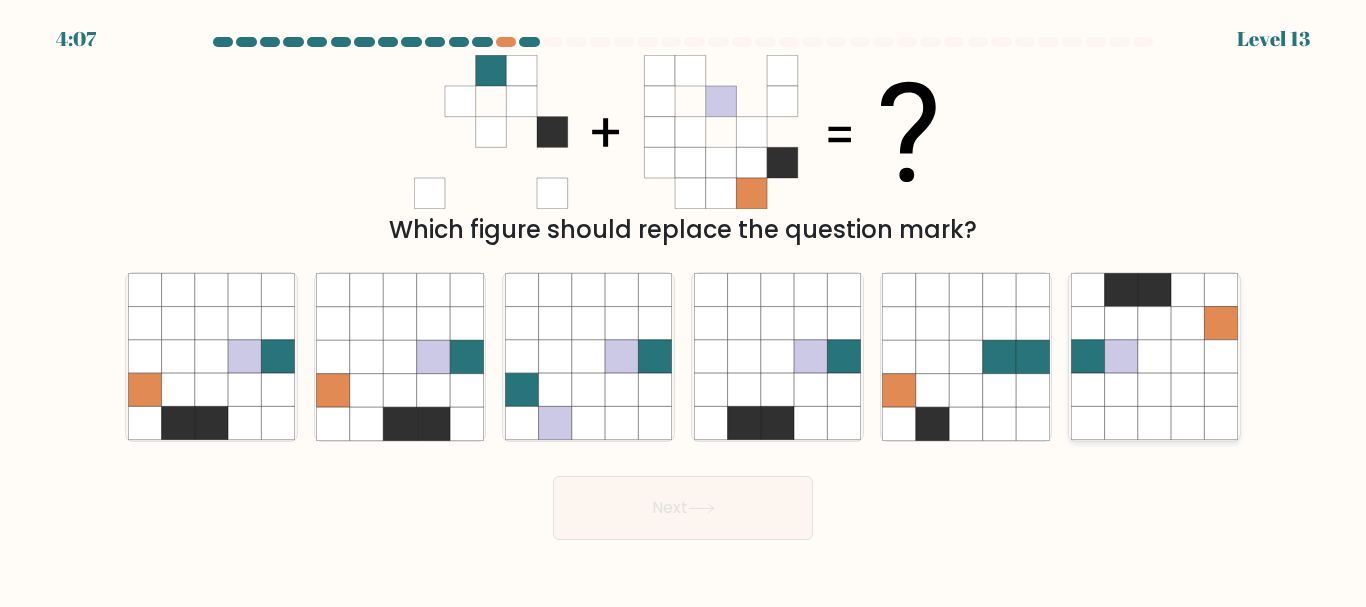 click 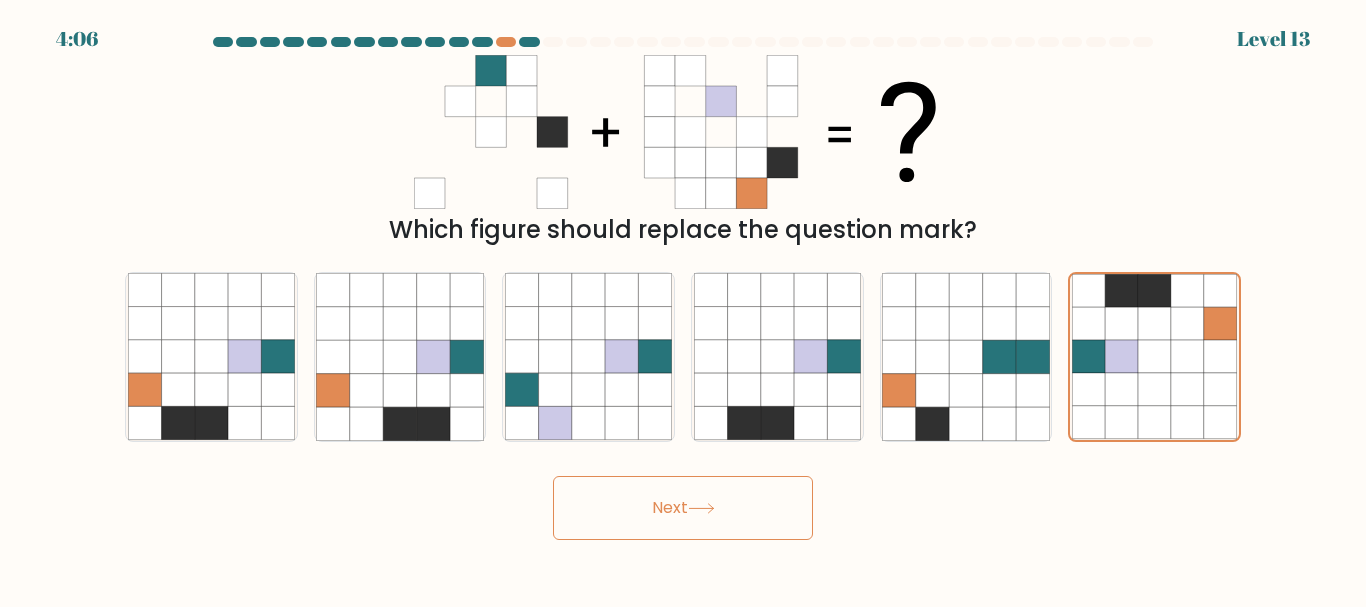 click on "Next" at bounding box center [683, 508] 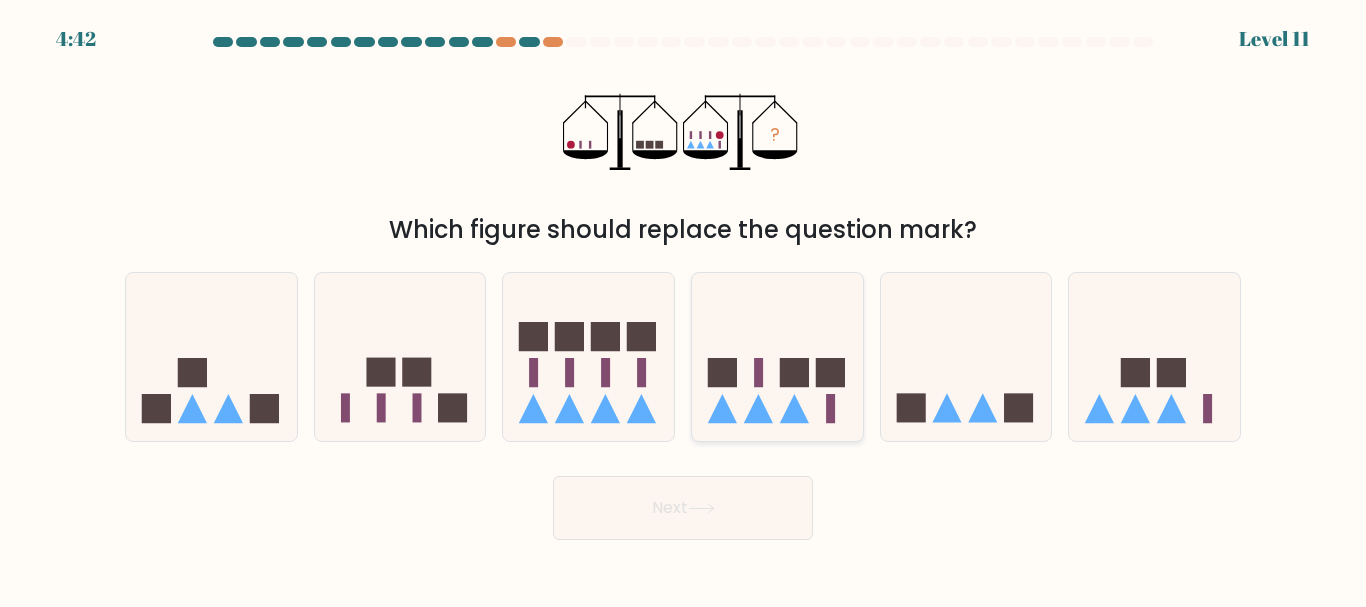 click 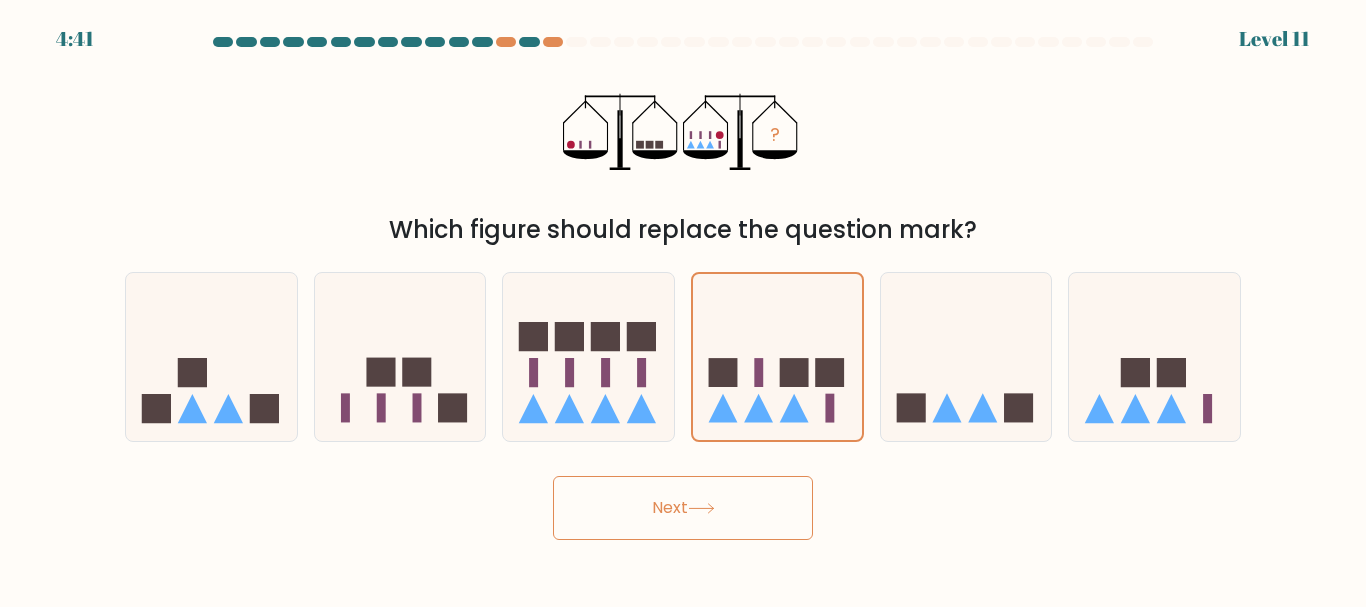 click 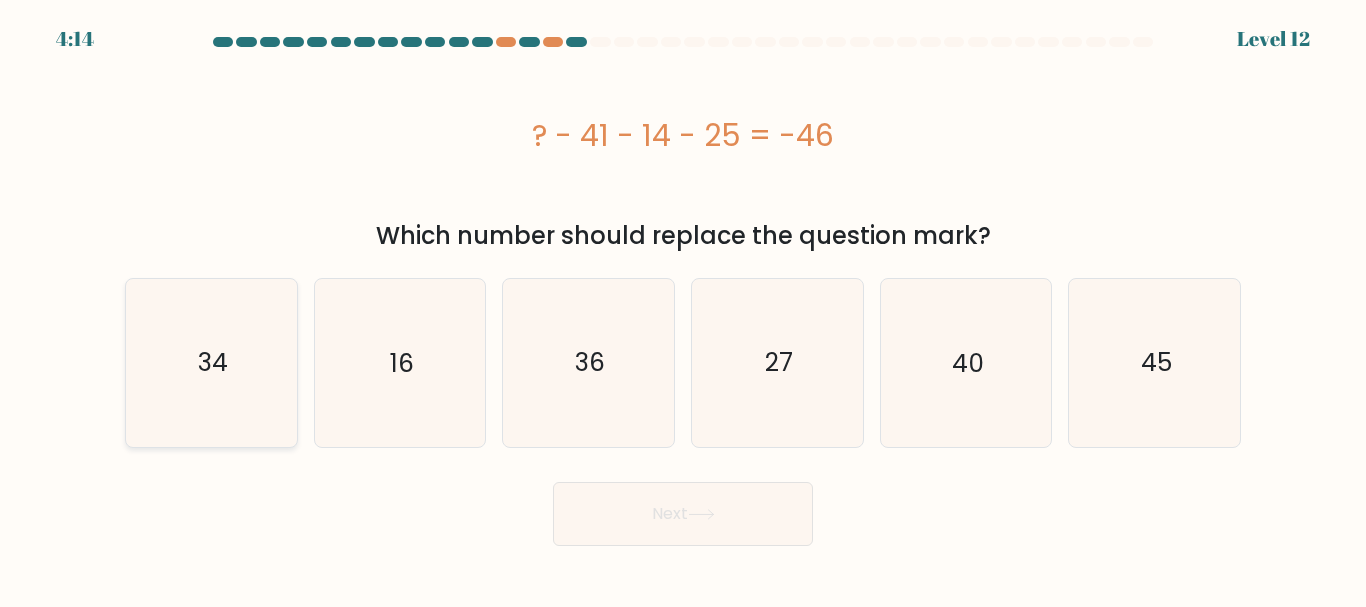 click on "34" 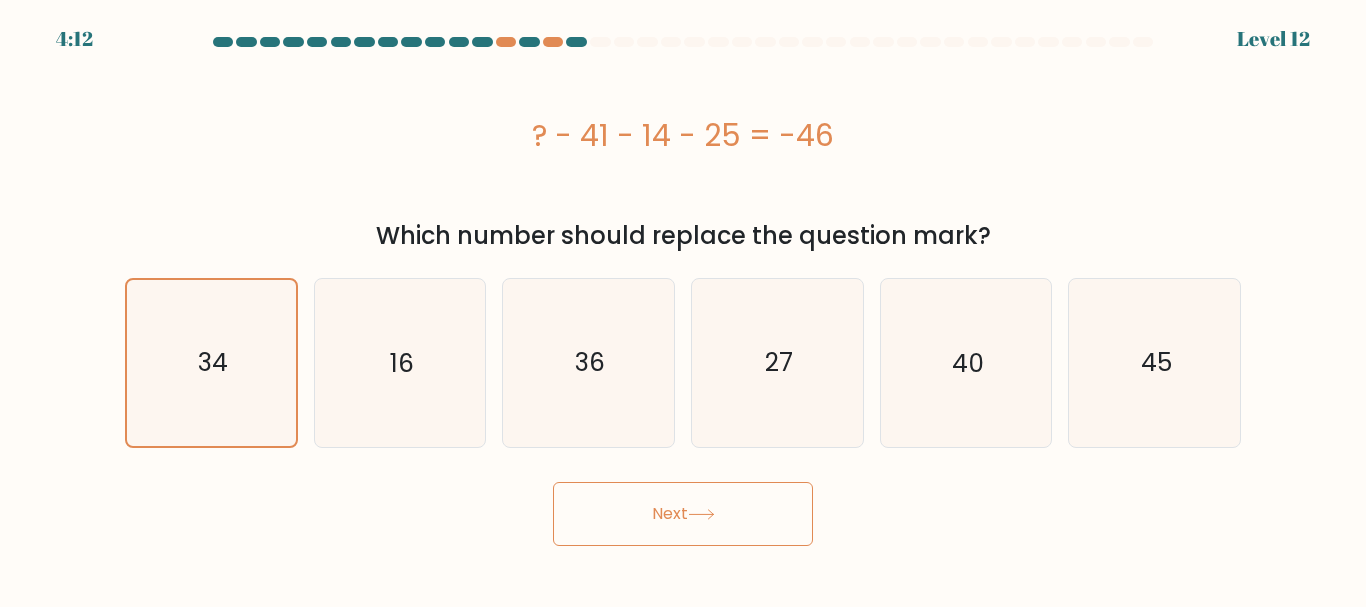 click on "Next" at bounding box center [683, 514] 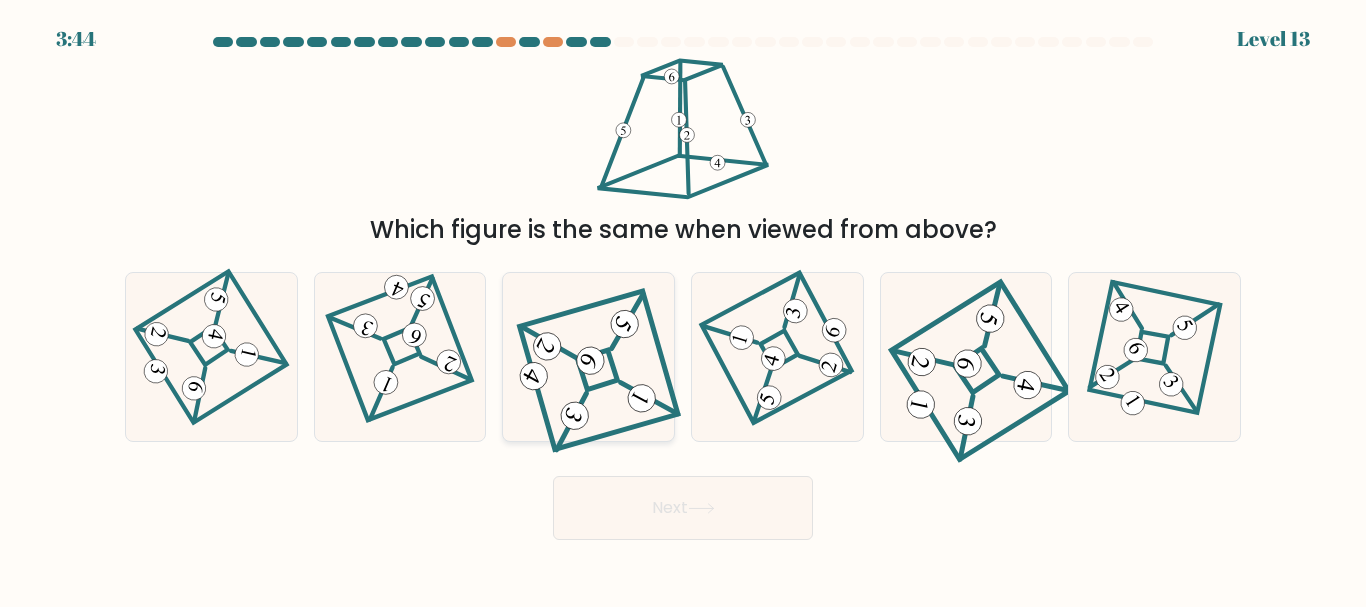 click 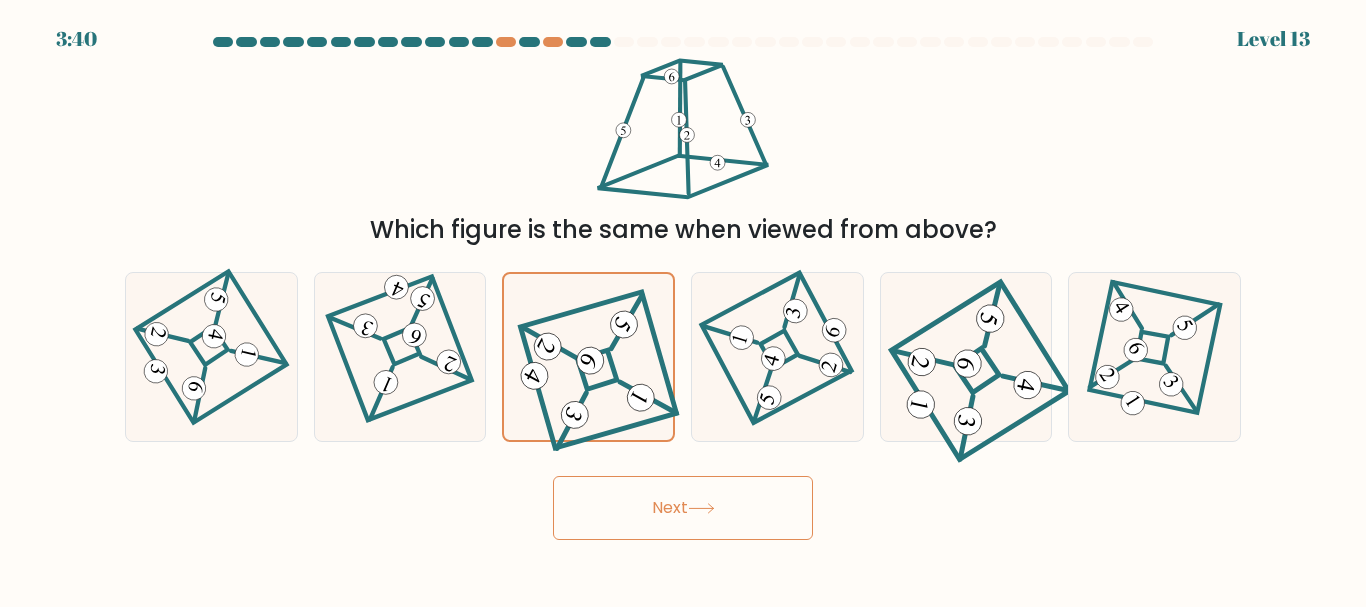 click on "Next" at bounding box center [683, 508] 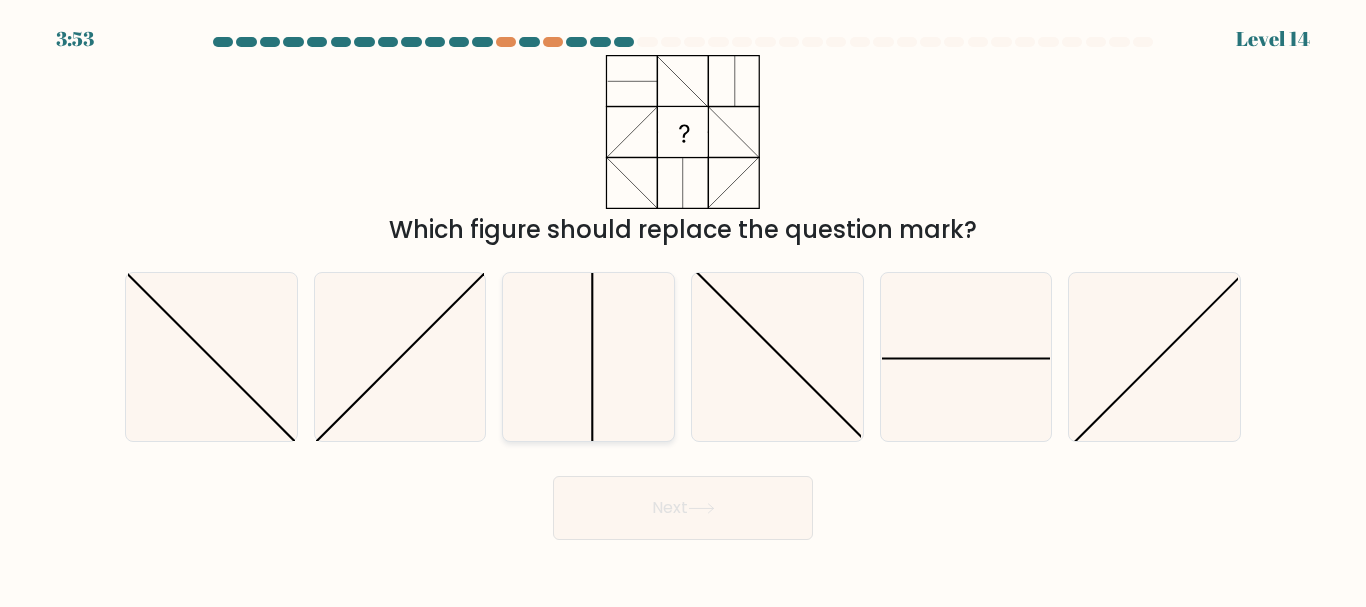 click 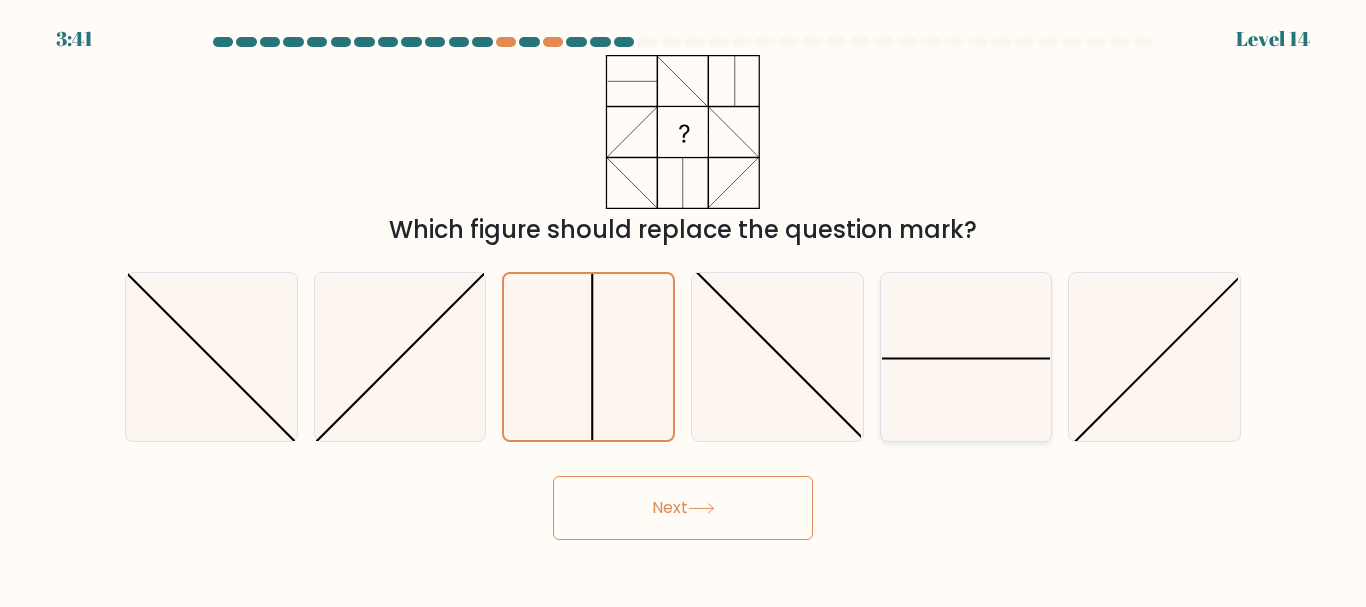 click 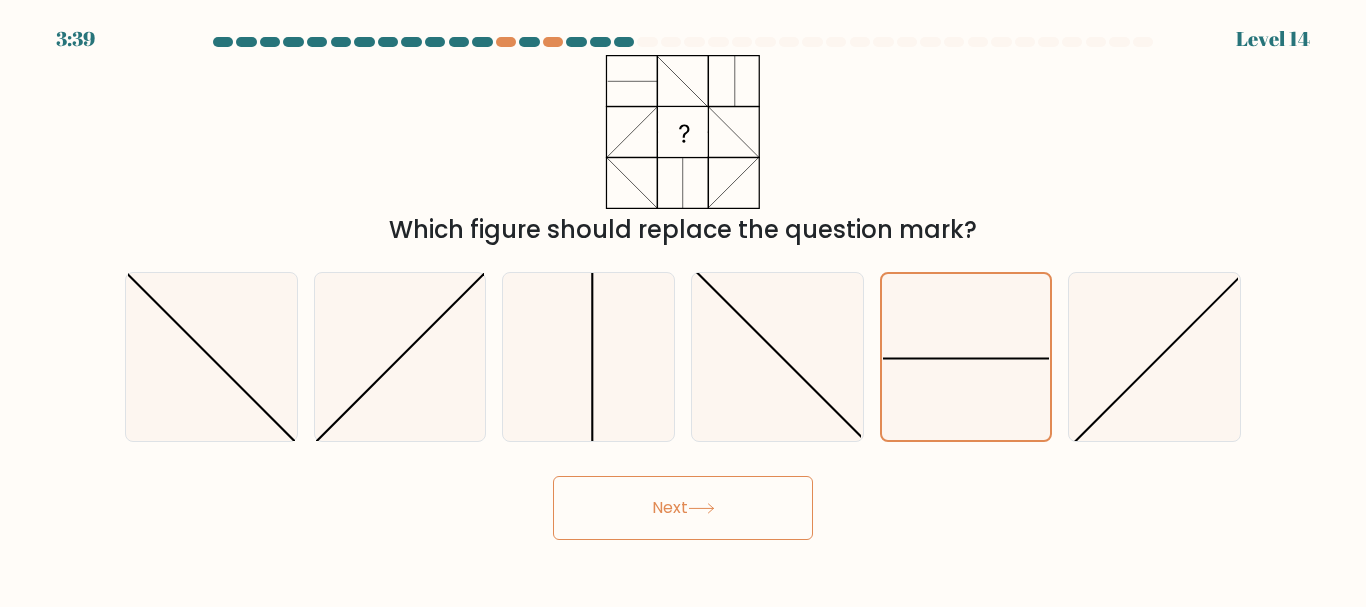 click on "Next" at bounding box center [683, 508] 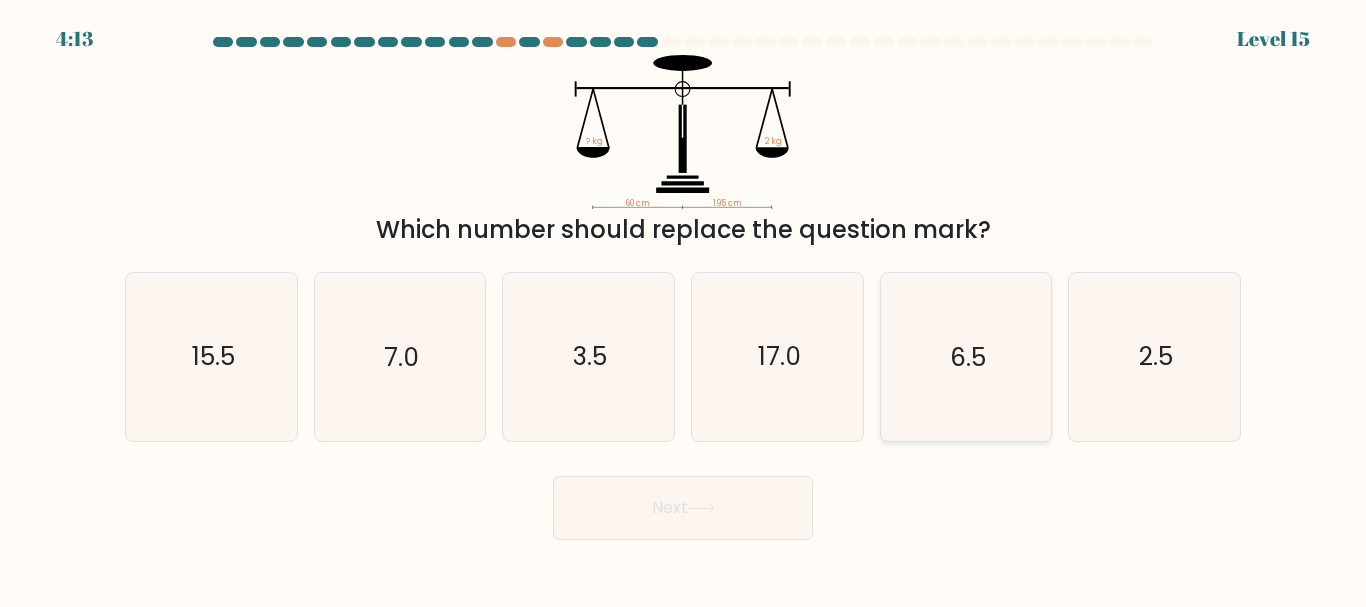 click on "6.5" 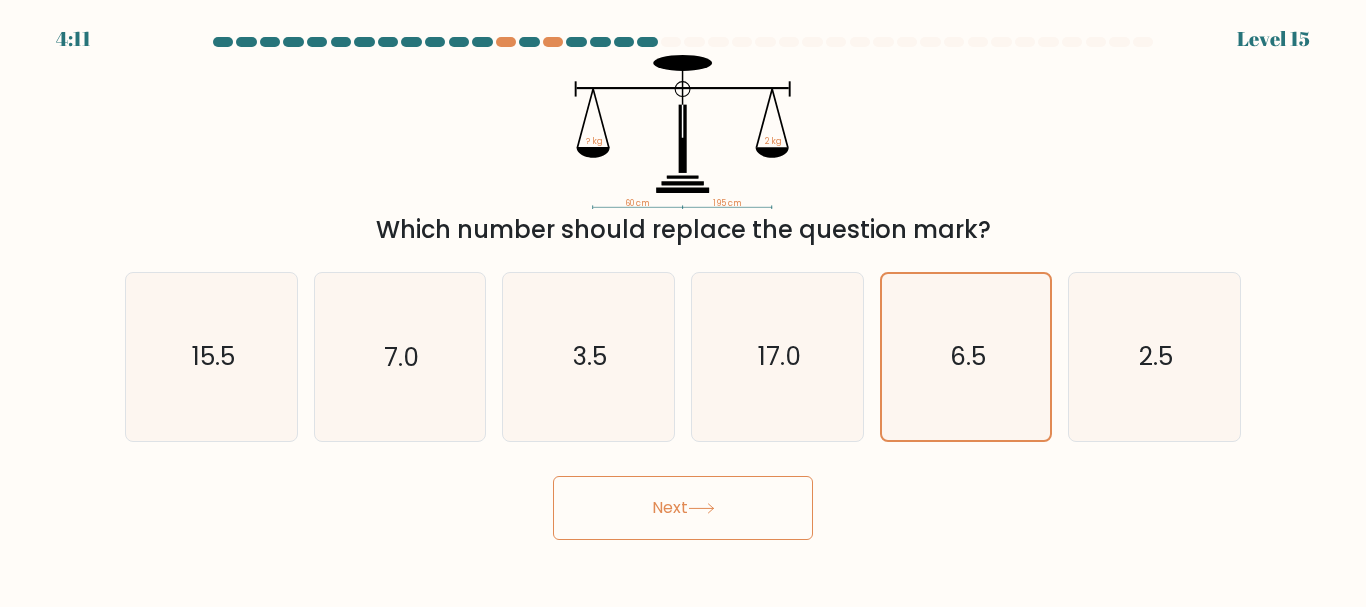 click on "Next" at bounding box center (683, 508) 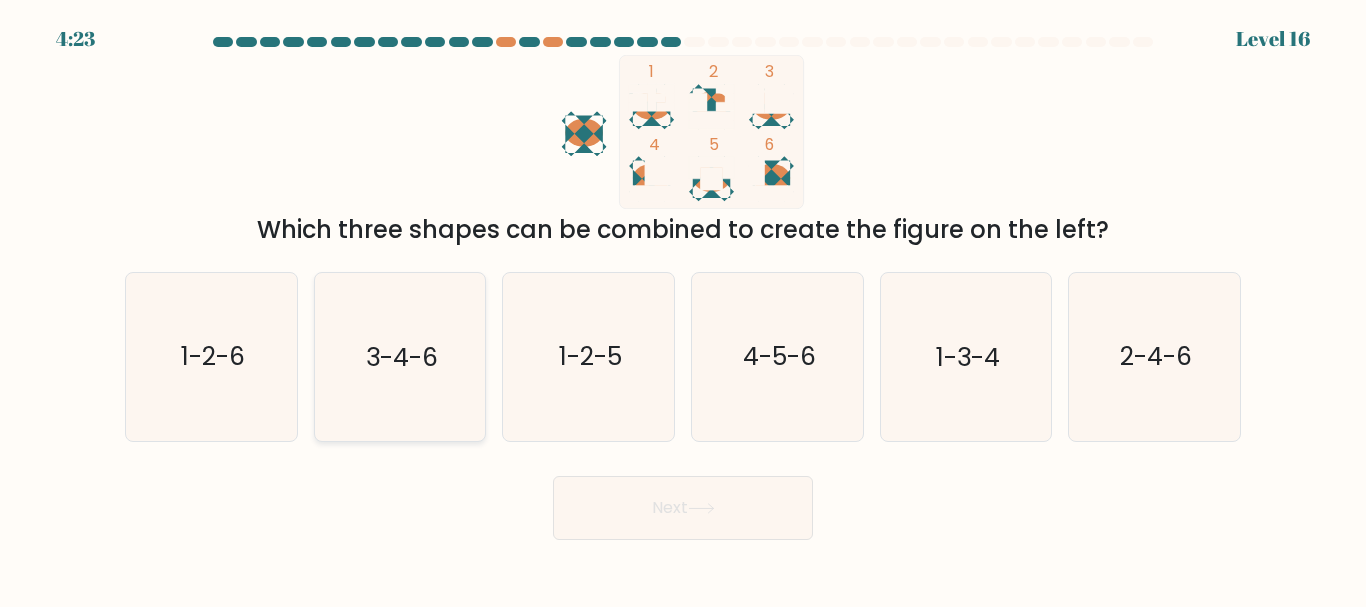 click on "3-4-6" 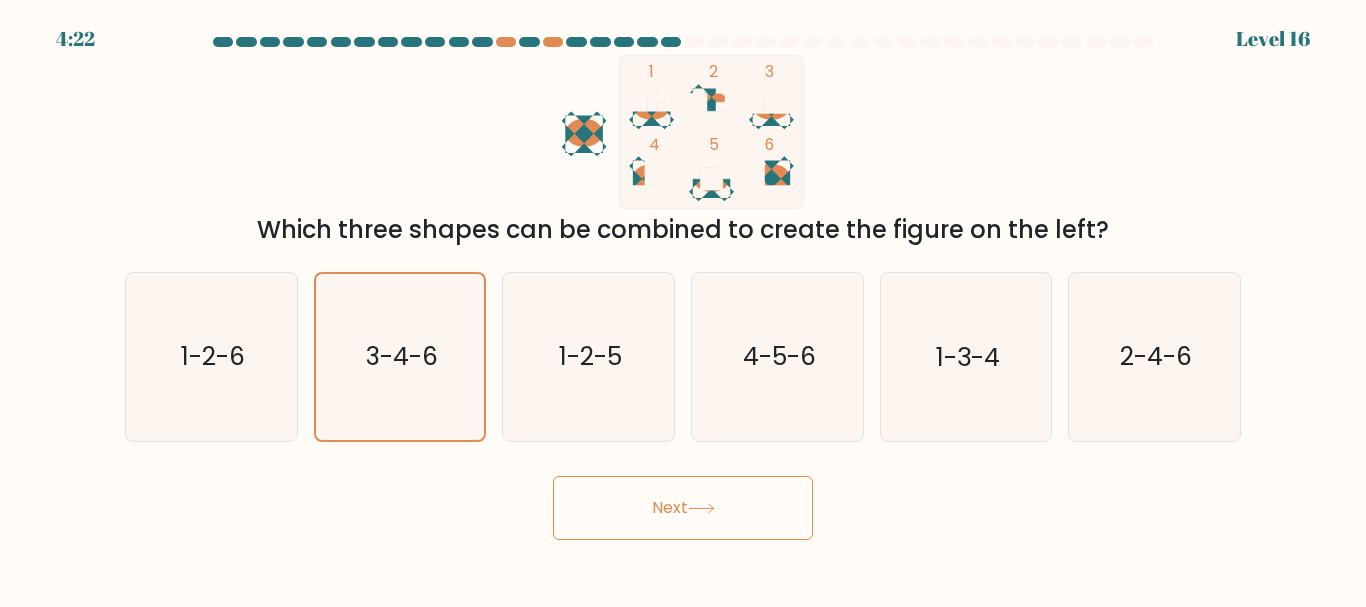 click on "Next" at bounding box center (683, 508) 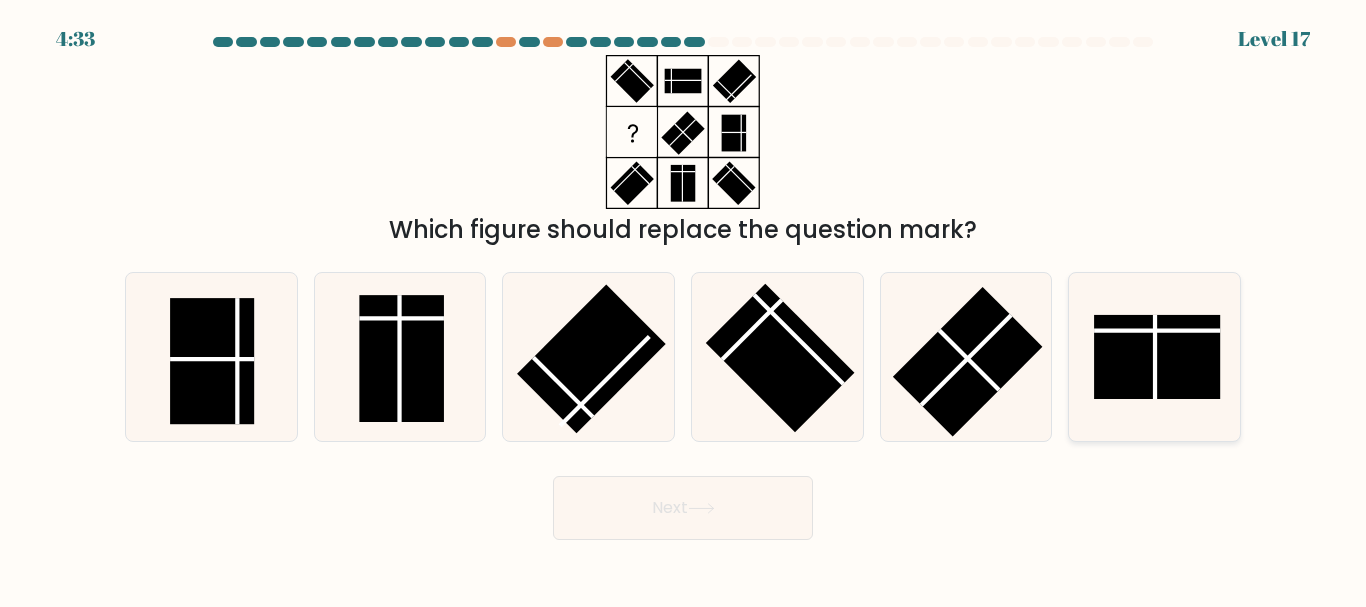 click 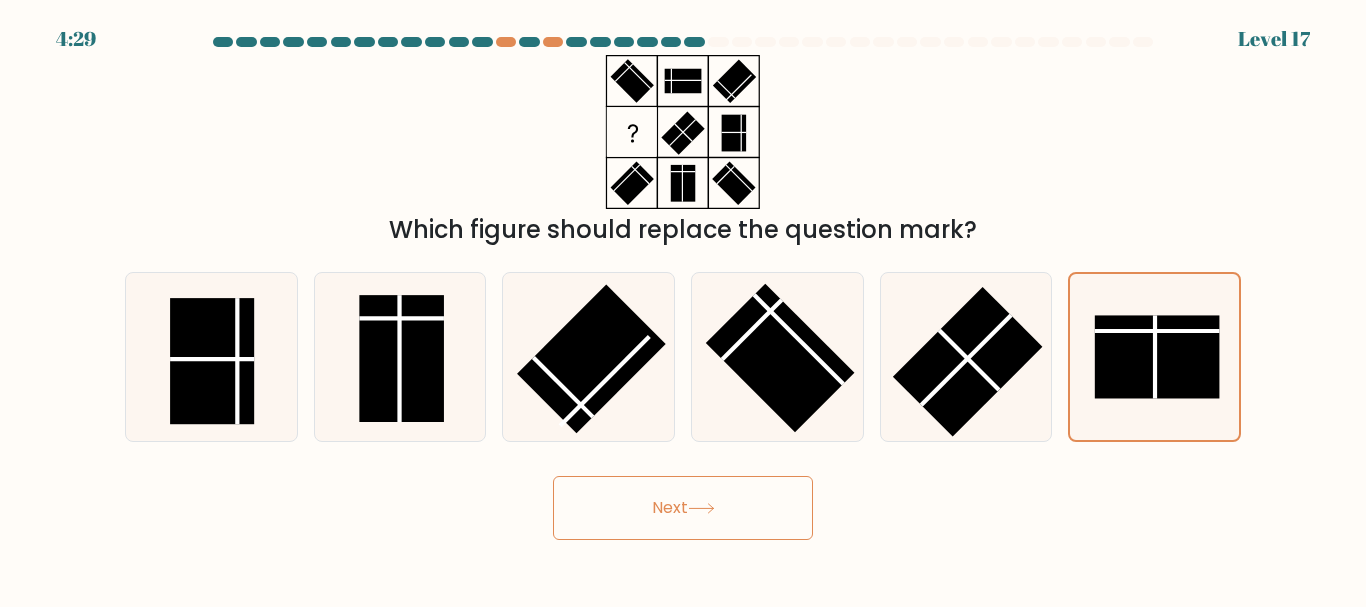 click on "Next" at bounding box center (683, 508) 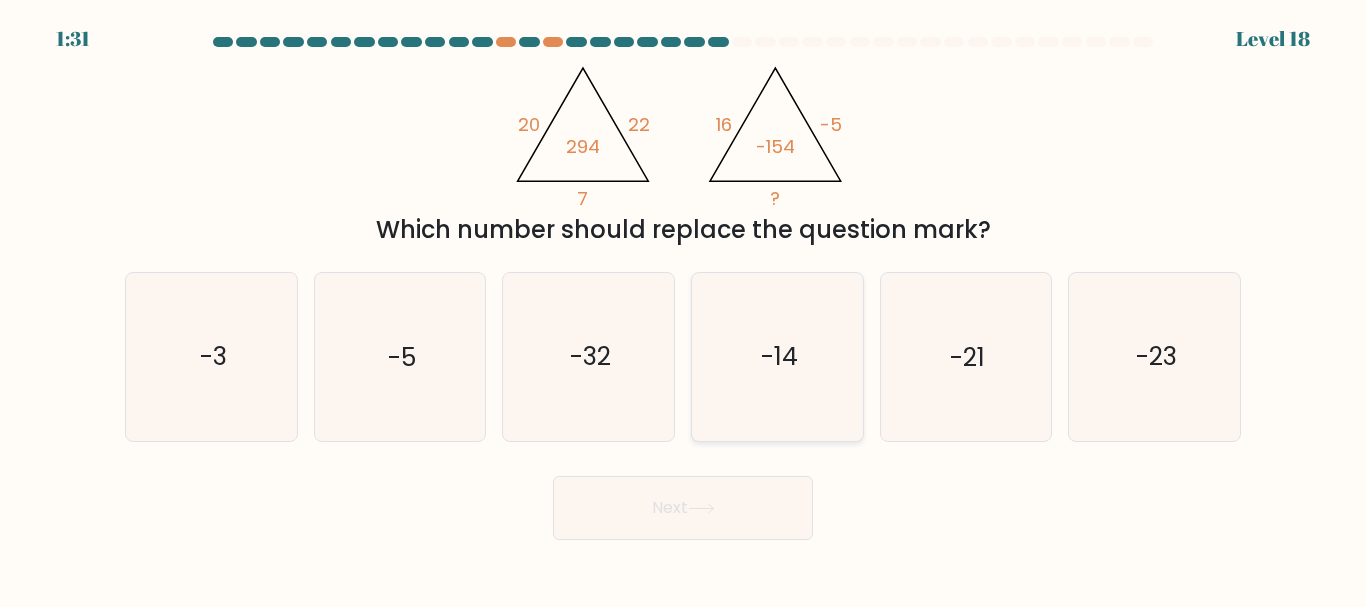 click on "-14" 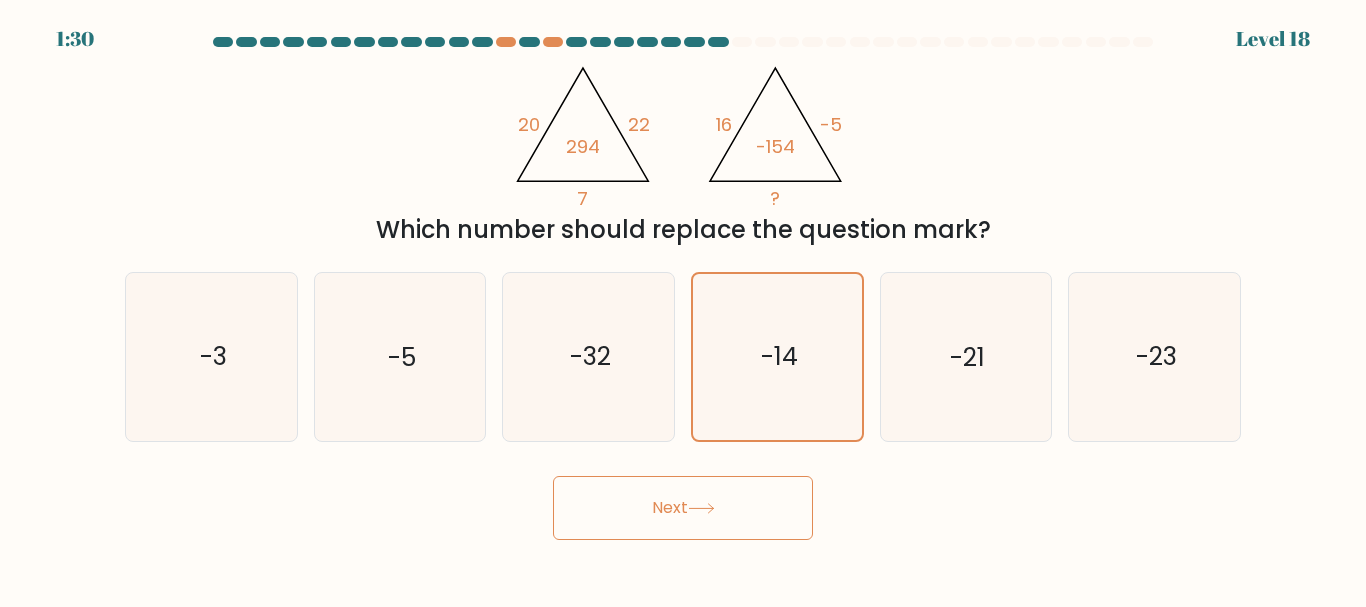 click on "Next" at bounding box center [683, 508] 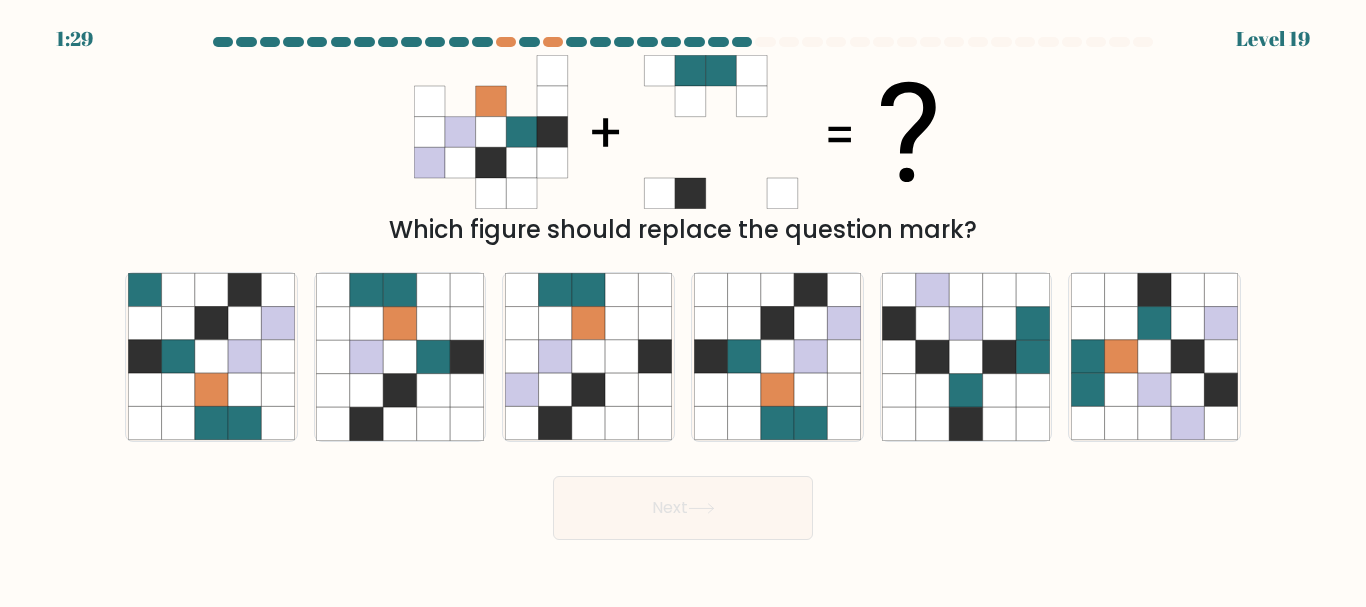 click on "Next" at bounding box center [683, 508] 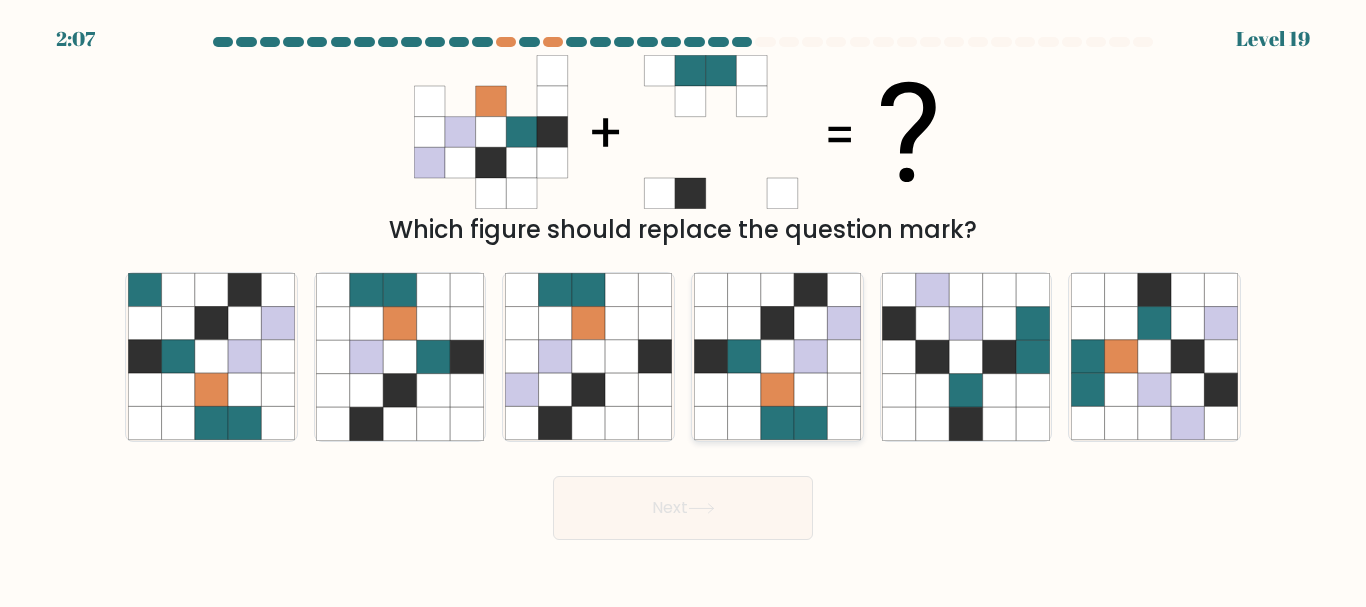 click 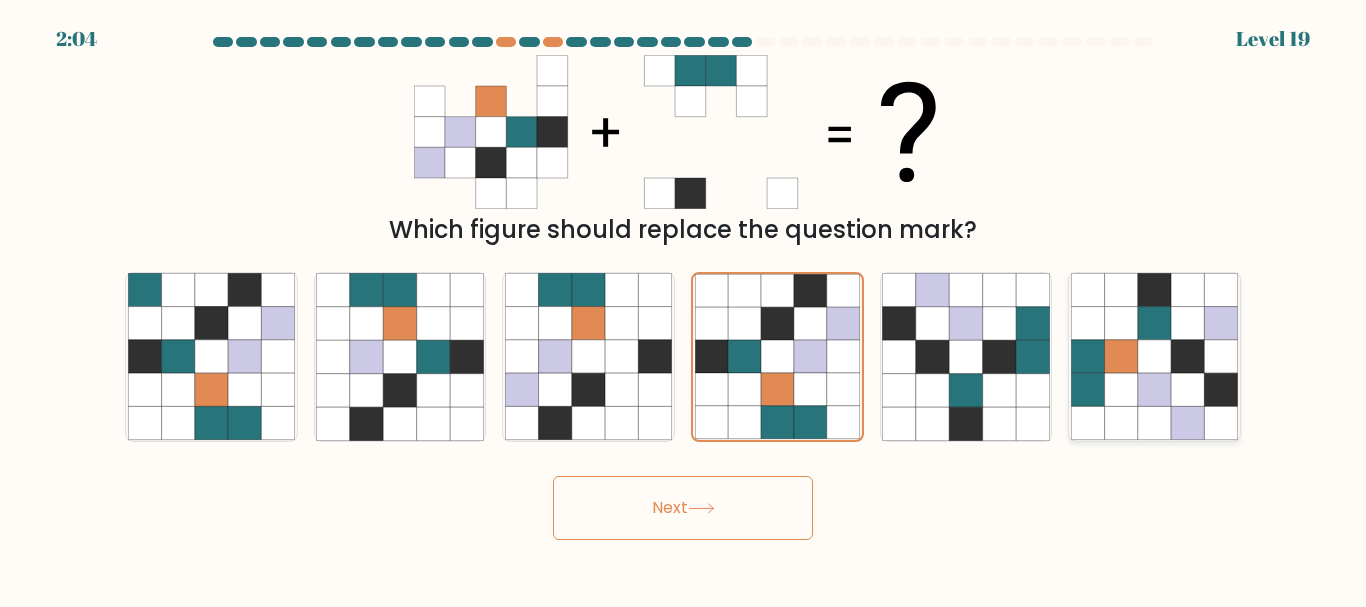 click 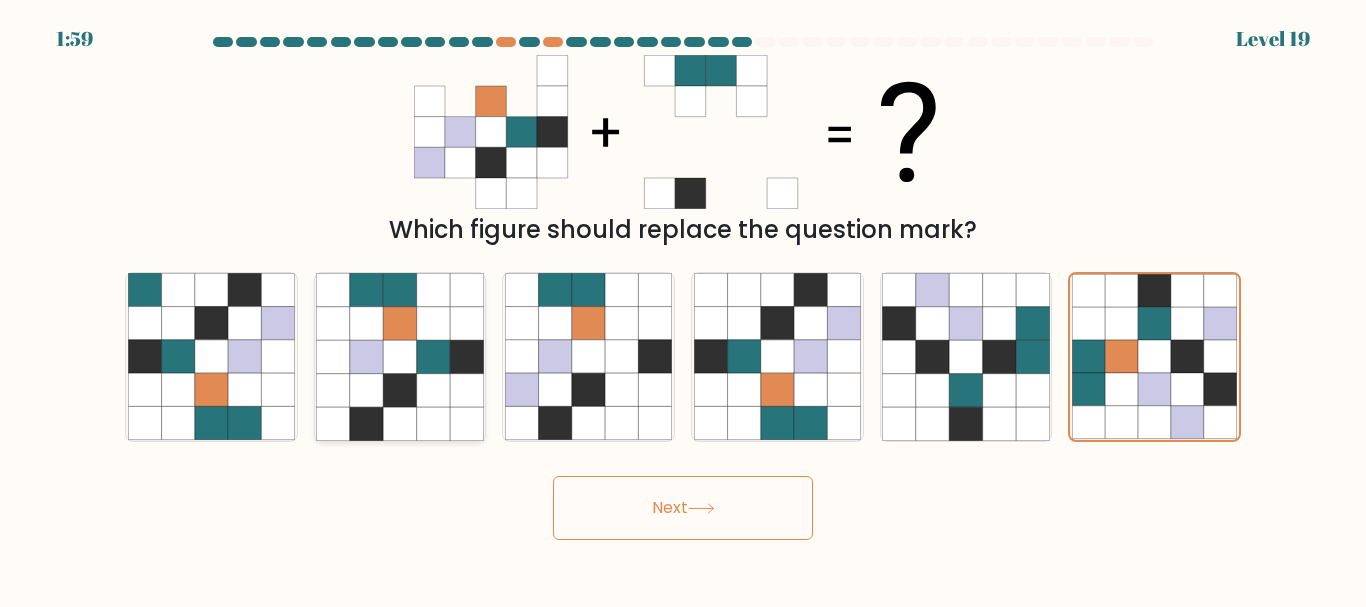 click 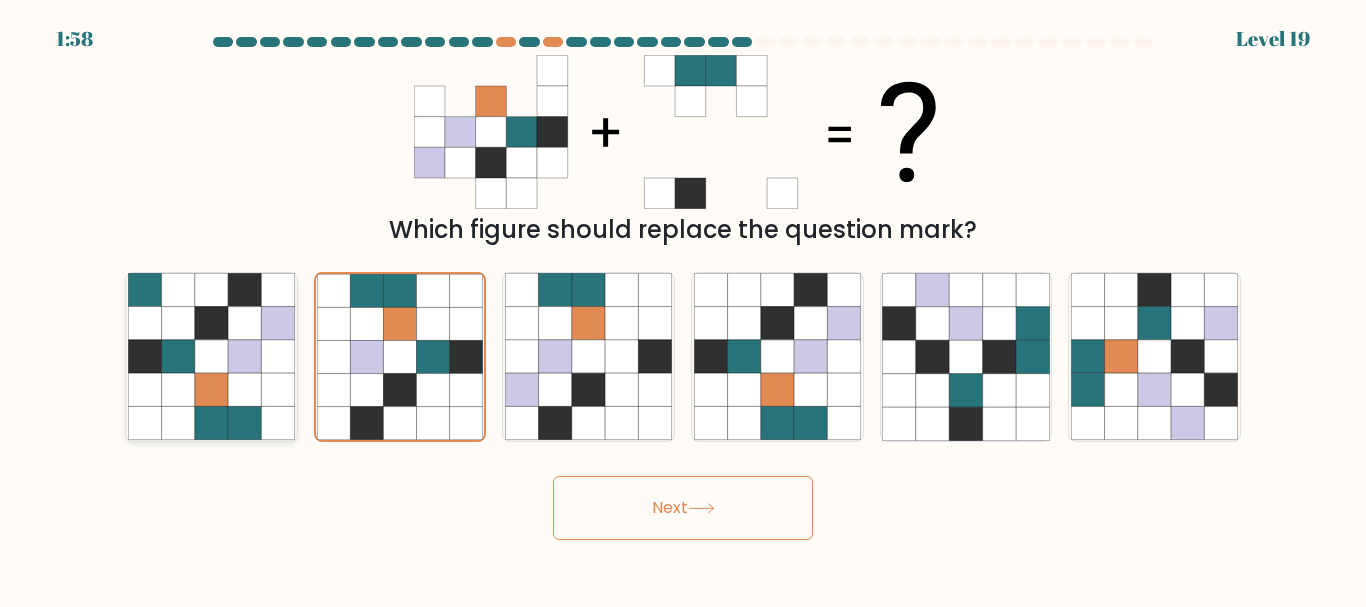 click 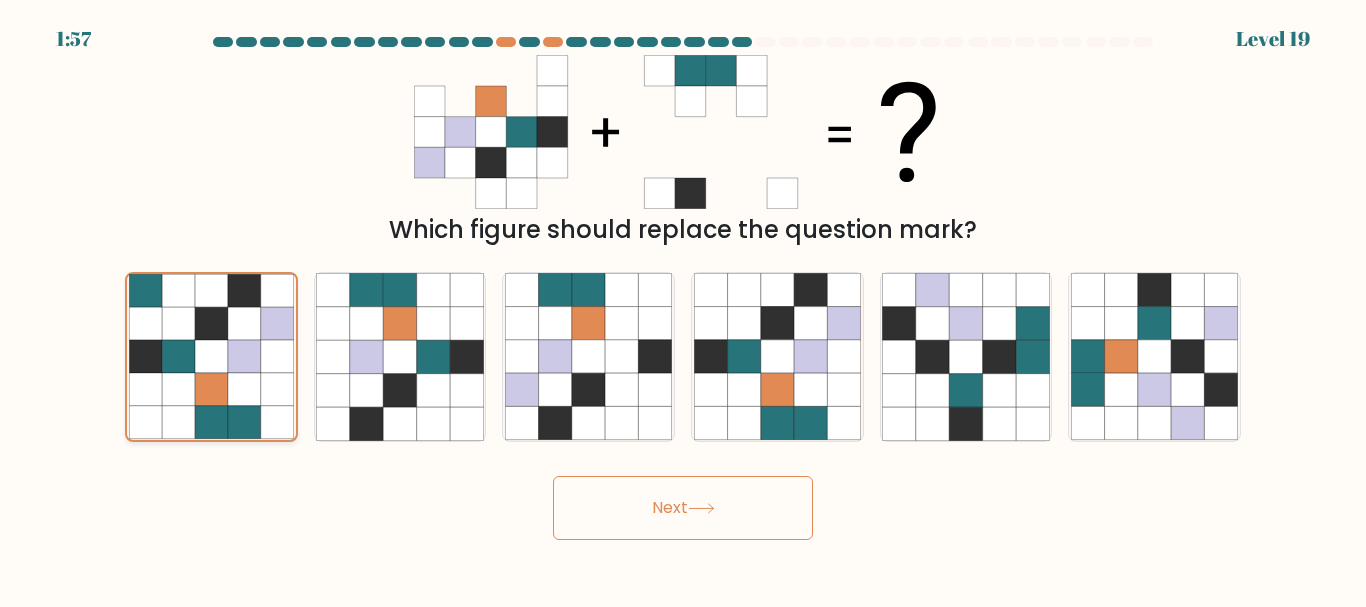 click 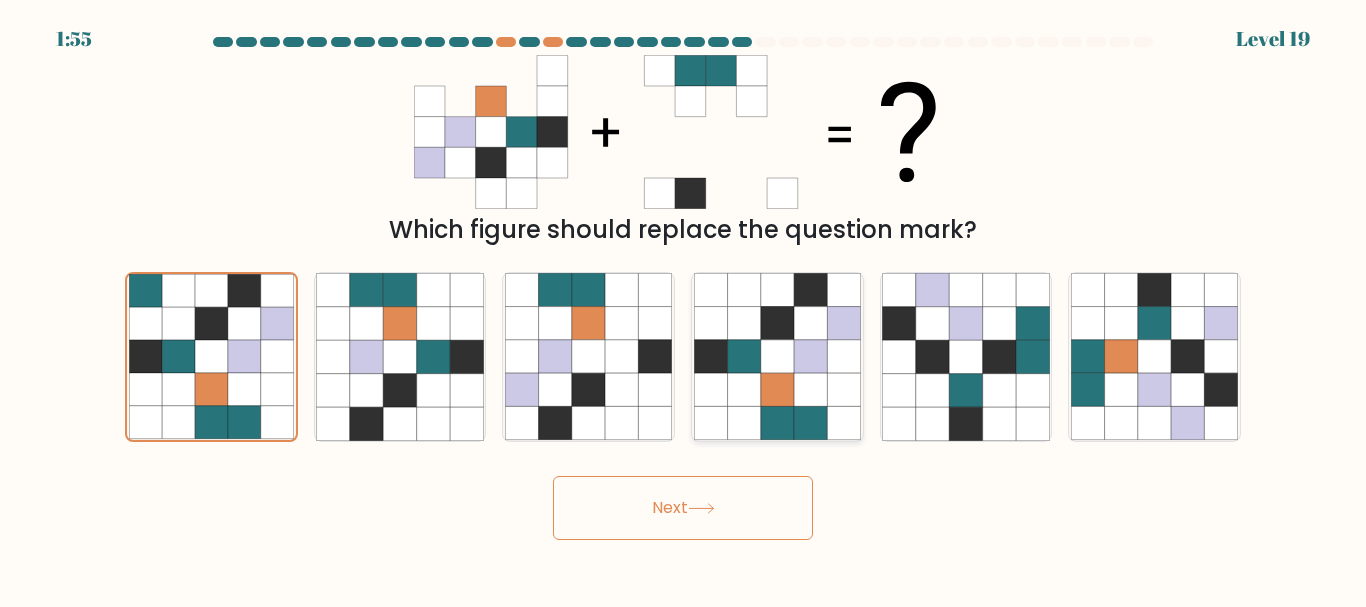 click 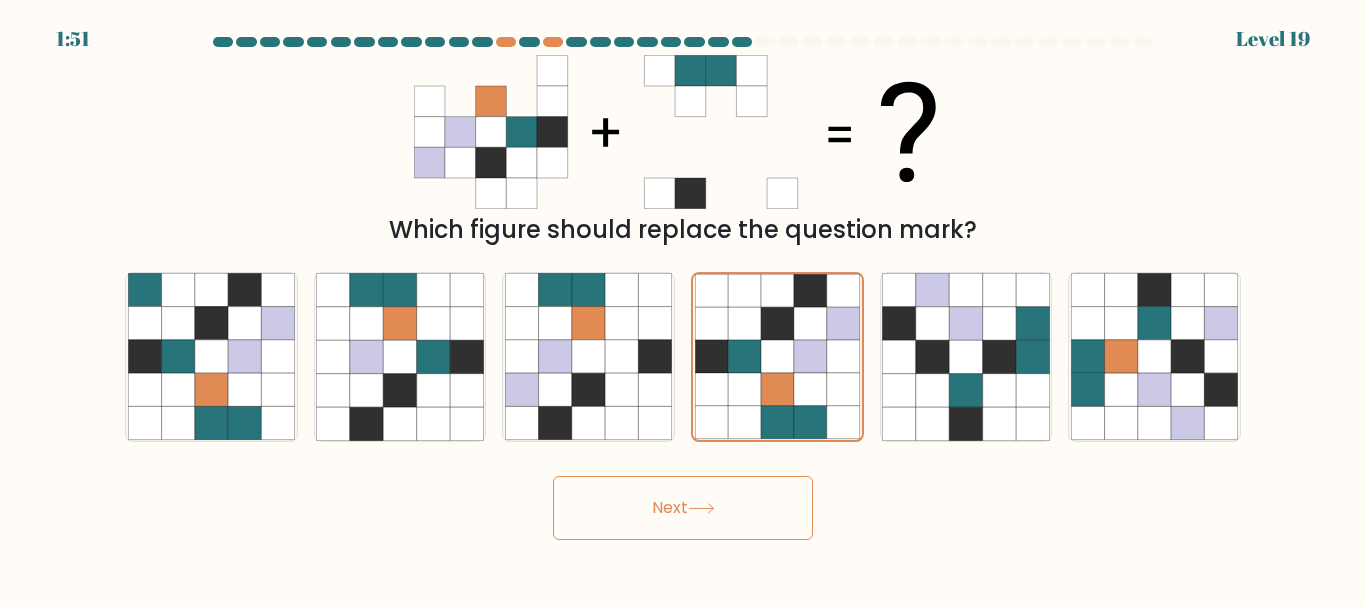 click on "Next" at bounding box center (683, 508) 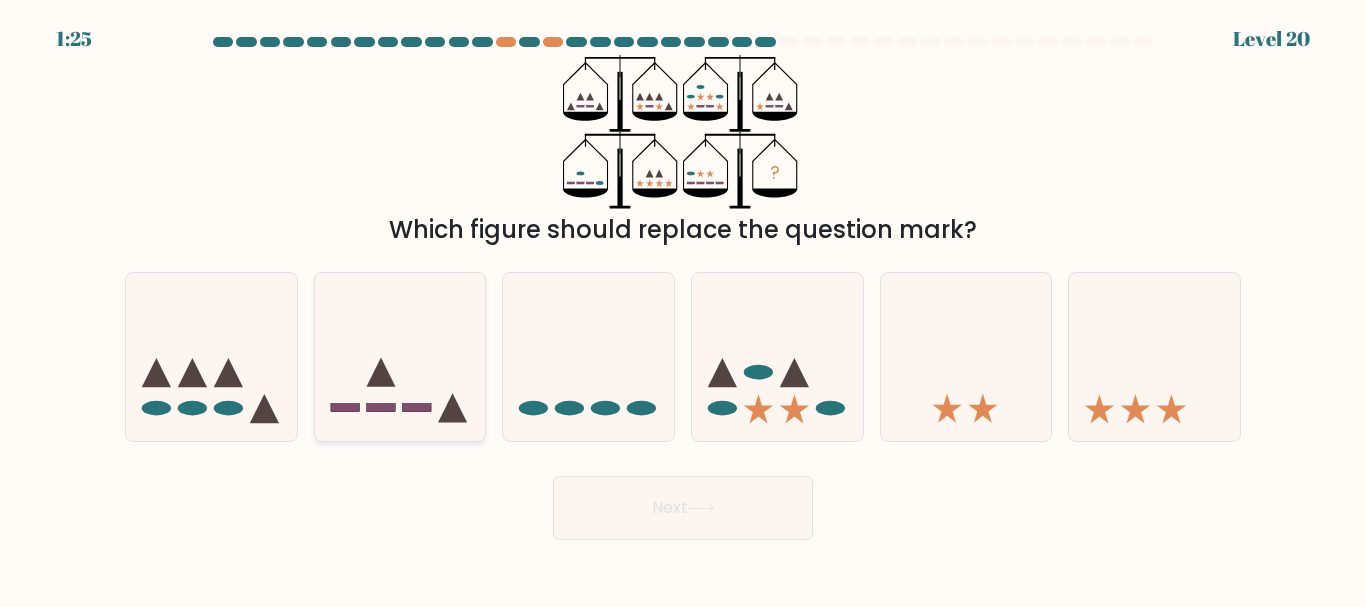click 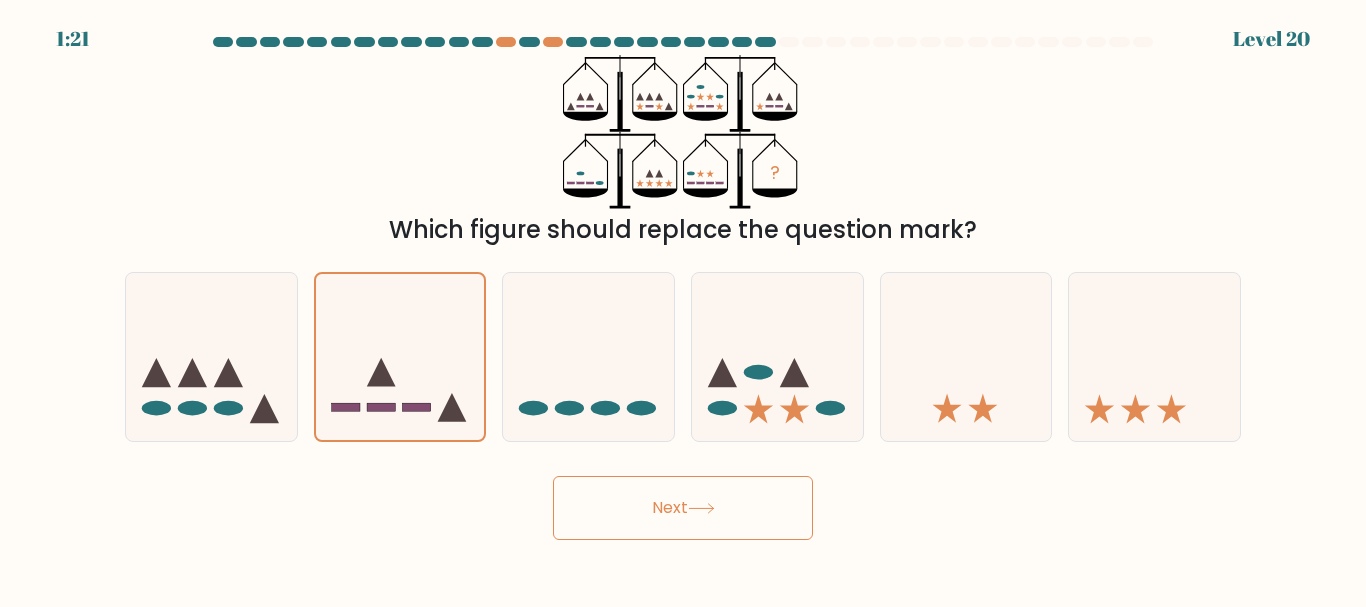 click on "Next" at bounding box center (683, 508) 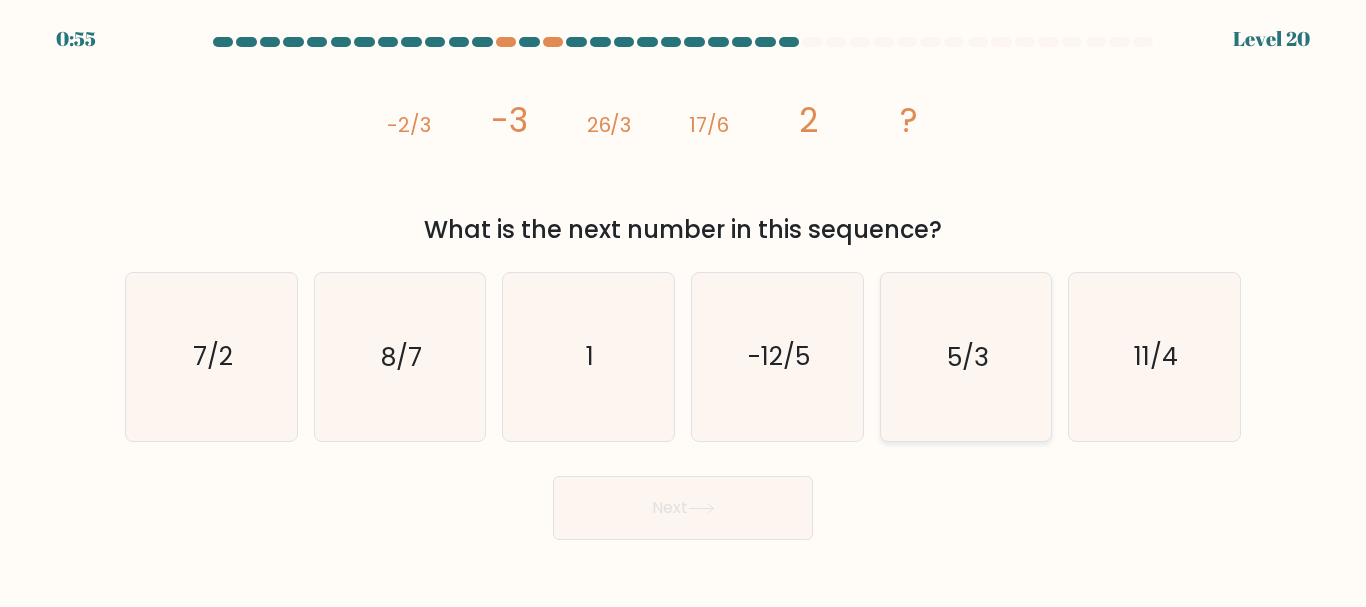 click on "5/3" 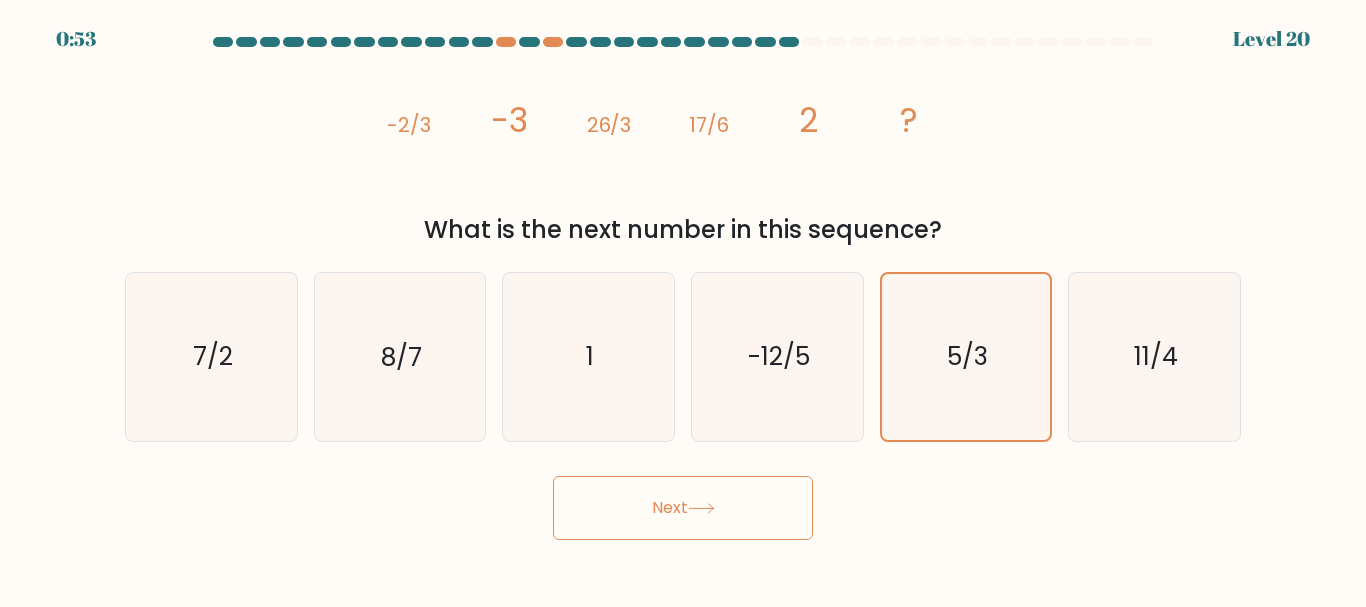 click 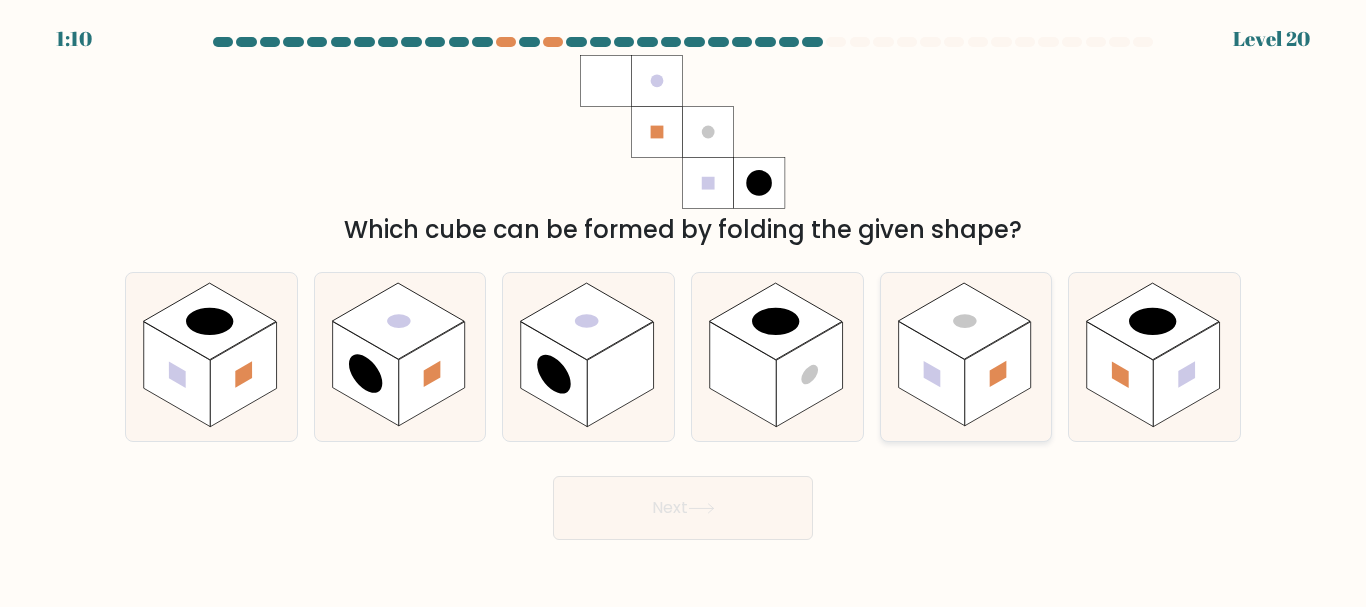 click 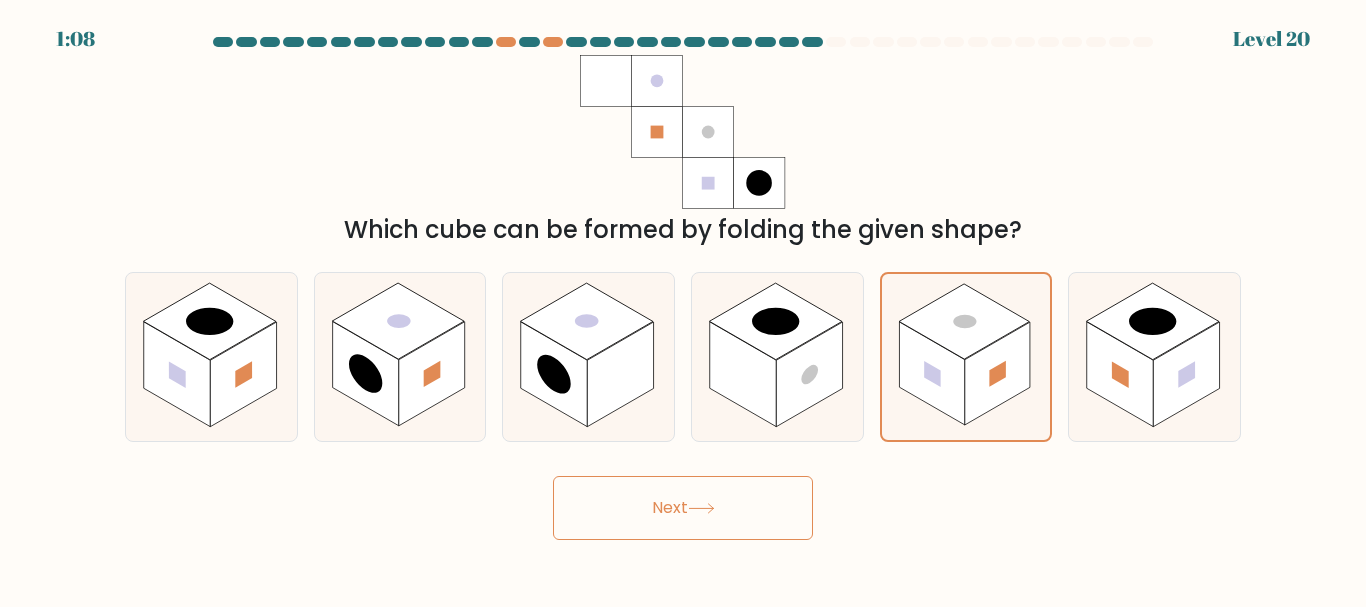 click 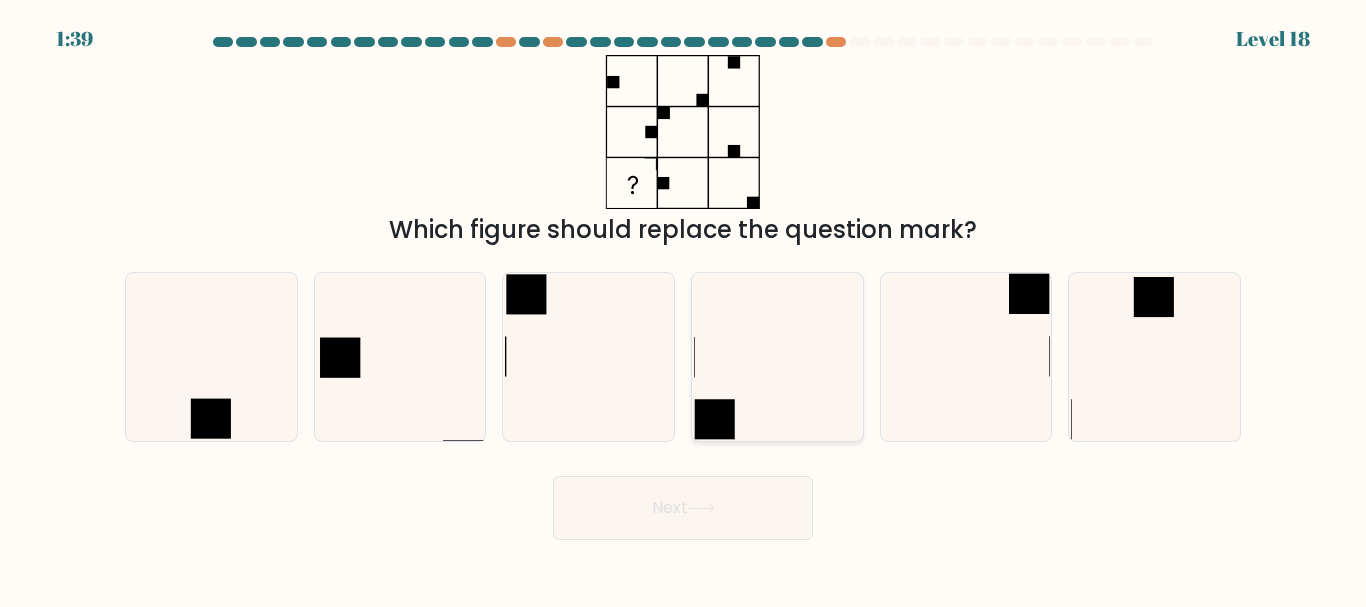 click 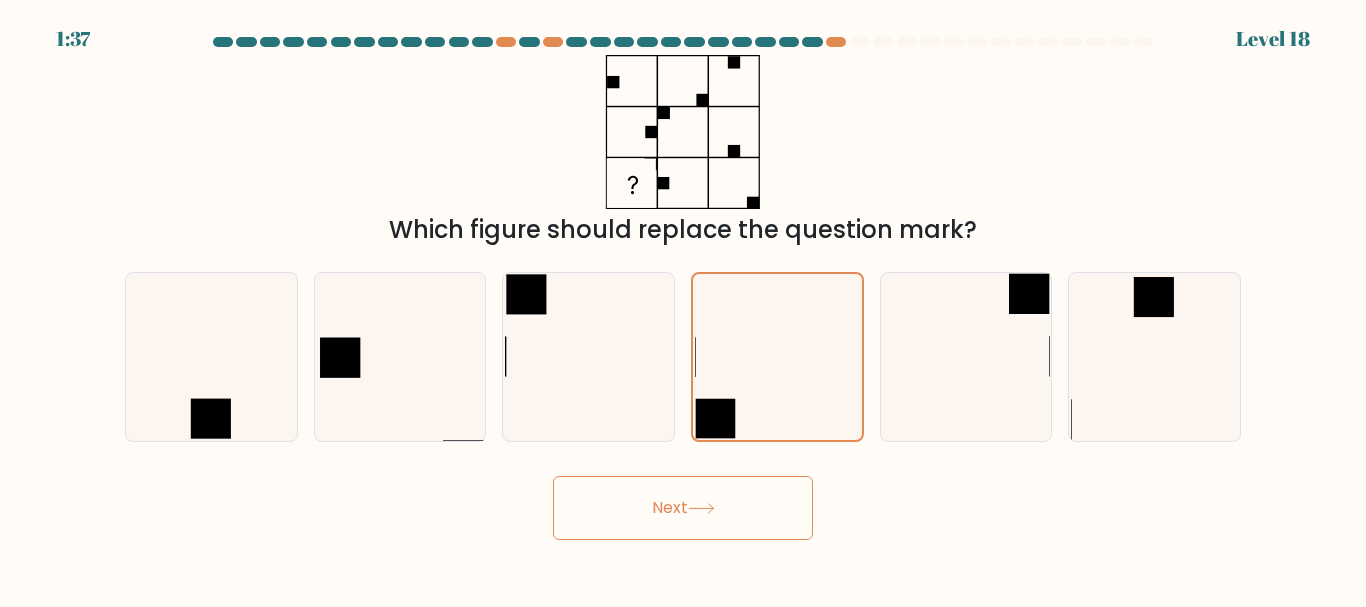 click on "Next" at bounding box center [683, 508] 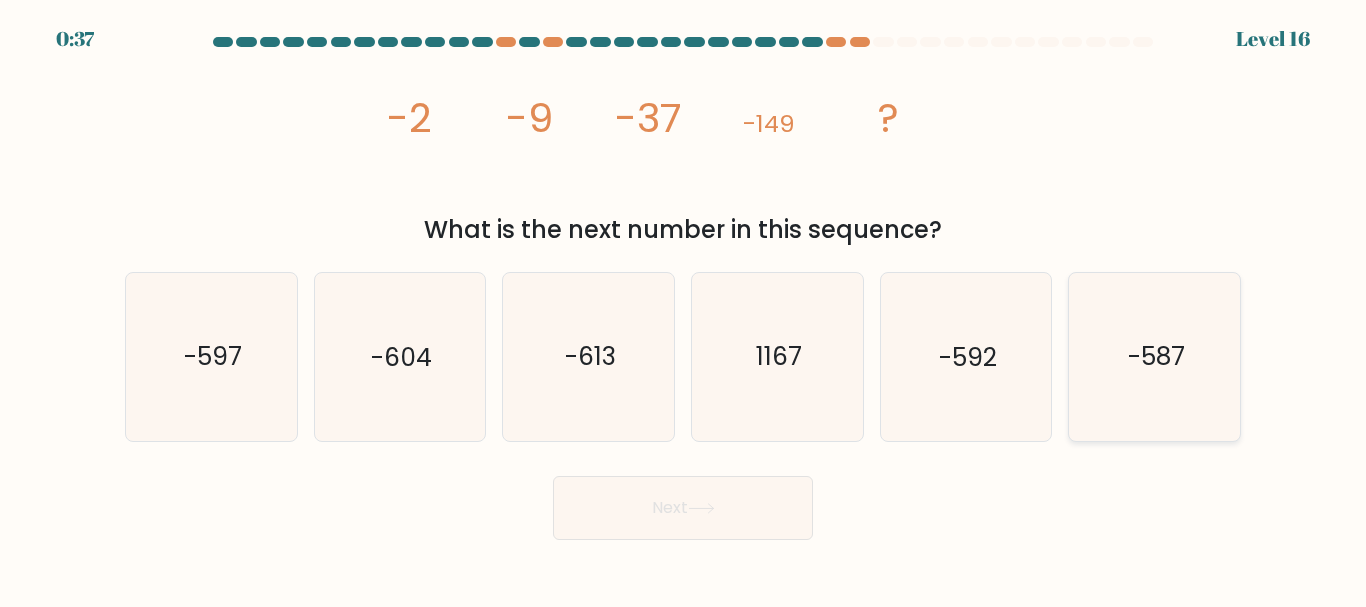 click on "-587" 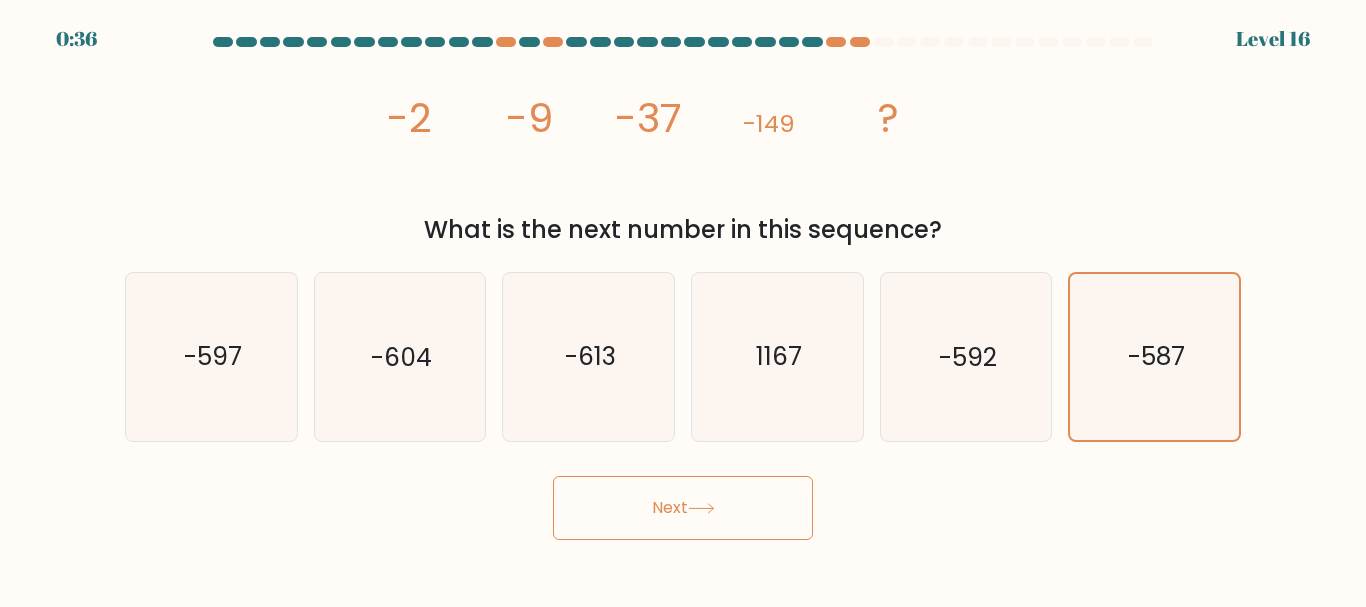 click on "Next" at bounding box center [683, 508] 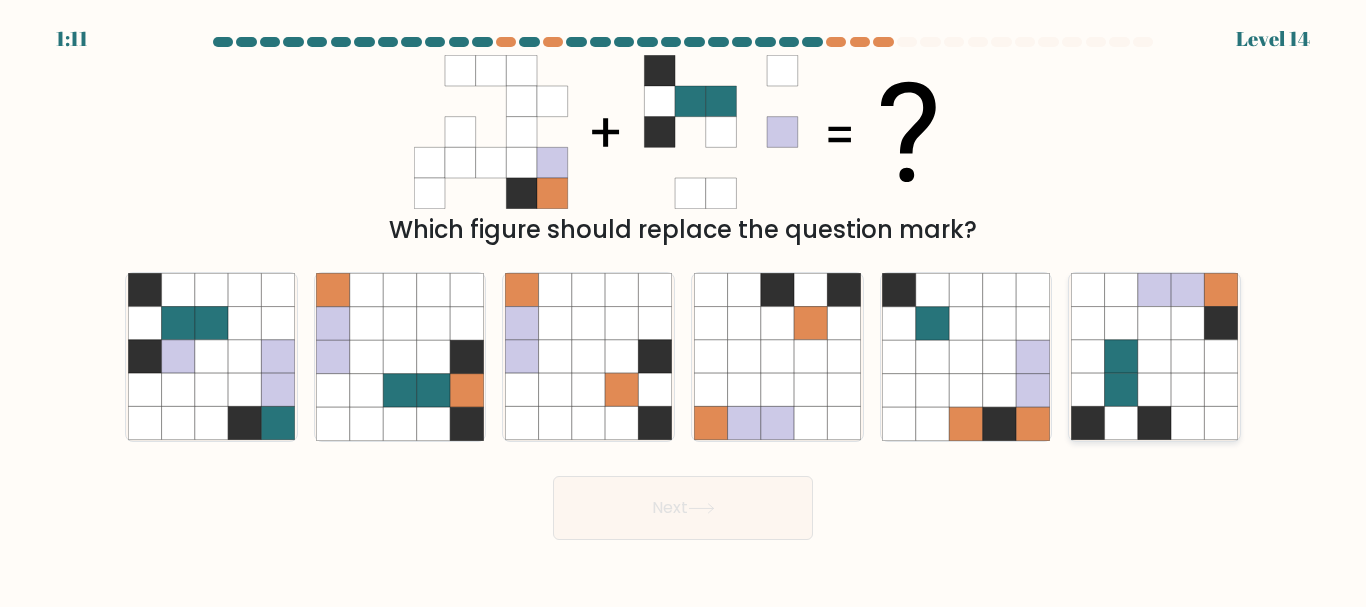 click 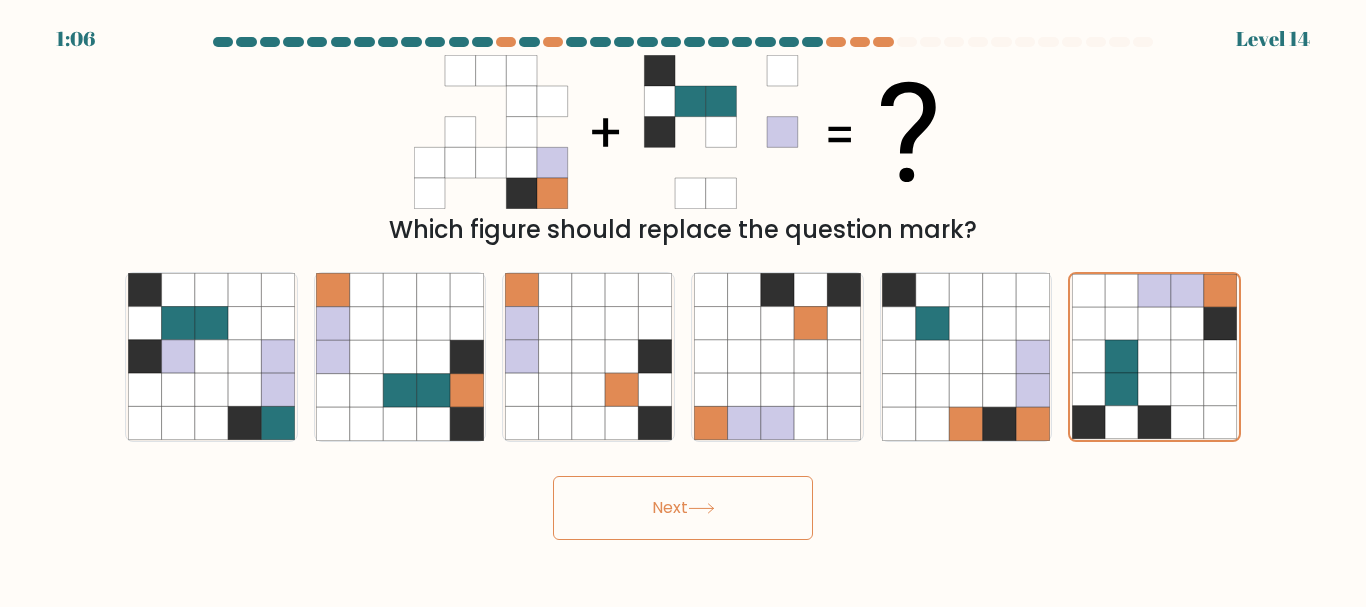 click on "Next" at bounding box center (683, 508) 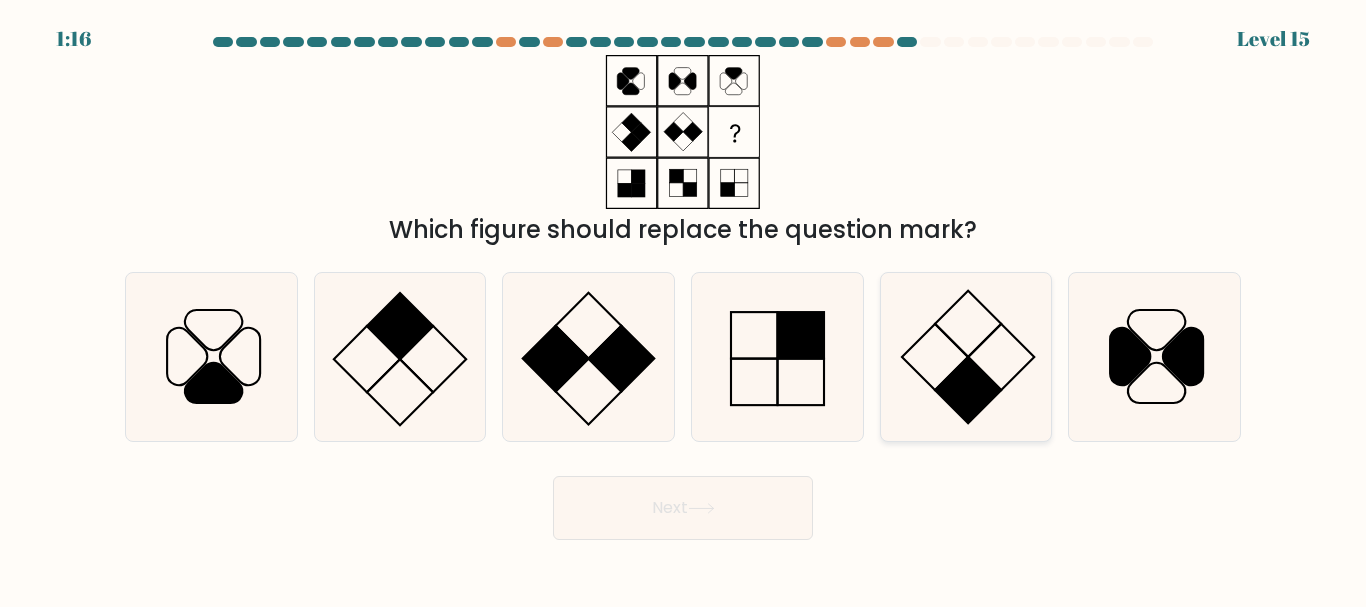 click 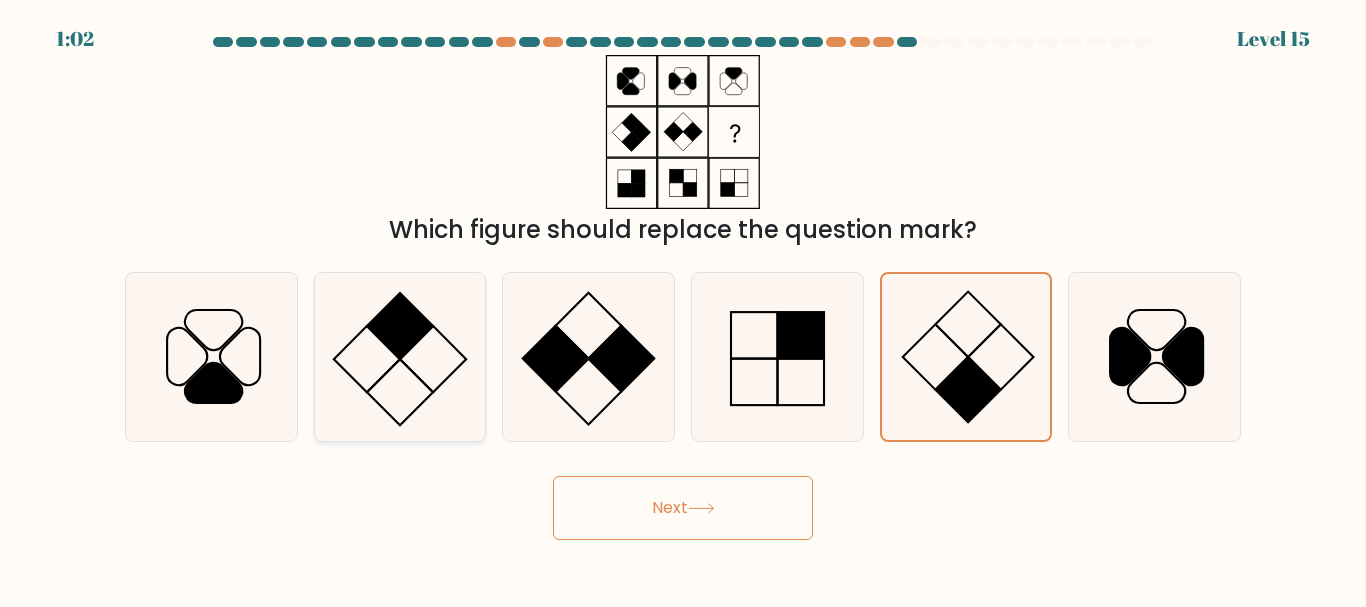 click 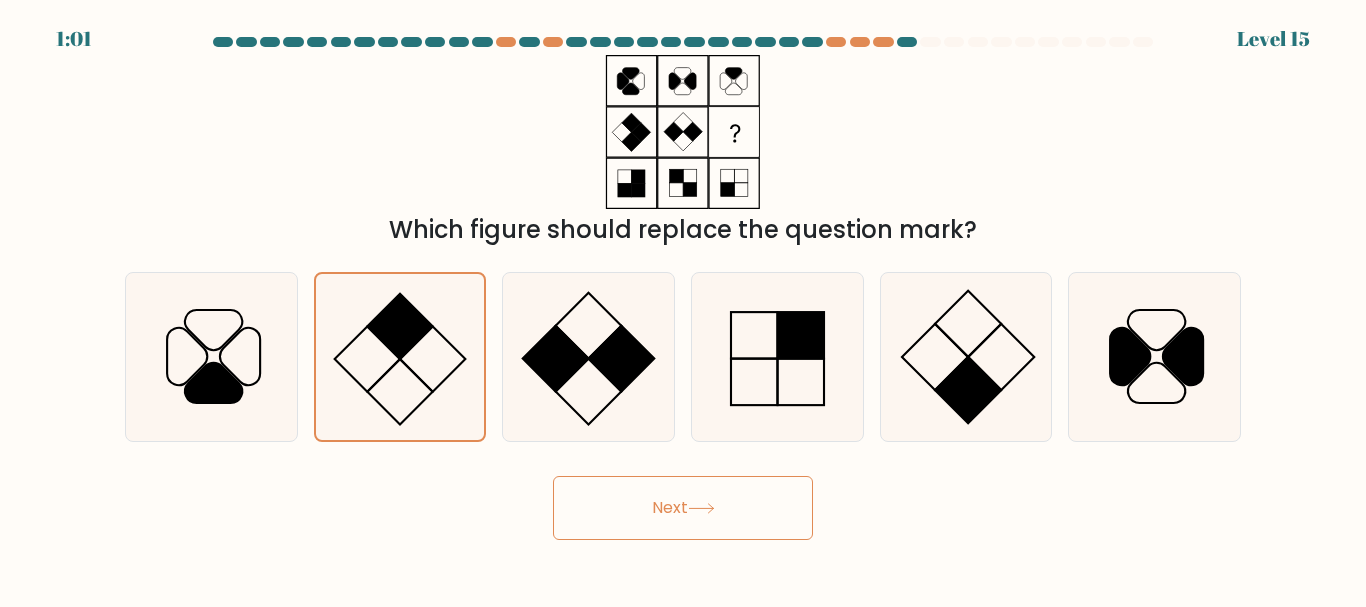click on "Next" at bounding box center [683, 508] 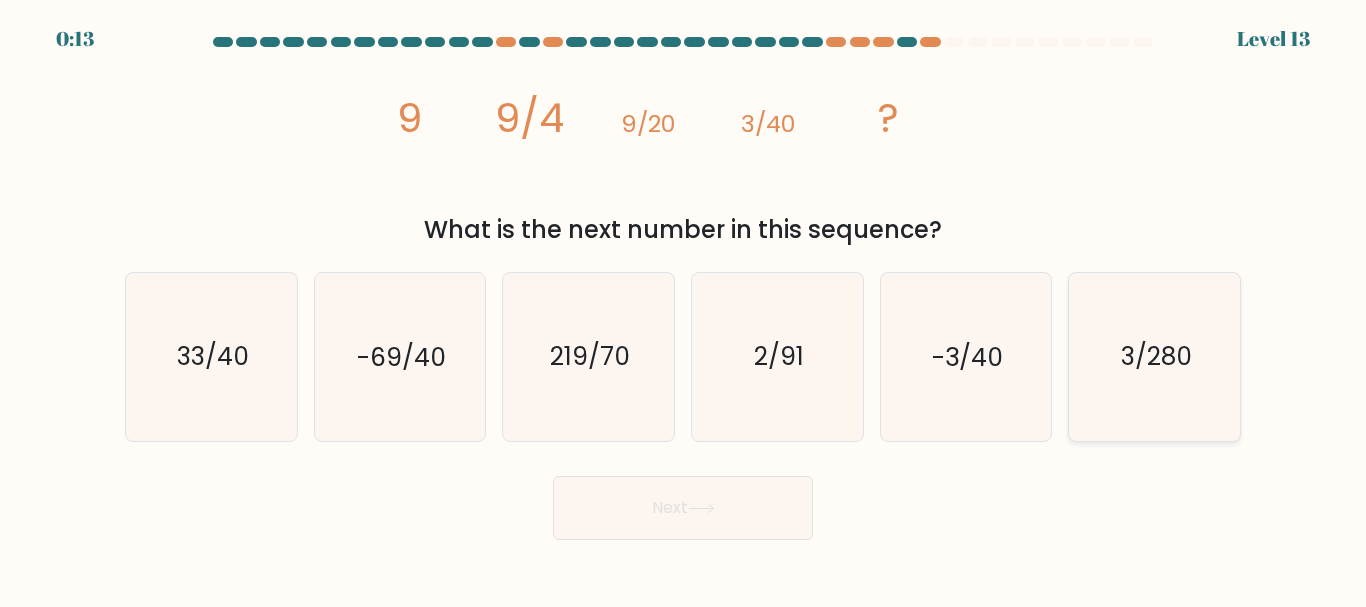 click on "3/280" 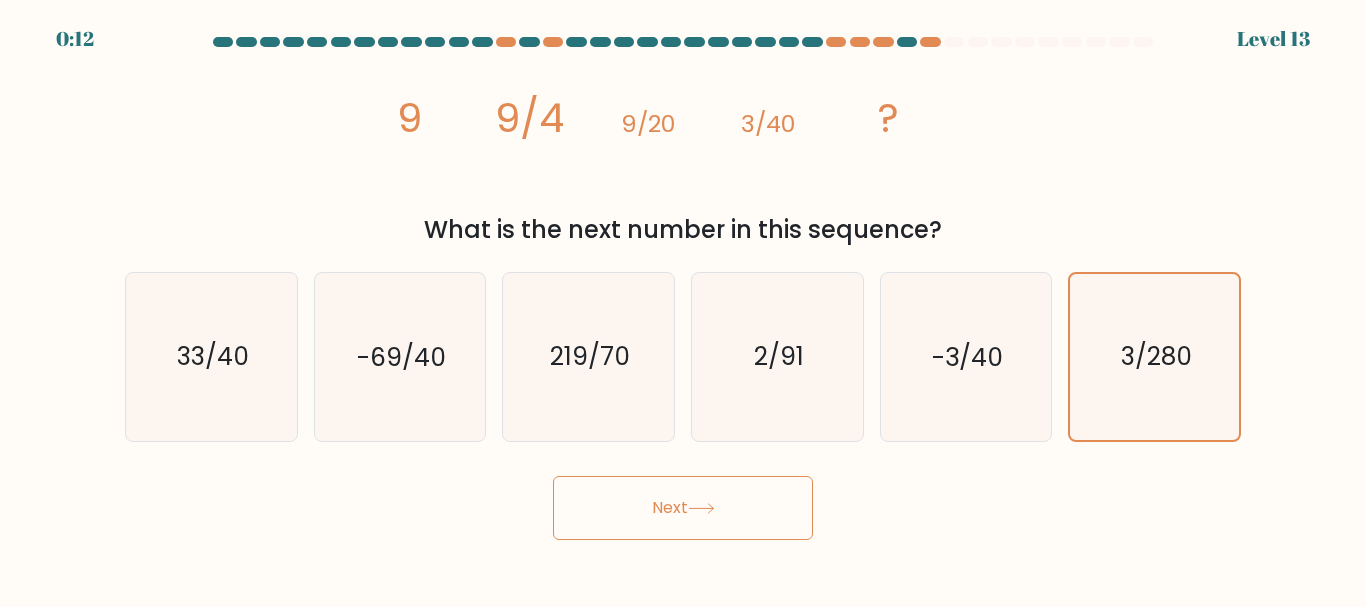 click on "Next" at bounding box center (683, 508) 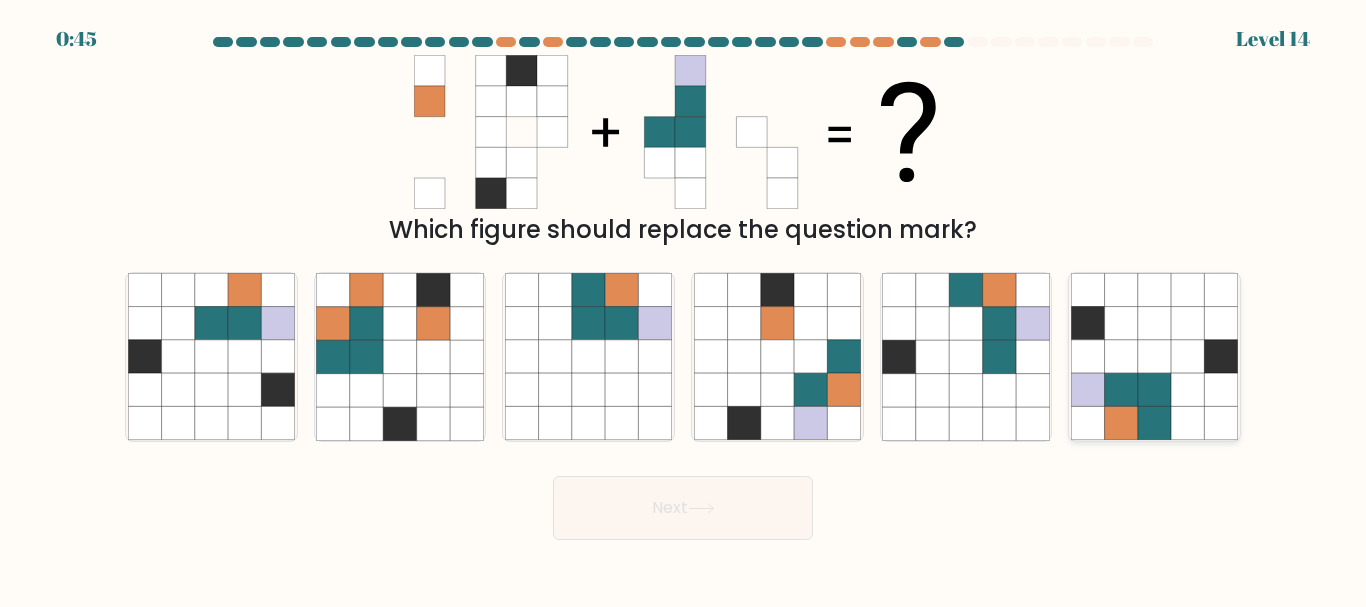 click 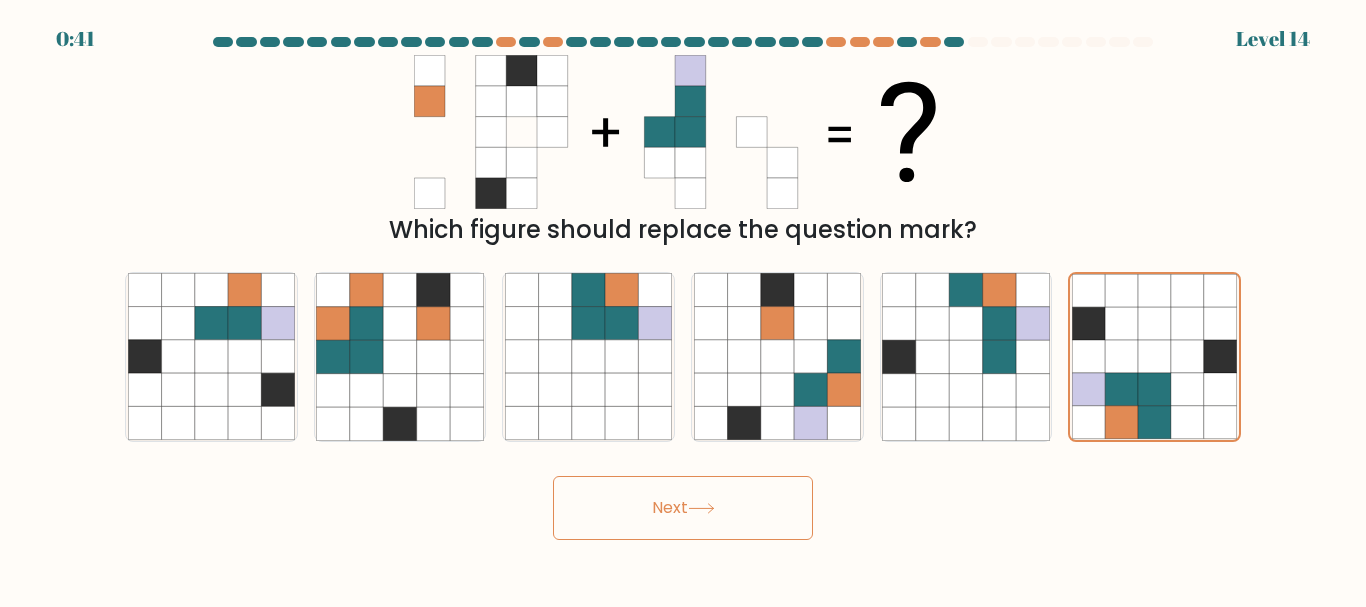click on "Next" at bounding box center (683, 508) 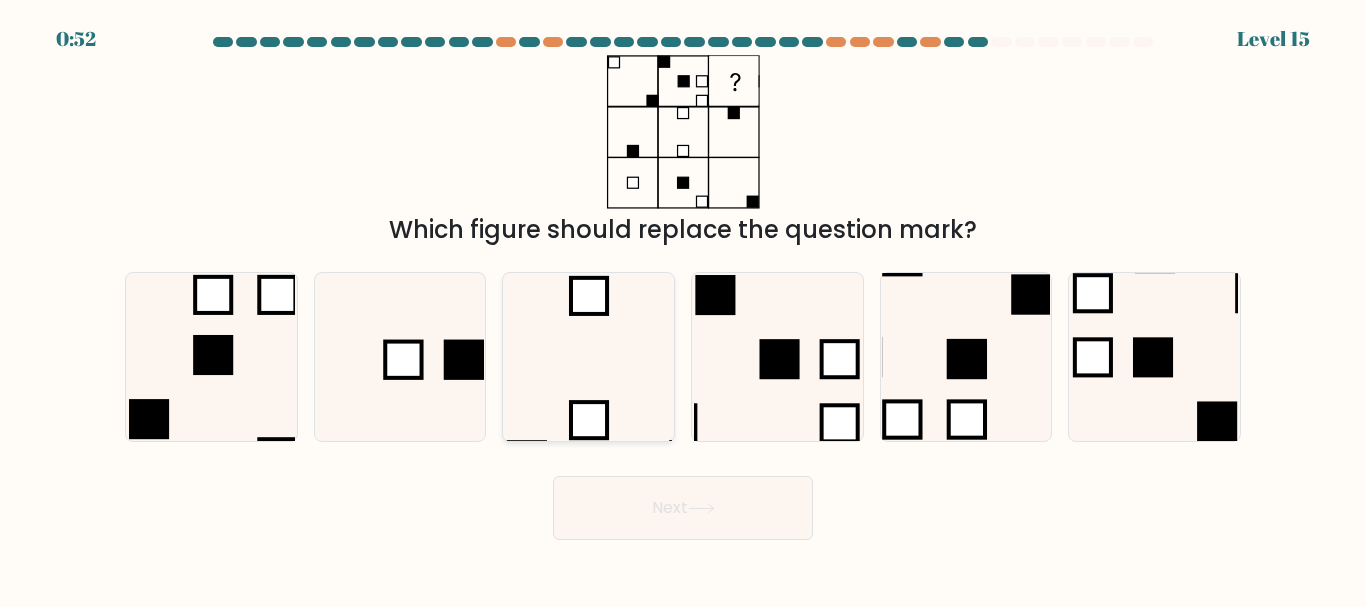 click 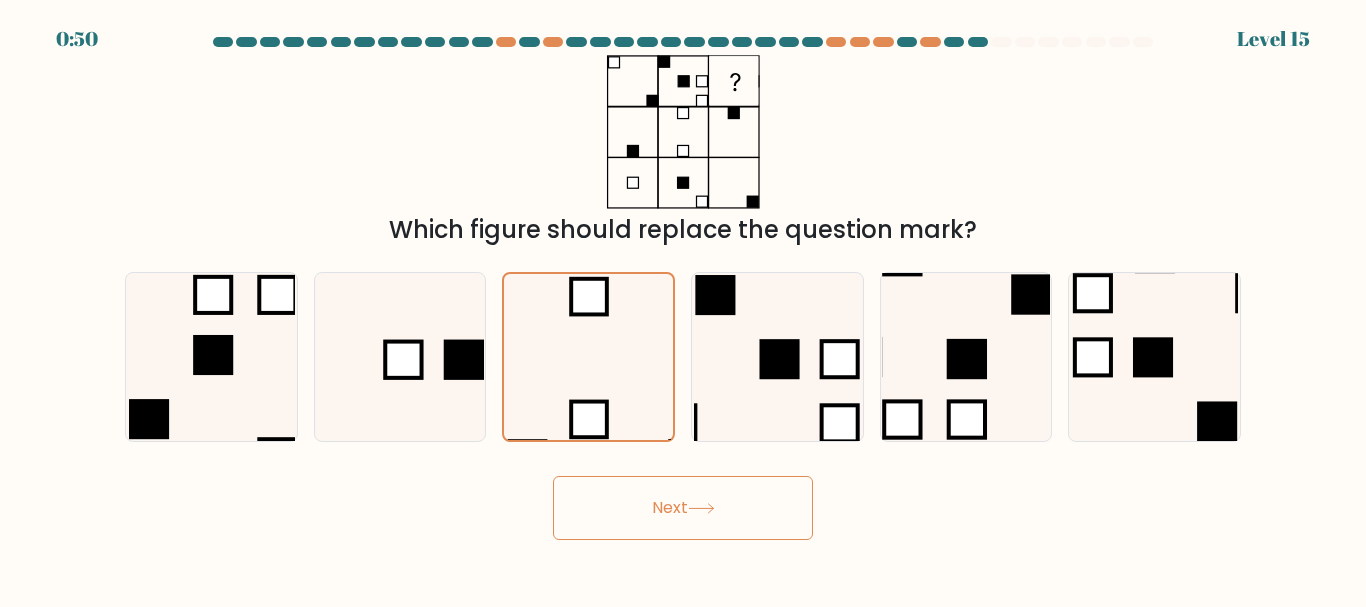 click on "Next" at bounding box center (683, 508) 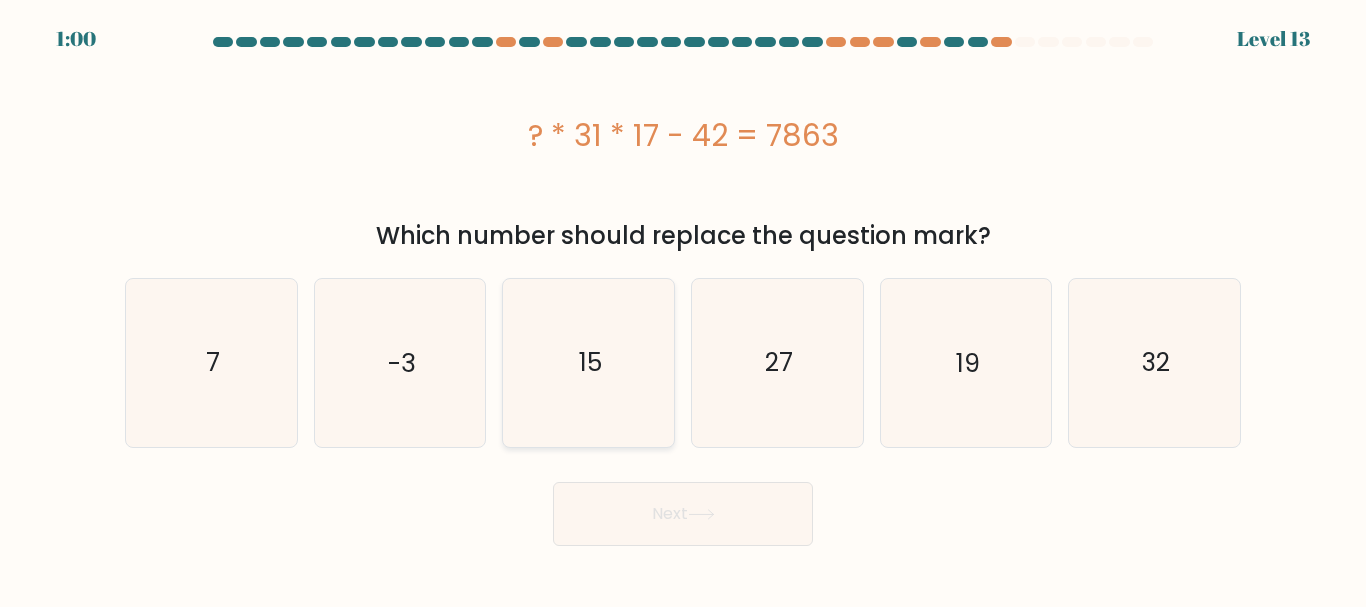 click on "15" 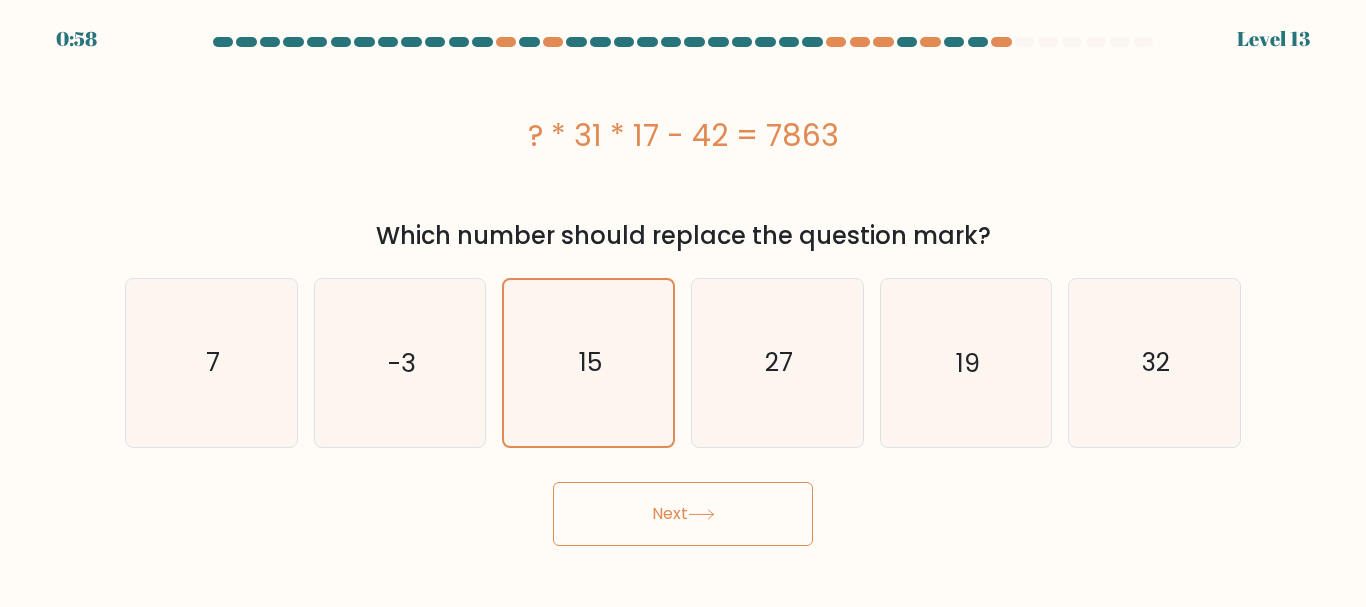 click 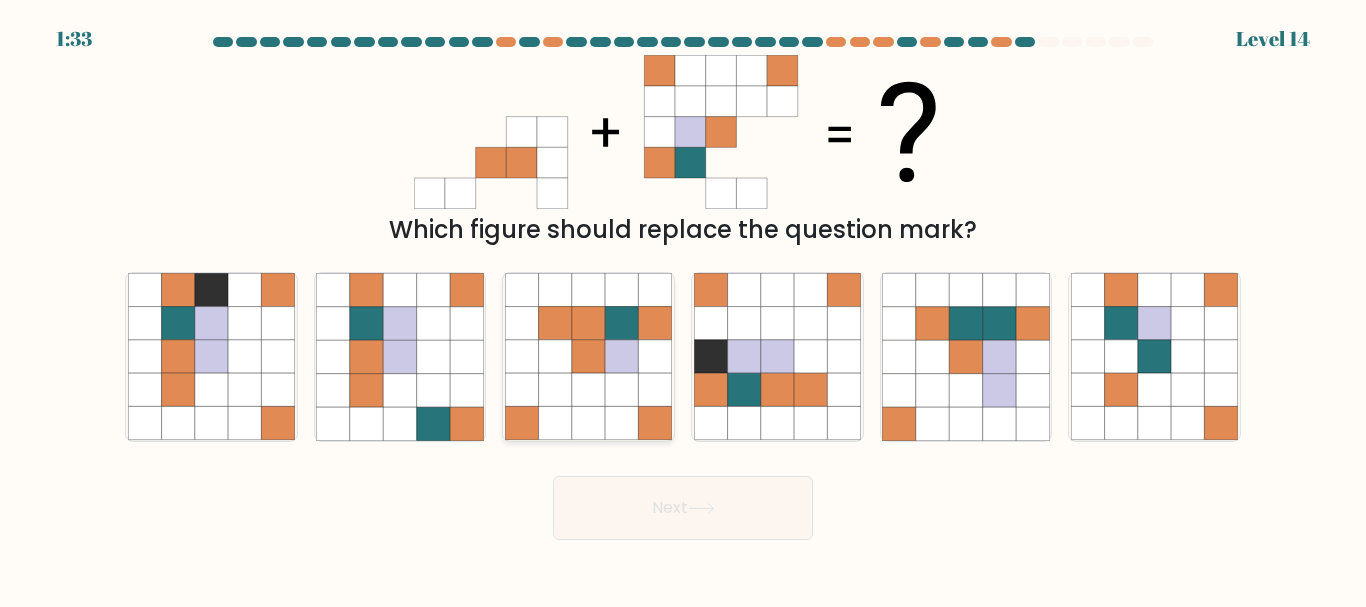 click 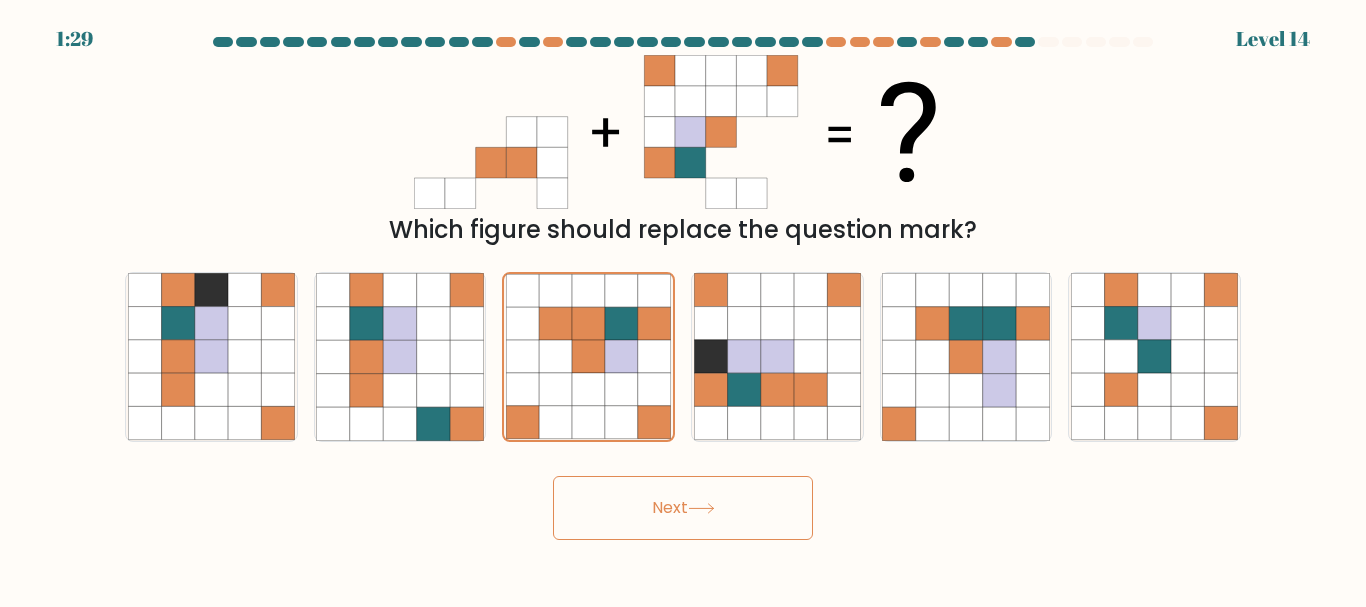 click on "Next" at bounding box center (683, 508) 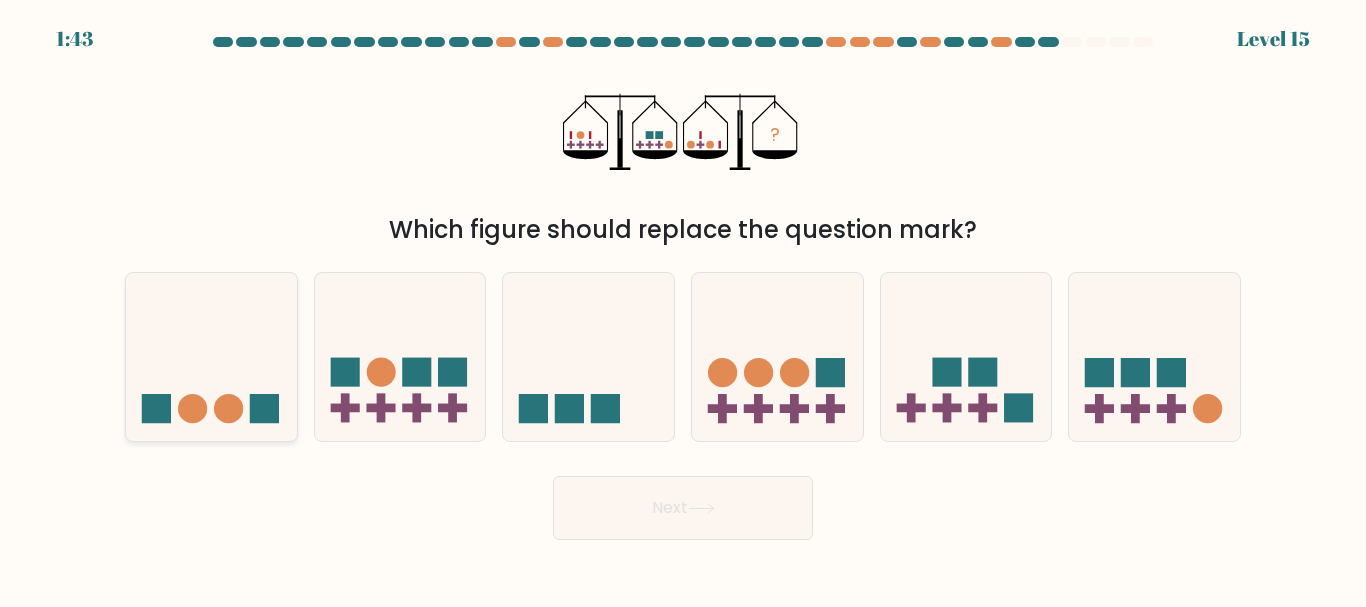 click 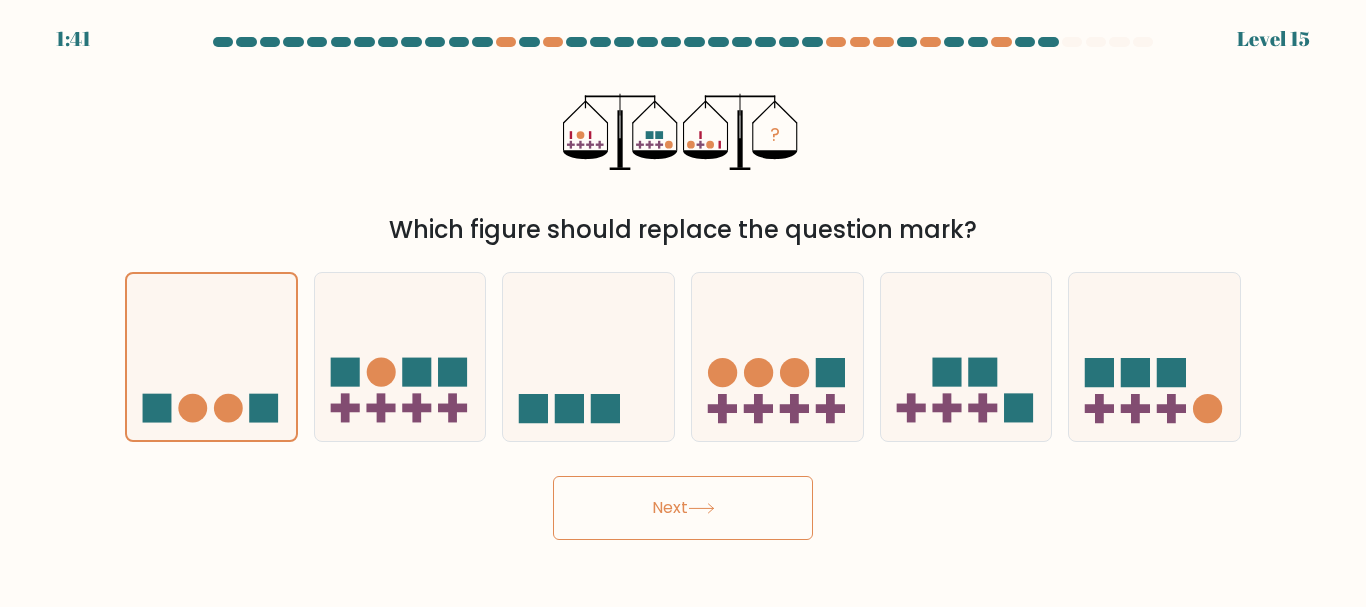 click on "Next" at bounding box center [683, 508] 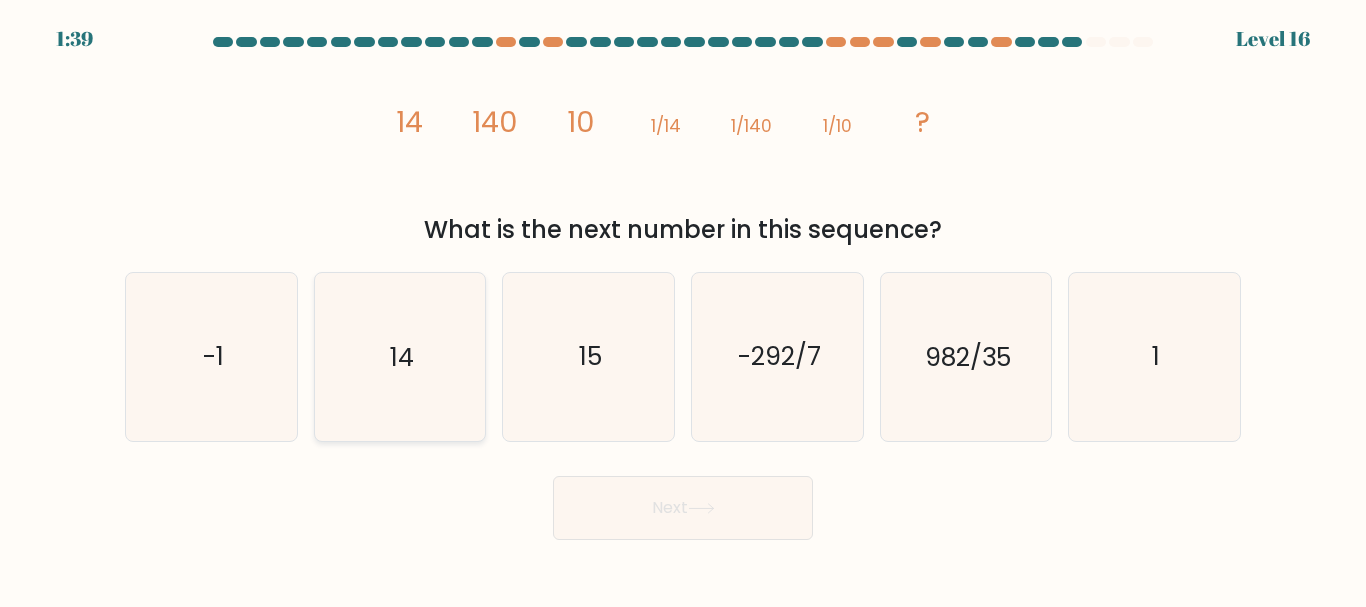 click on "14" 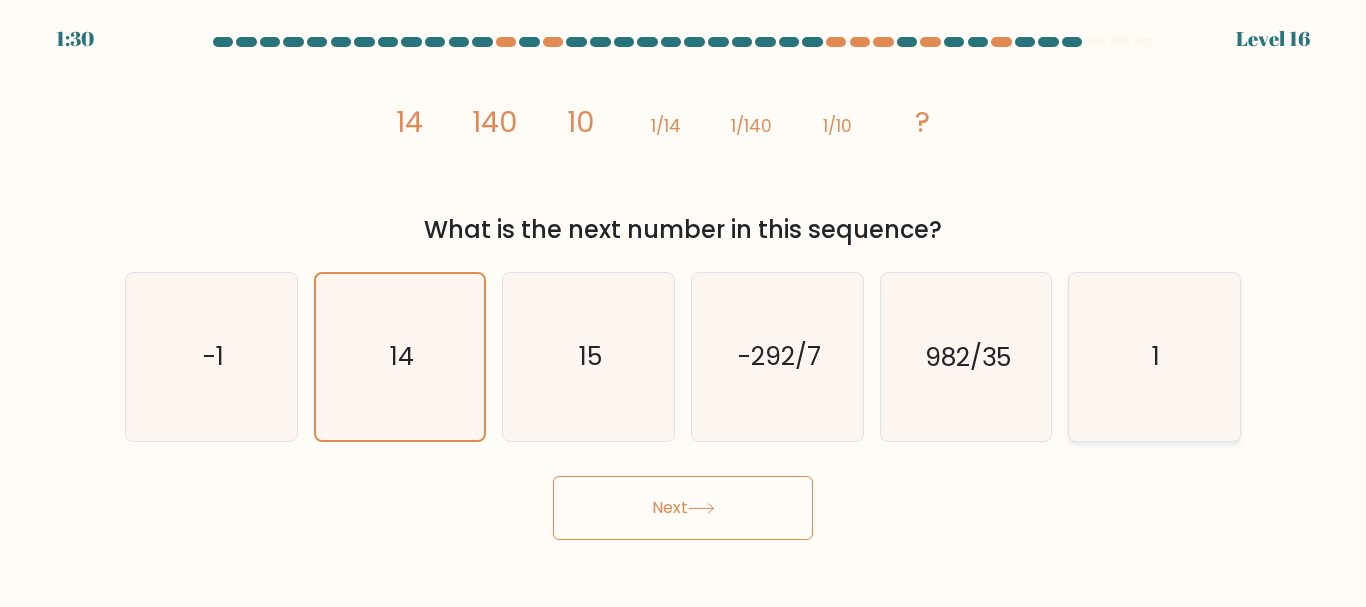 click on "1" 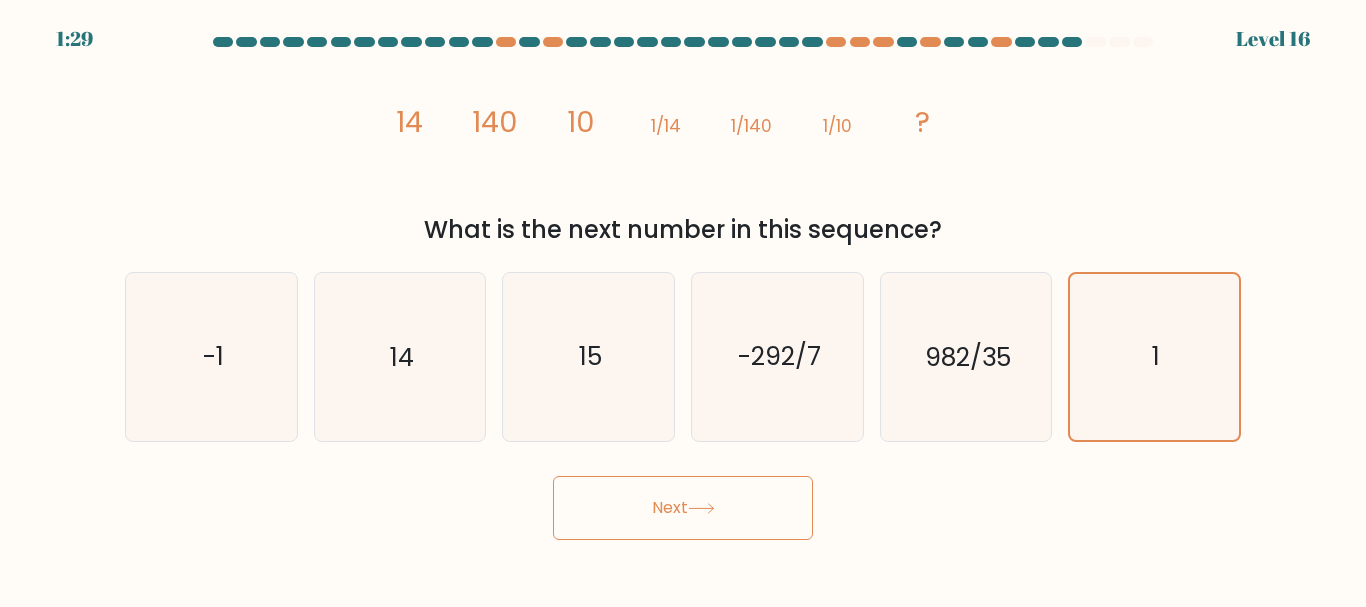 click 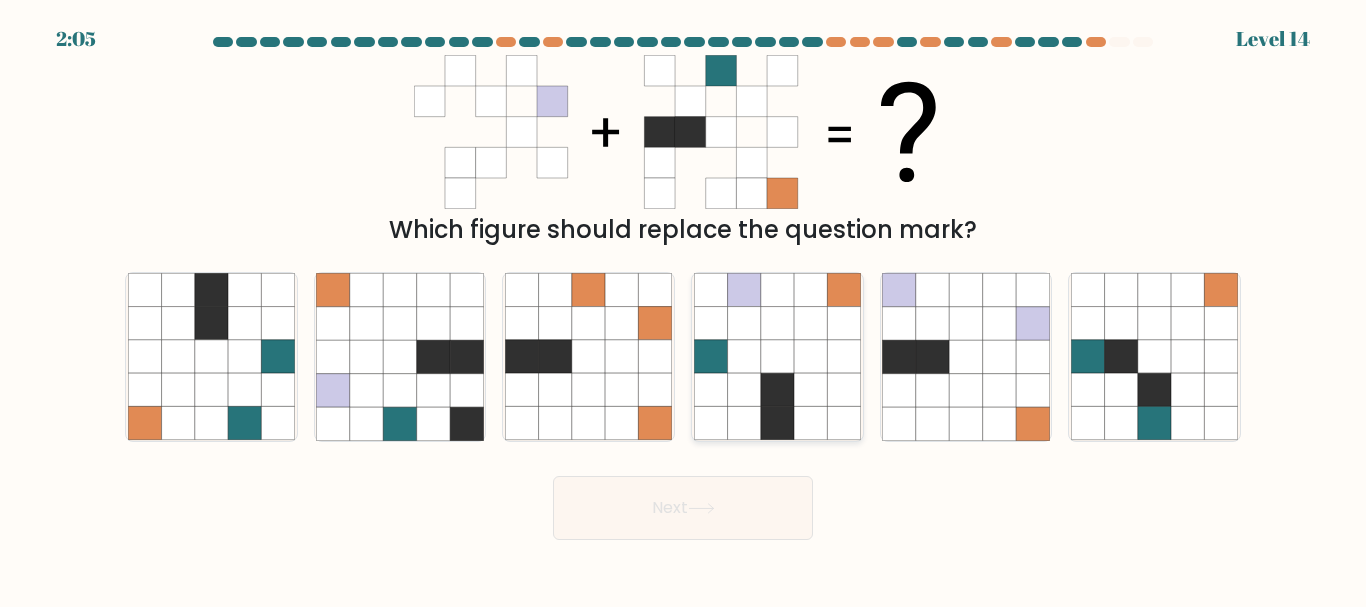 click 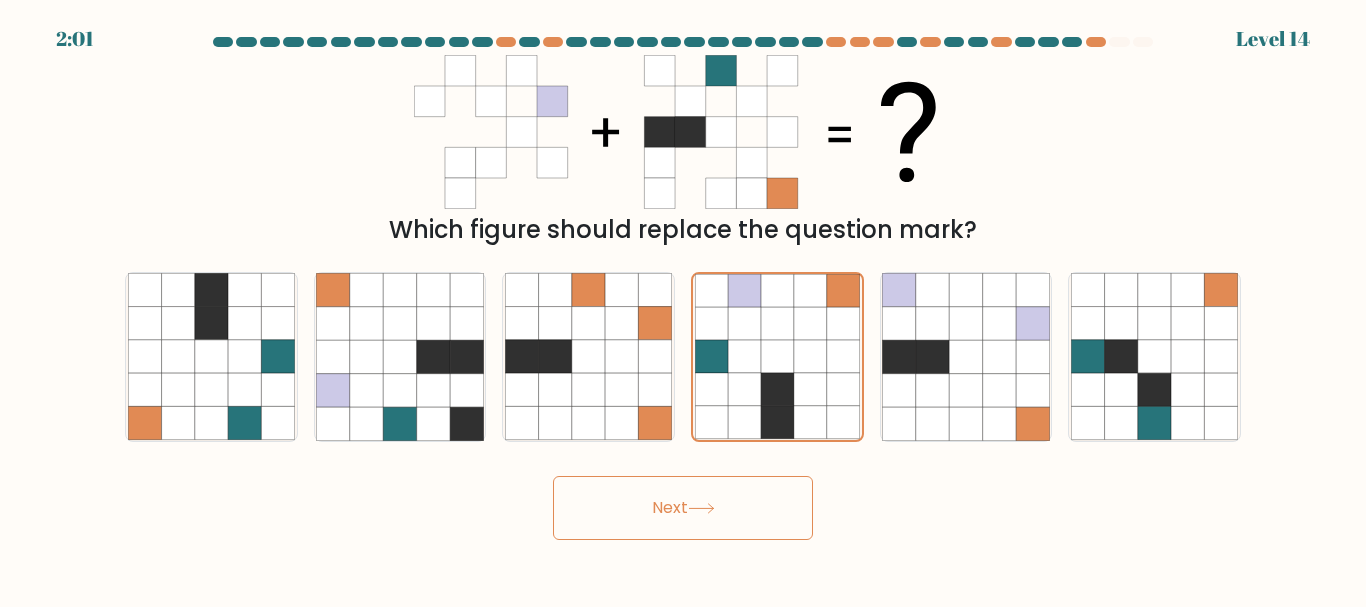 click on "Next" at bounding box center [683, 508] 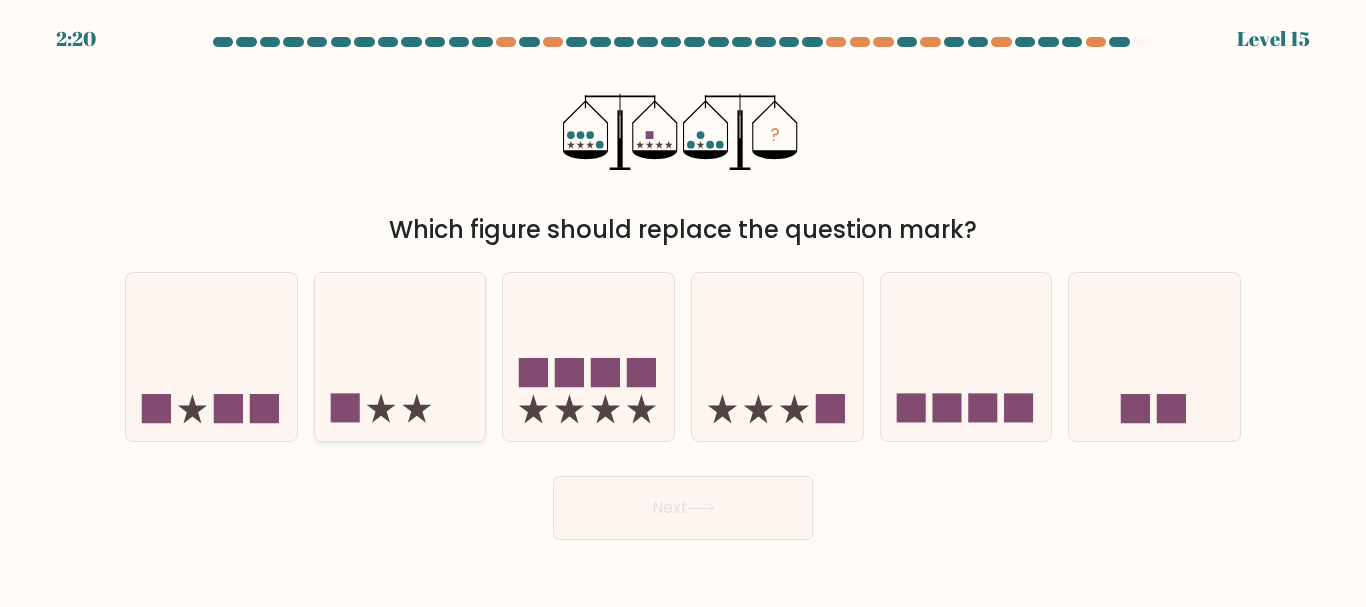 click 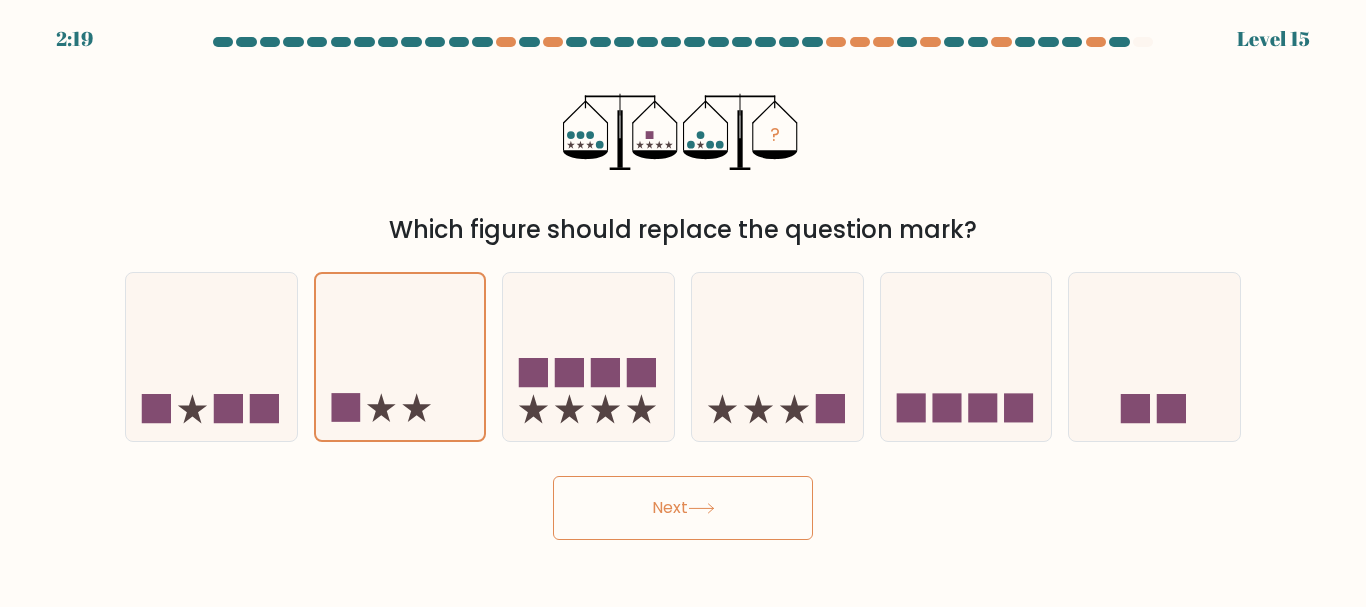 click on "Next" at bounding box center (683, 508) 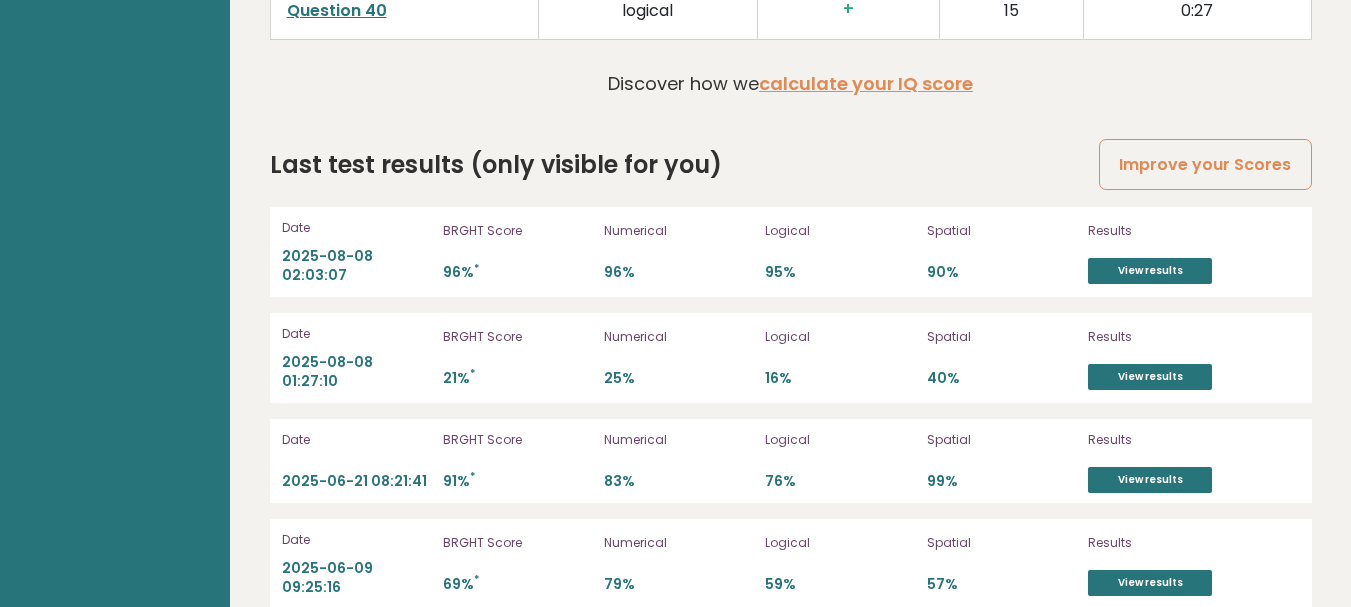 scroll, scrollTop: 5445, scrollLeft: 0, axis: vertical 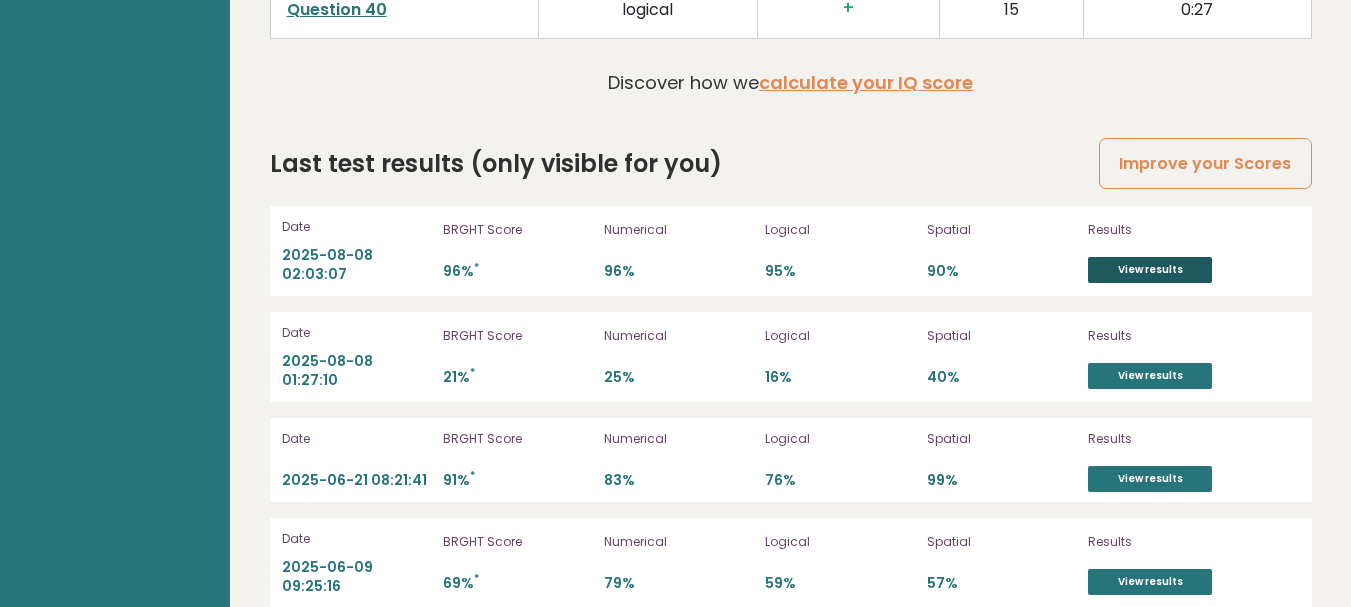 click on "View results" at bounding box center (1150, 270) 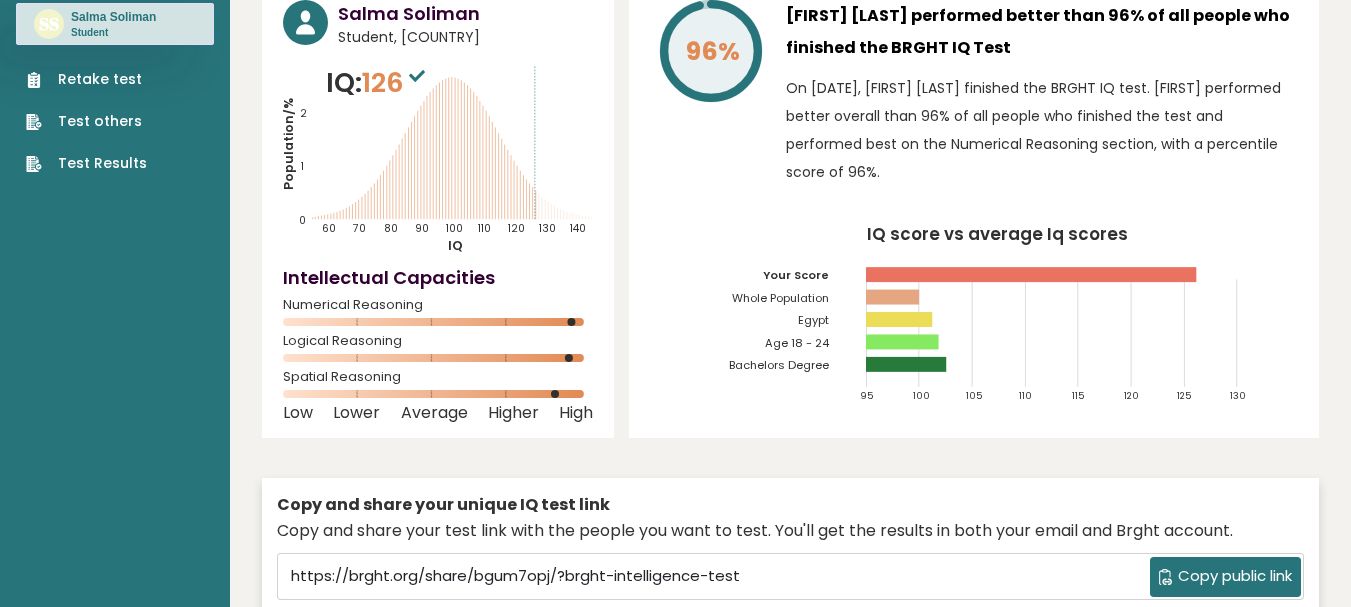 scroll, scrollTop: 0, scrollLeft: 0, axis: both 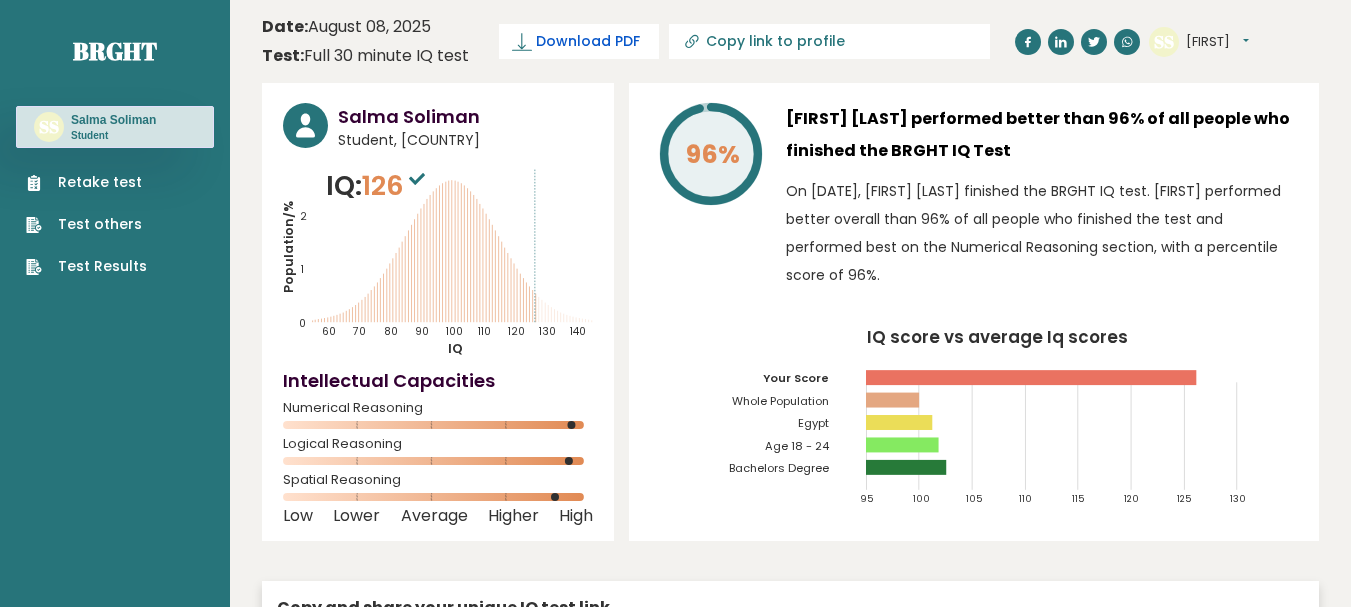 click on "Download PDF" at bounding box center [588, 41] 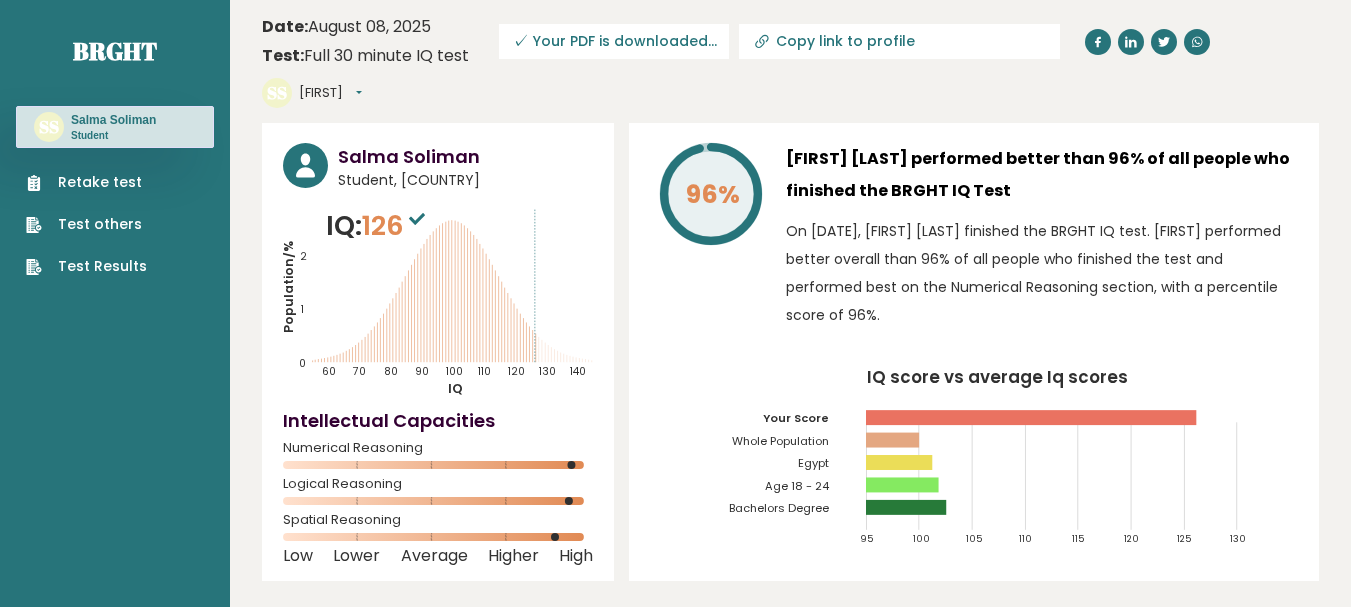 click on "Copy link to profile" at bounding box center [912, 41] 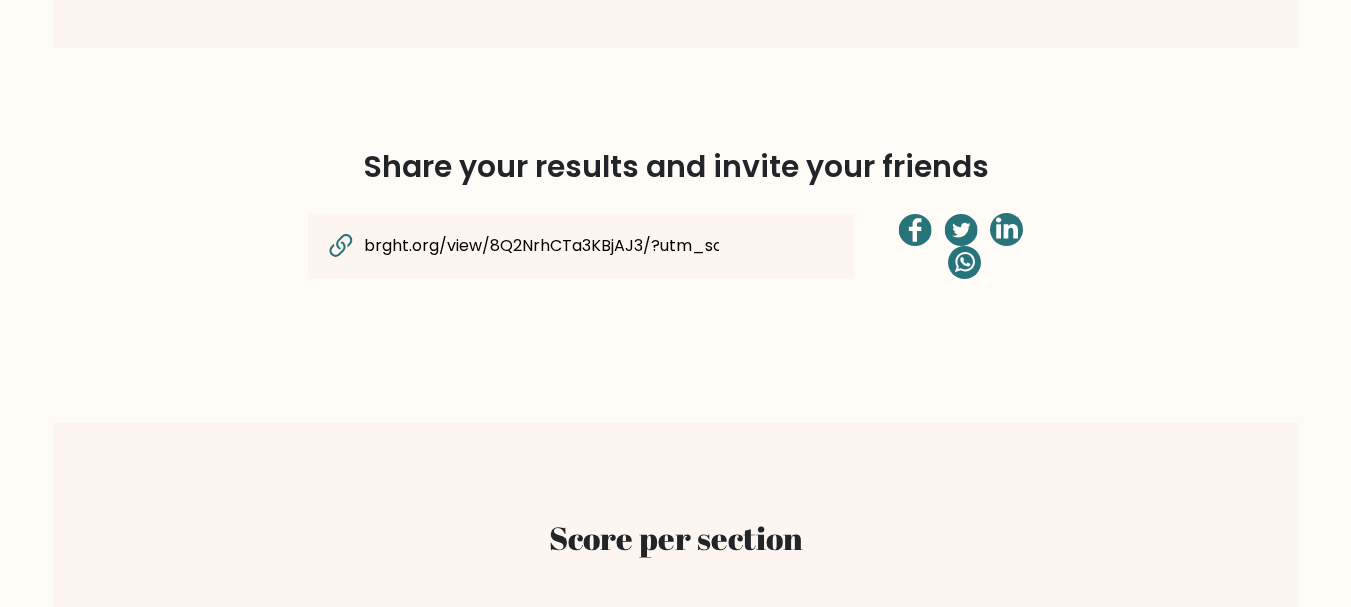 scroll, scrollTop: 1410, scrollLeft: 0, axis: vertical 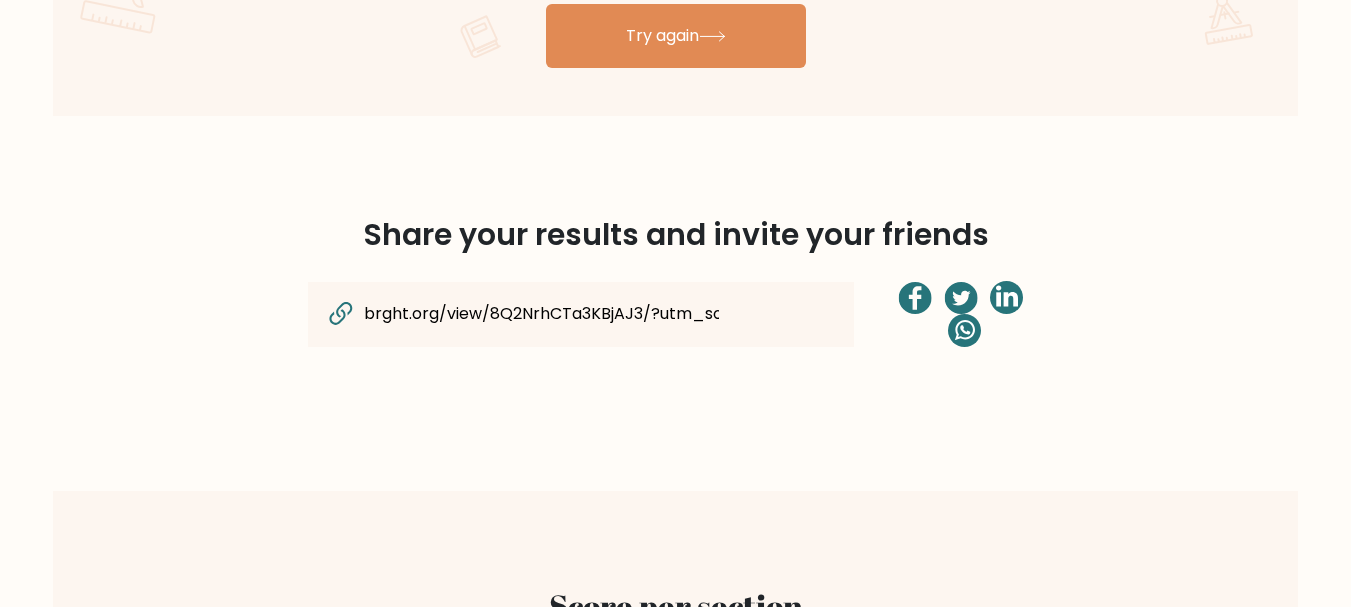 drag, startPoint x: 973, startPoint y: 427, endPoint x: 825, endPoint y: 475, distance: 155.5892 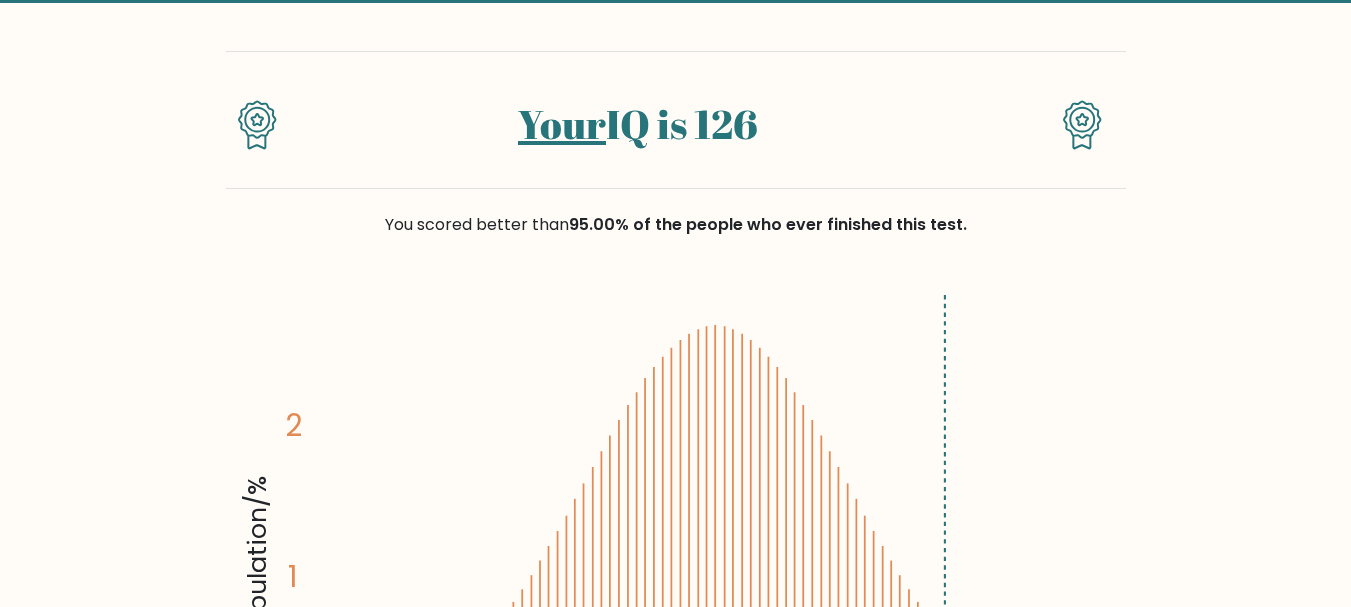 scroll, scrollTop: 0, scrollLeft: 0, axis: both 